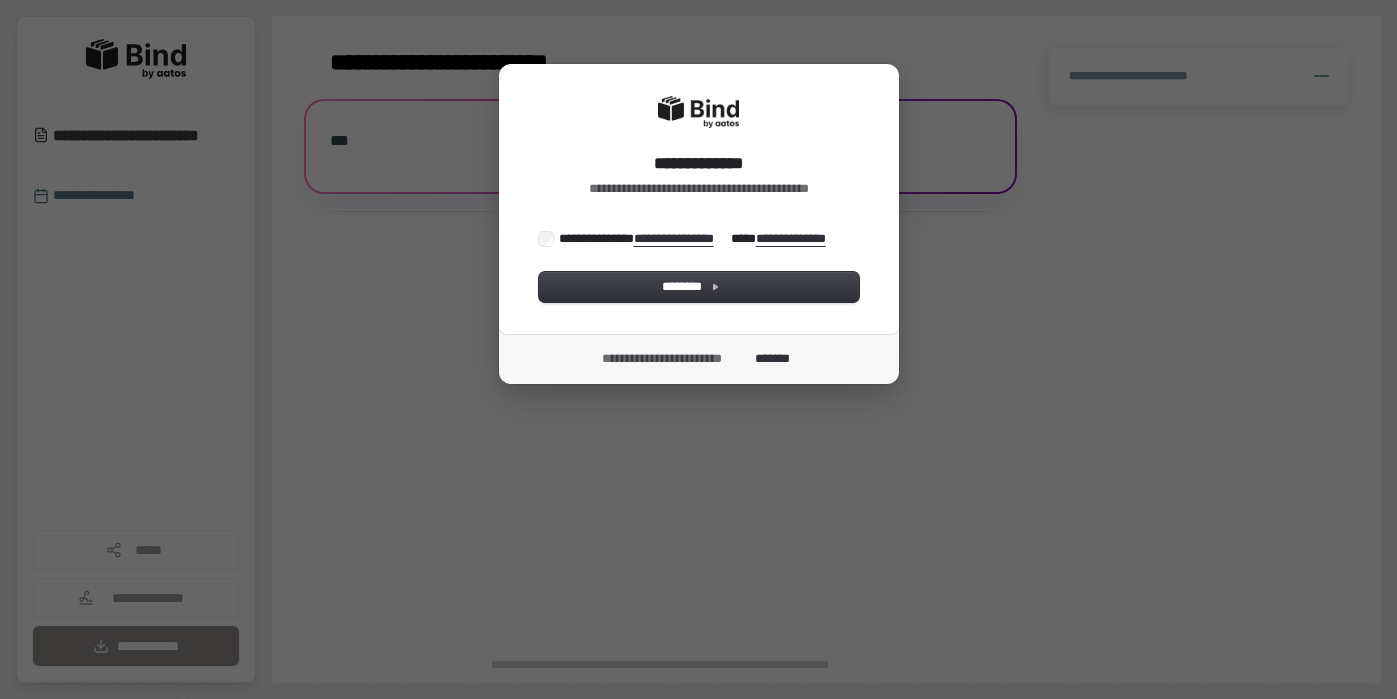 scroll, scrollTop: 0, scrollLeft: 0, axis: both 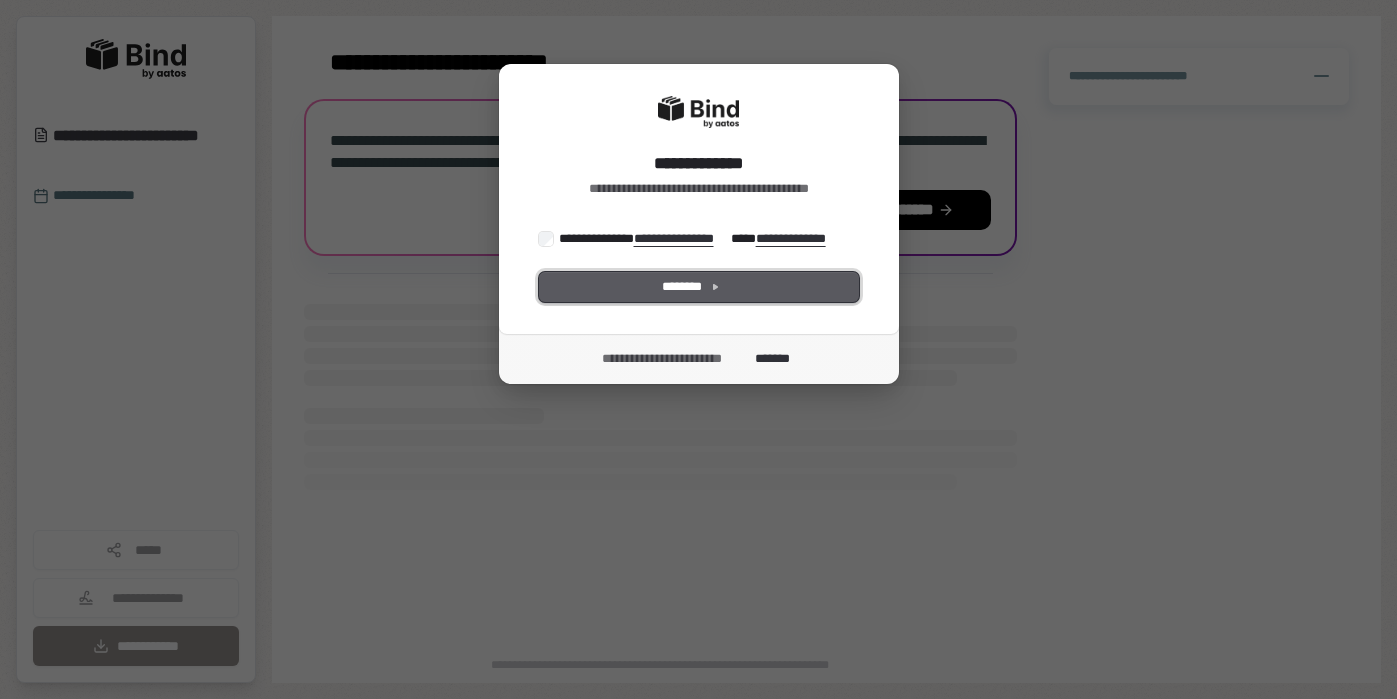 click on "********" at bounding box center [698, 287] 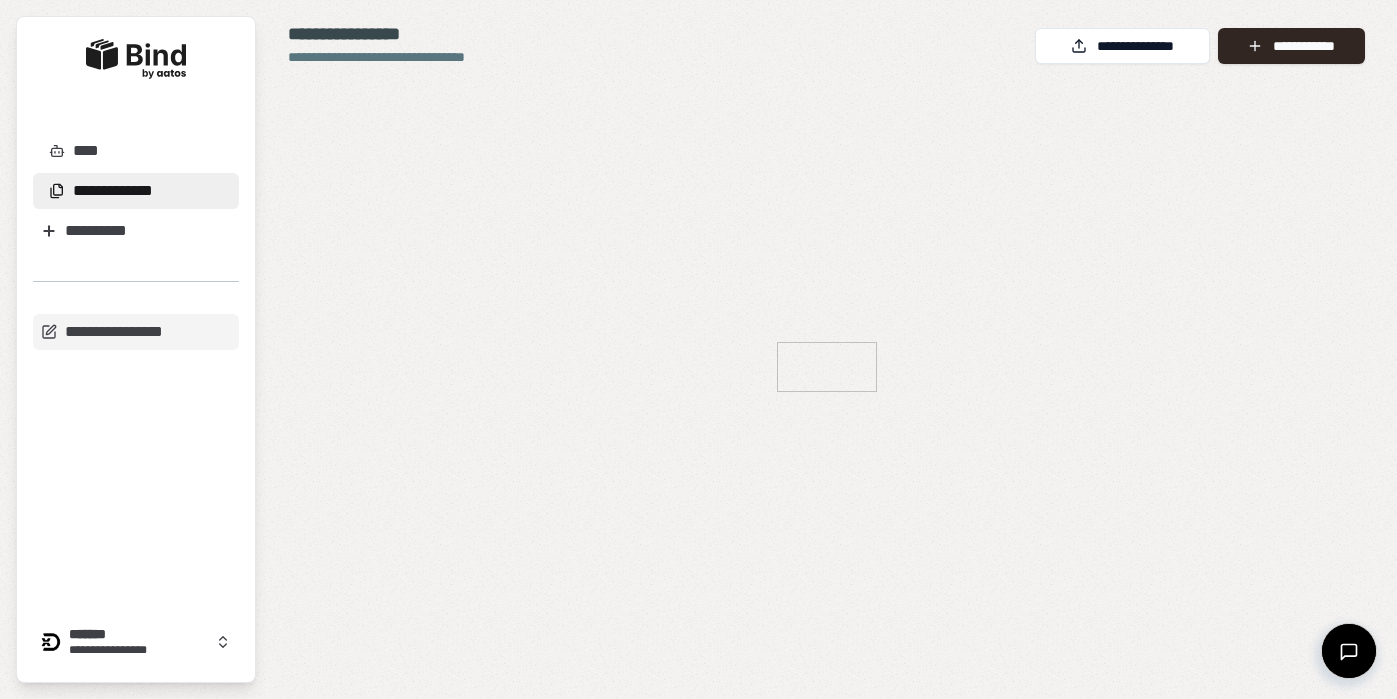 scroll, scrollTop: 0, scrollLeft: 0, axis: both 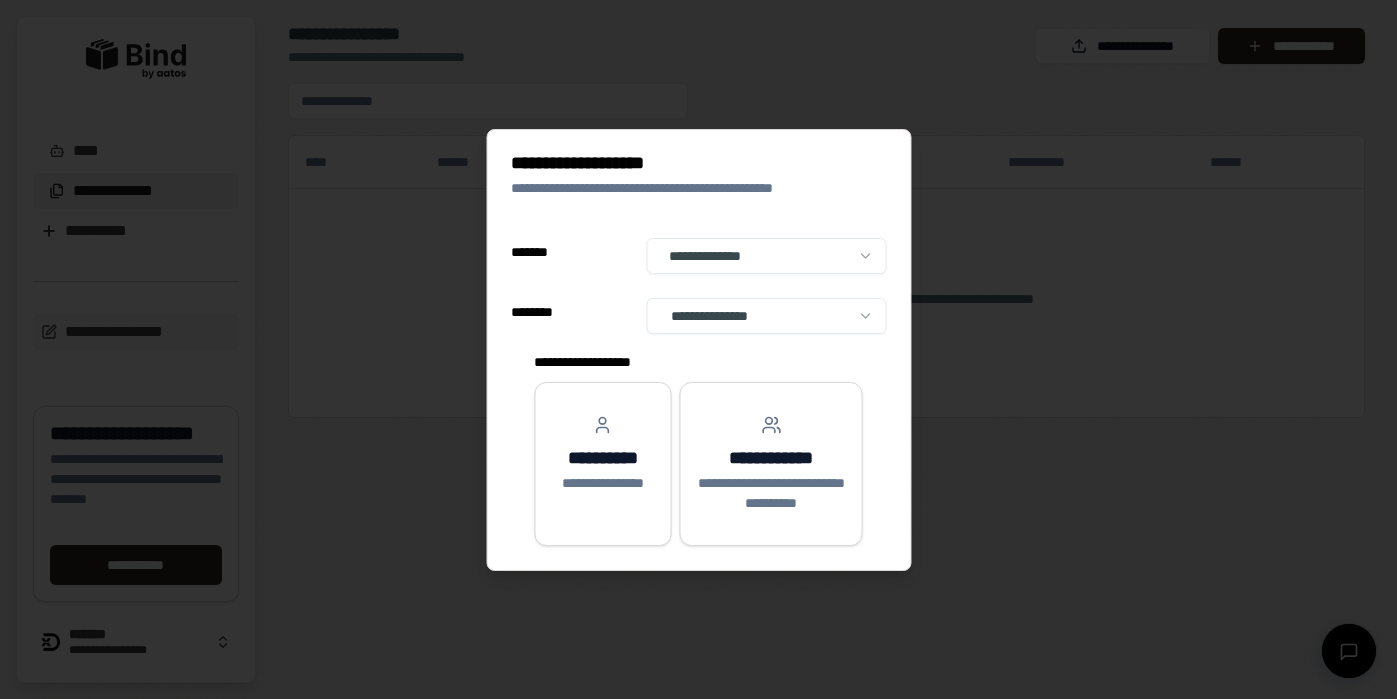 select on "**" 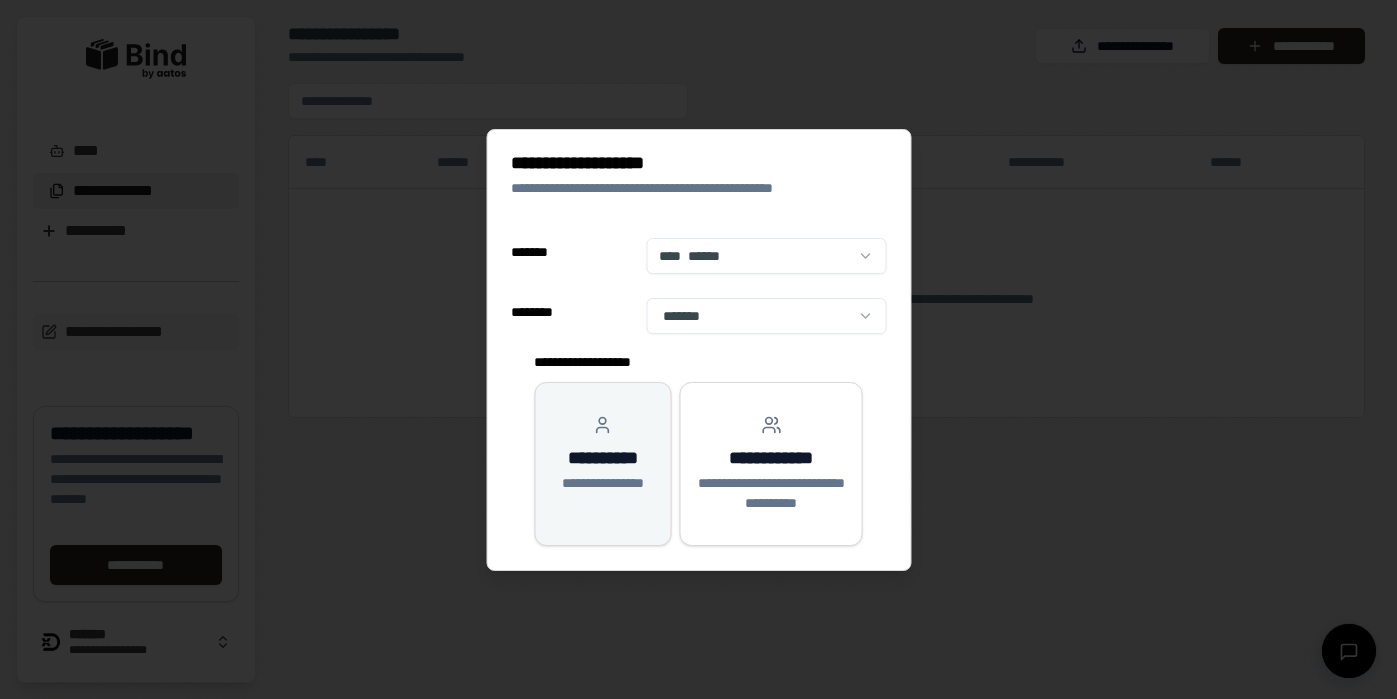 click on "**********" at bounding box center [602, 454] 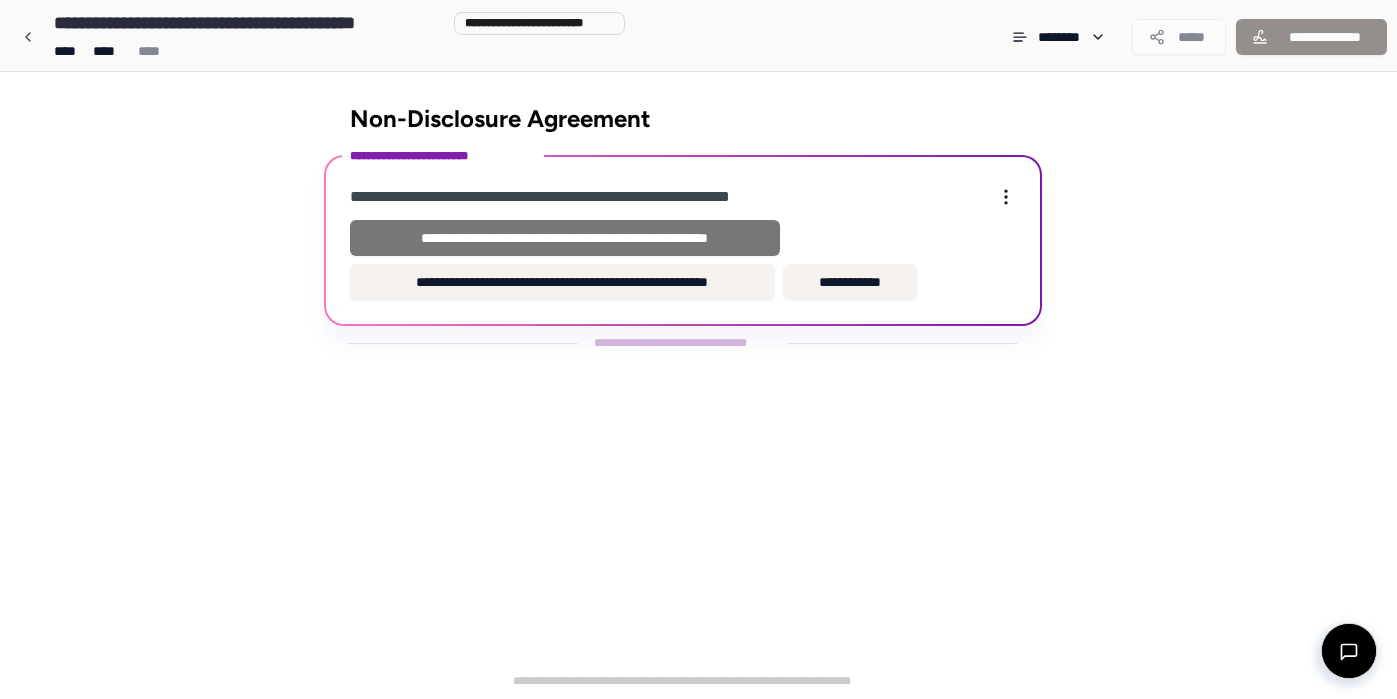 click on "**********" at bounding box center (565, 238) 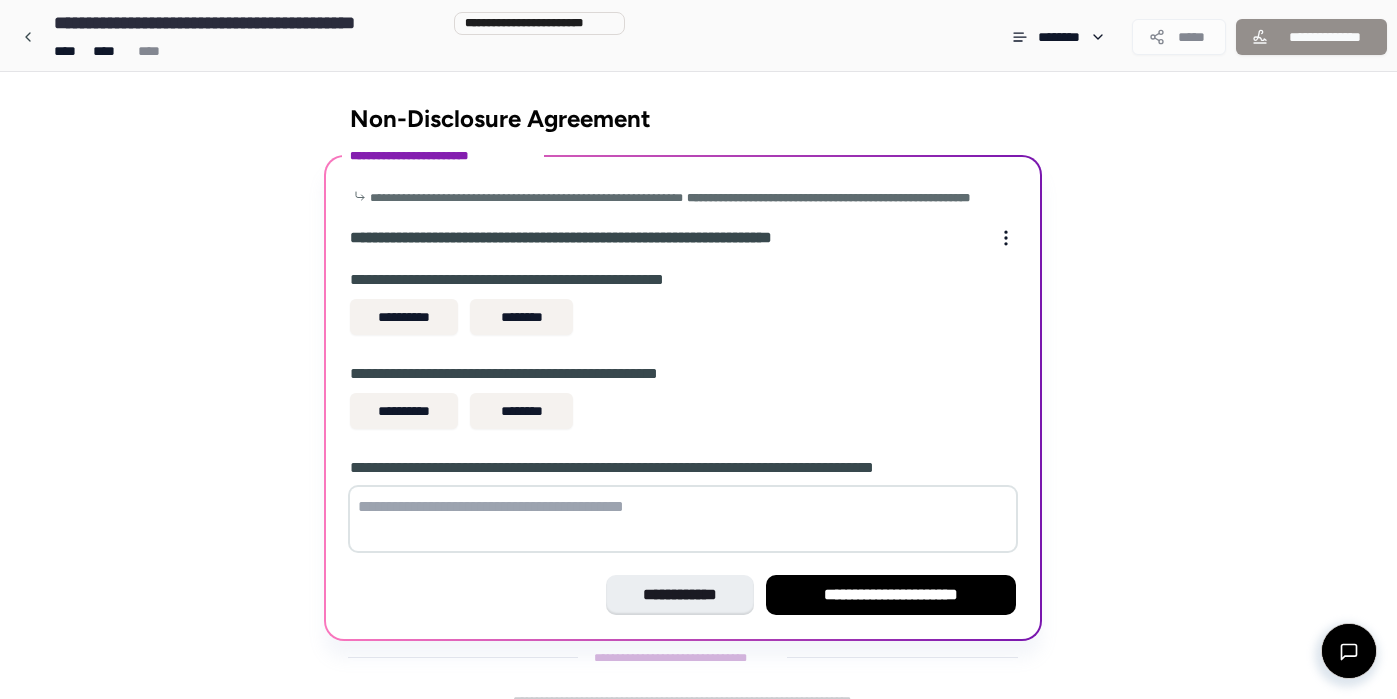 scroll, scrollTop: 37, scrollLeft: 0, axis: vertical 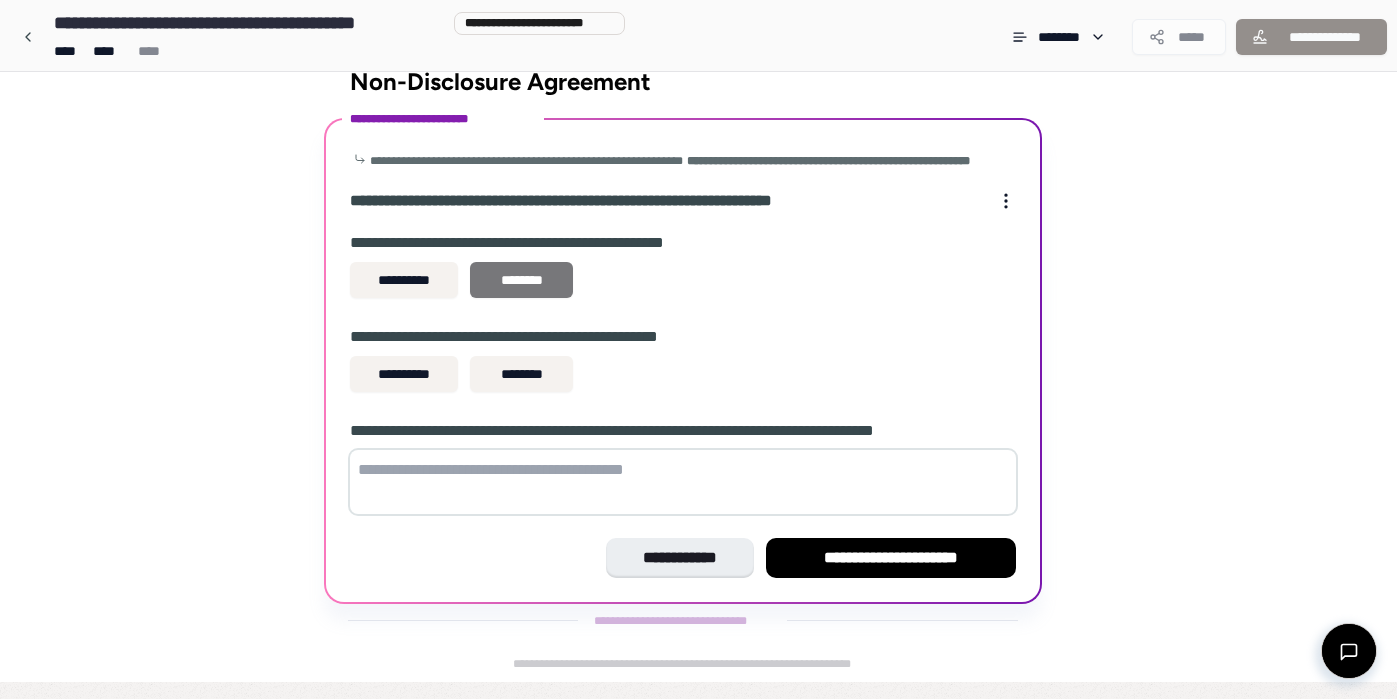 click on "********" at bounding box center (521, 280) 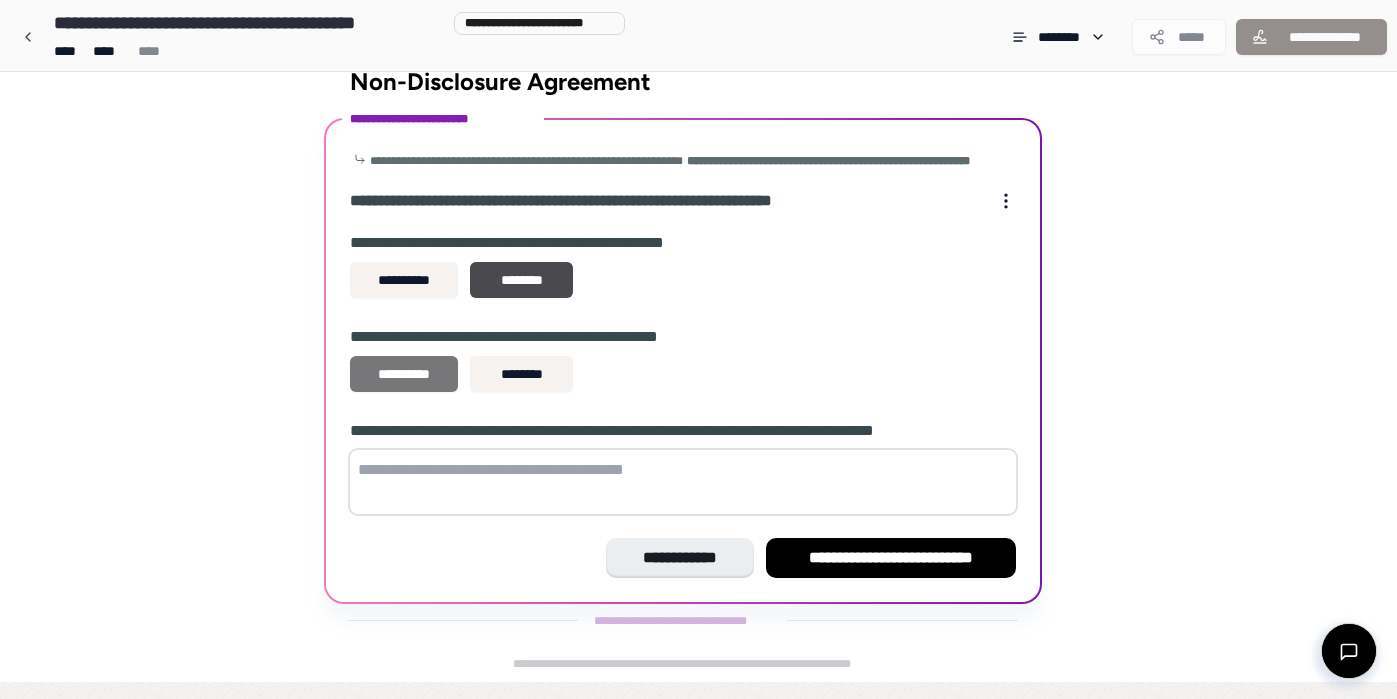 click on "**********" at bounding box center (404, 374) 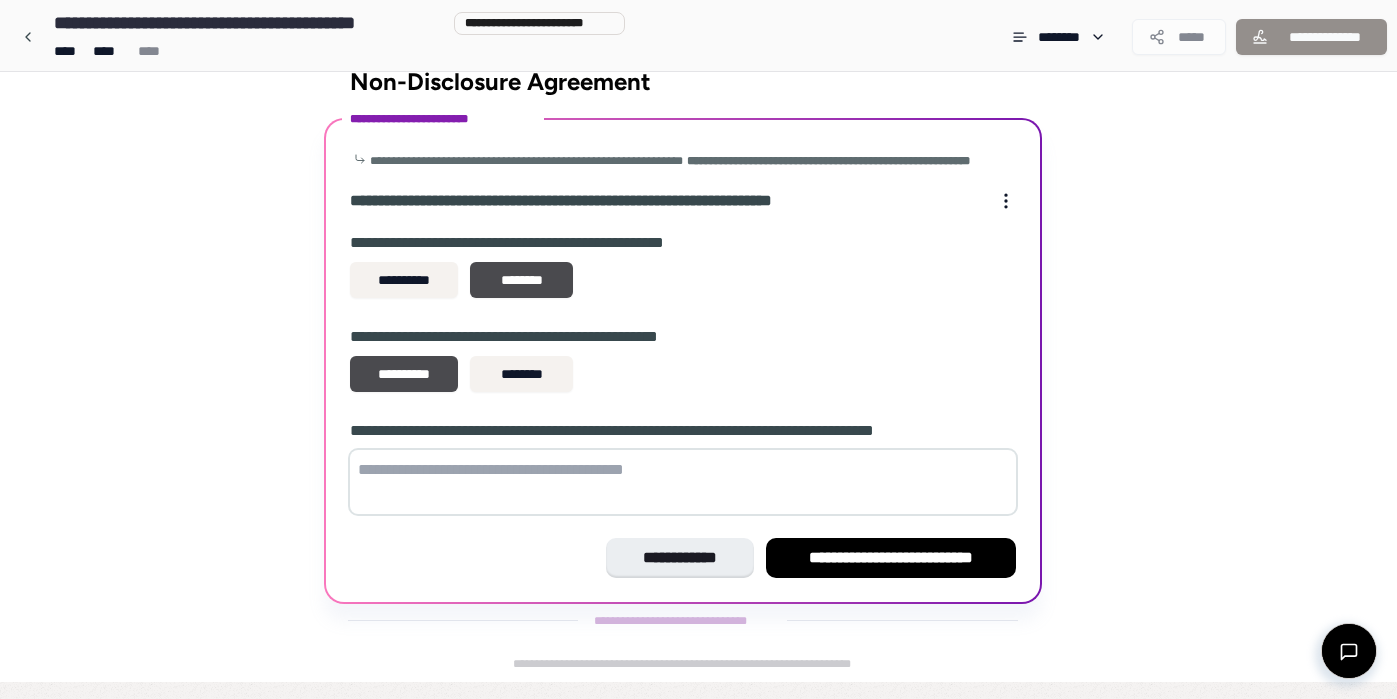 click at bounding box center (683, 482) 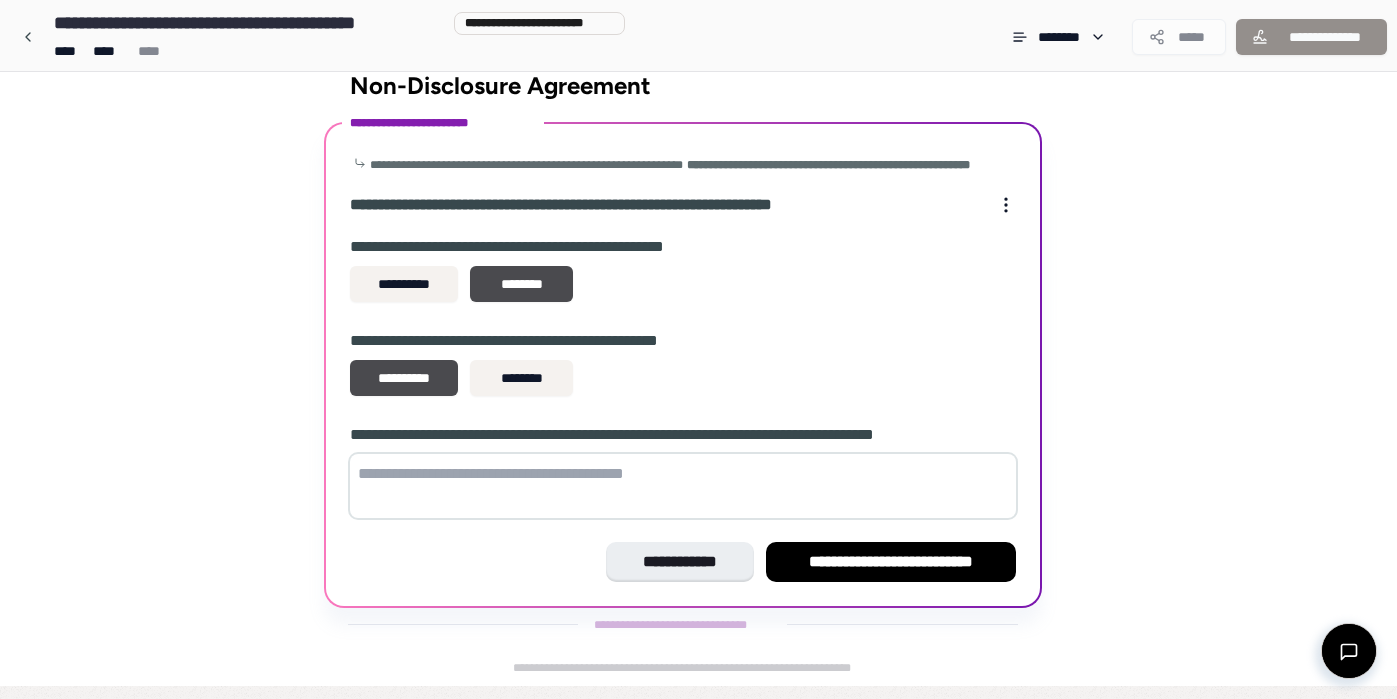 scroll, scrollTop: 37, scrollLeft: 0, axis: vertical 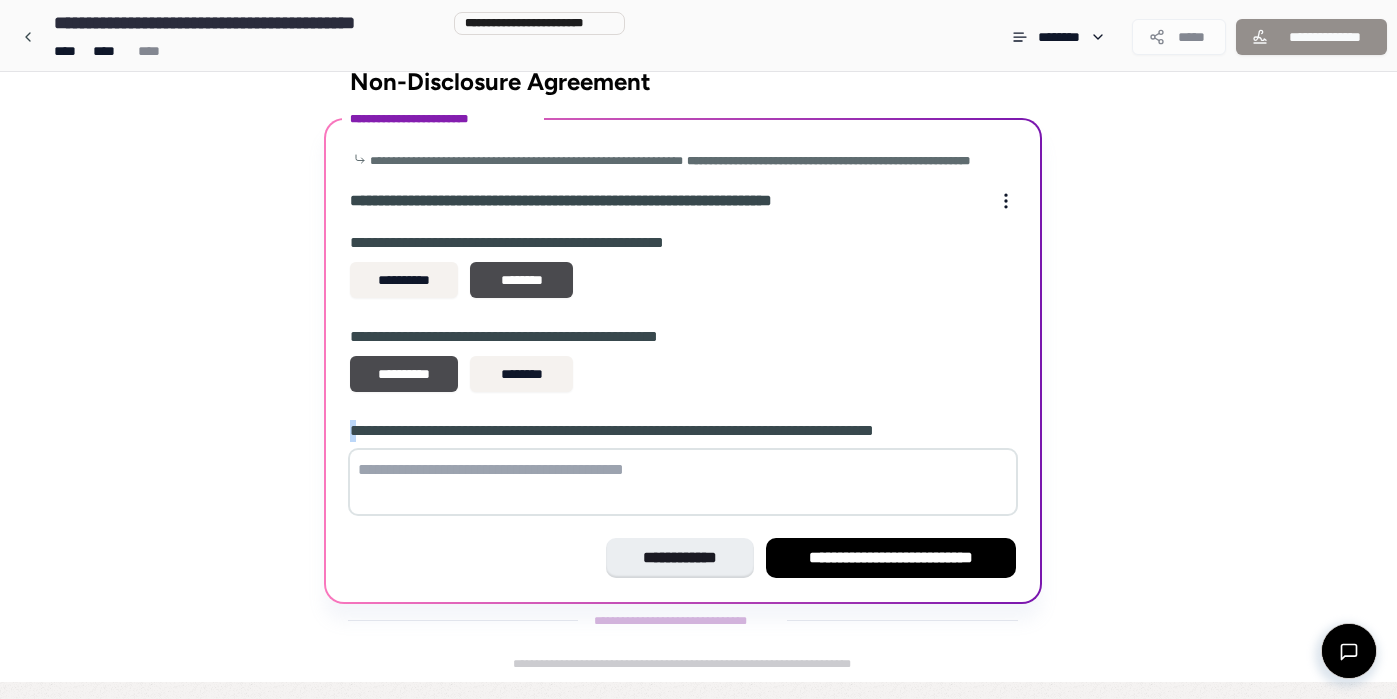 drag, startPoint x: 362, startPoint y: 443, endPoint x: 1043, endPoint y: 436, distance: 681.03595 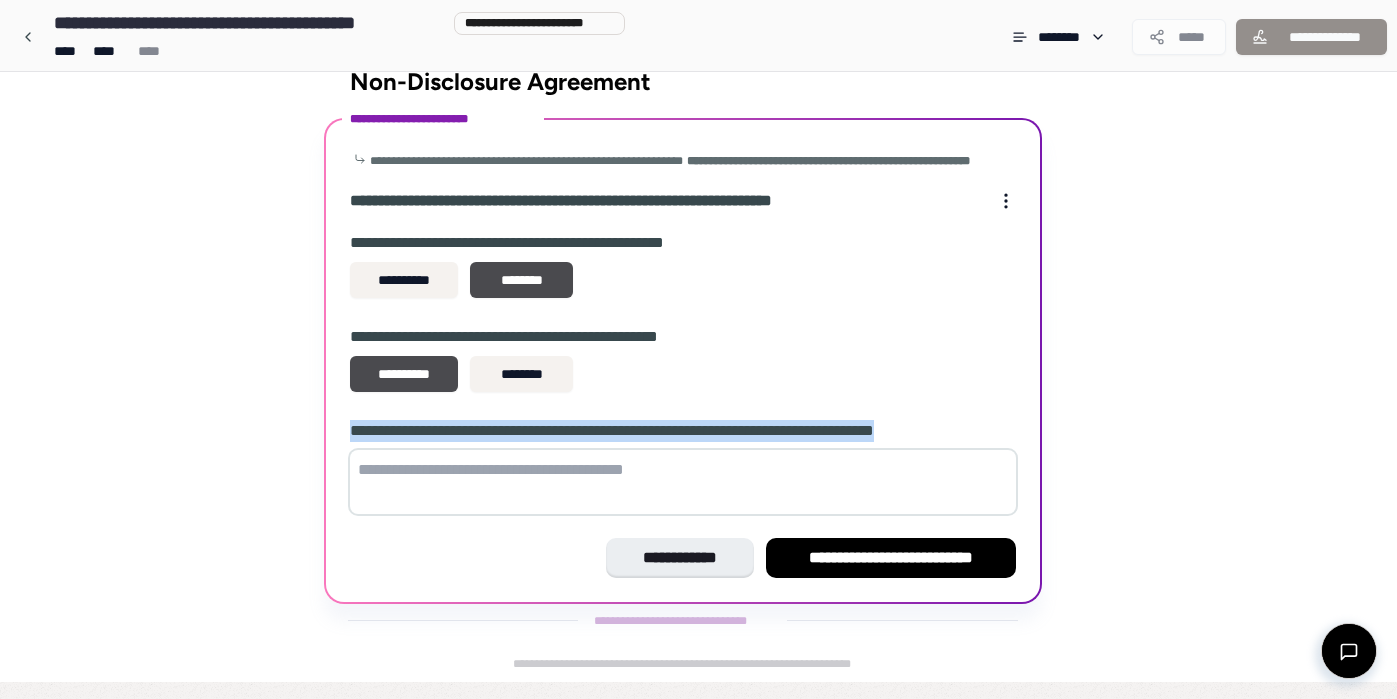 drag, startPoint x: 996, startPoint y: 443, endPoint x: 314, endPoint y: 436, distance: 682.03595 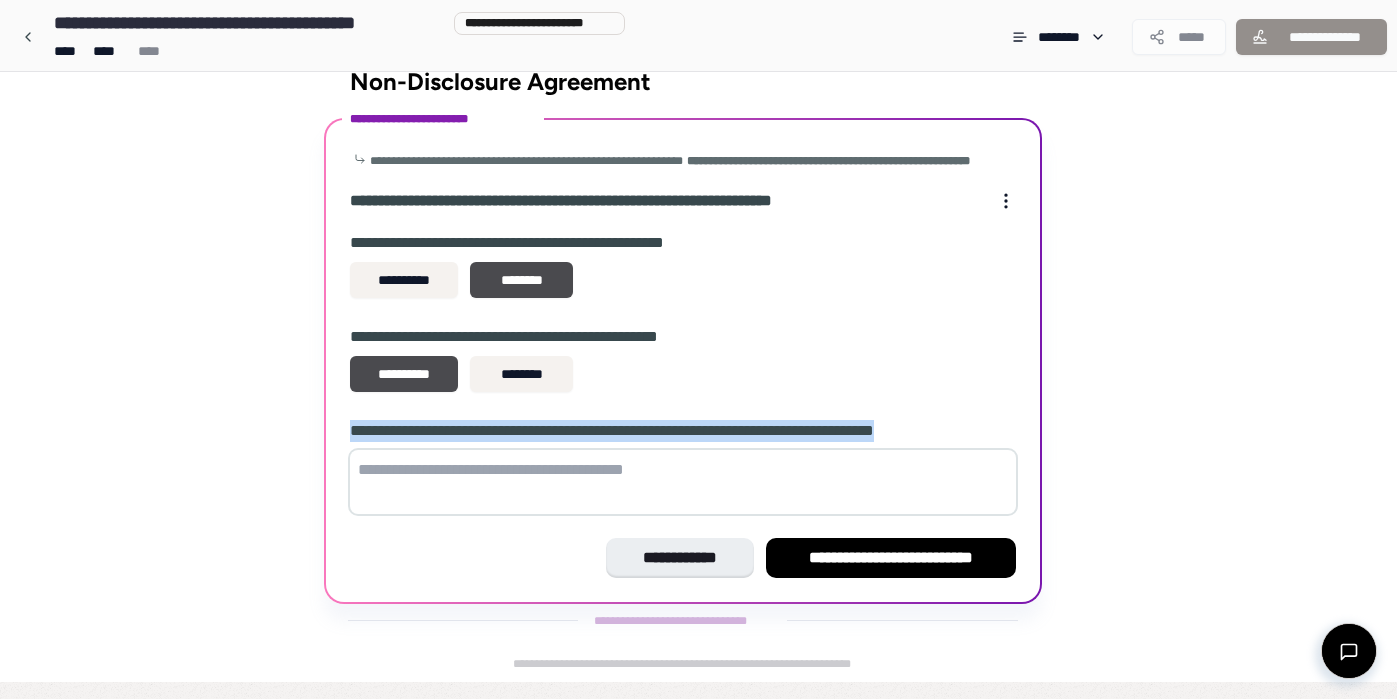 click on "**********" at bounding box center (683, 377) 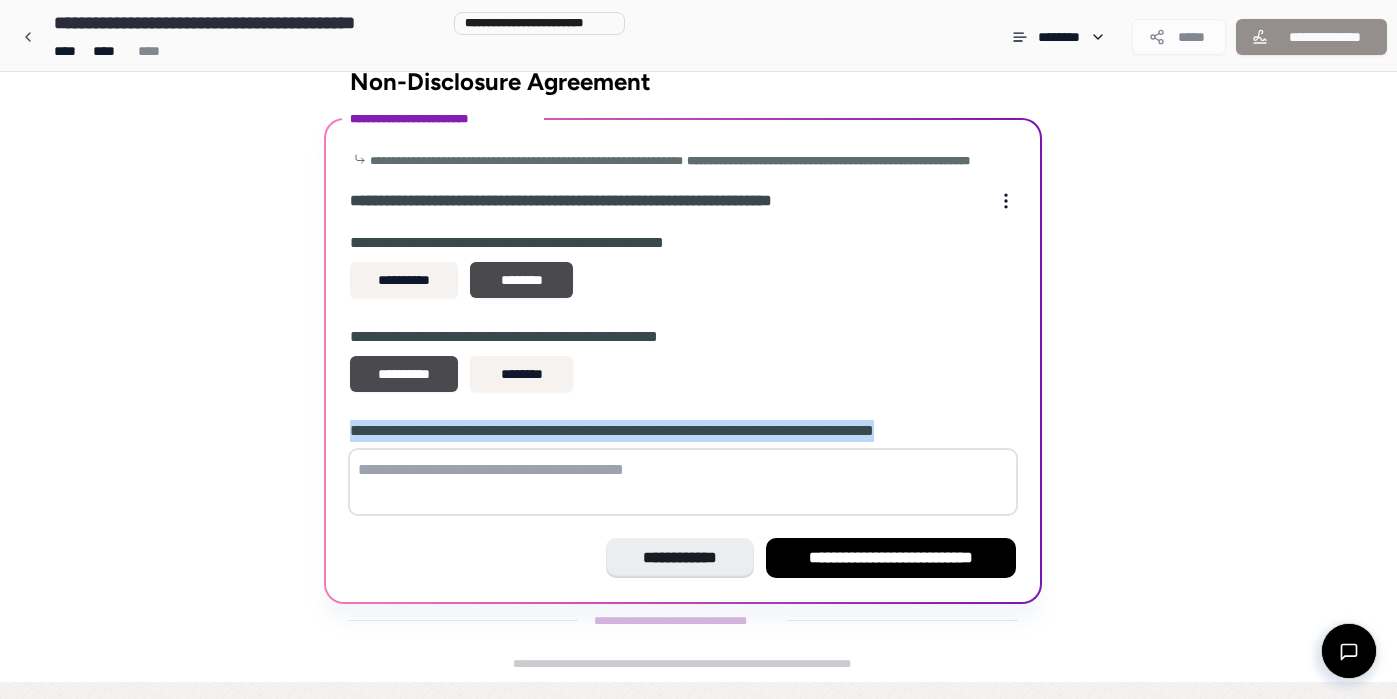 drag, startPoint x: 1005, startPoint y: 449, endPoint x: 339, endPoint y: 450, distance: 666.00073 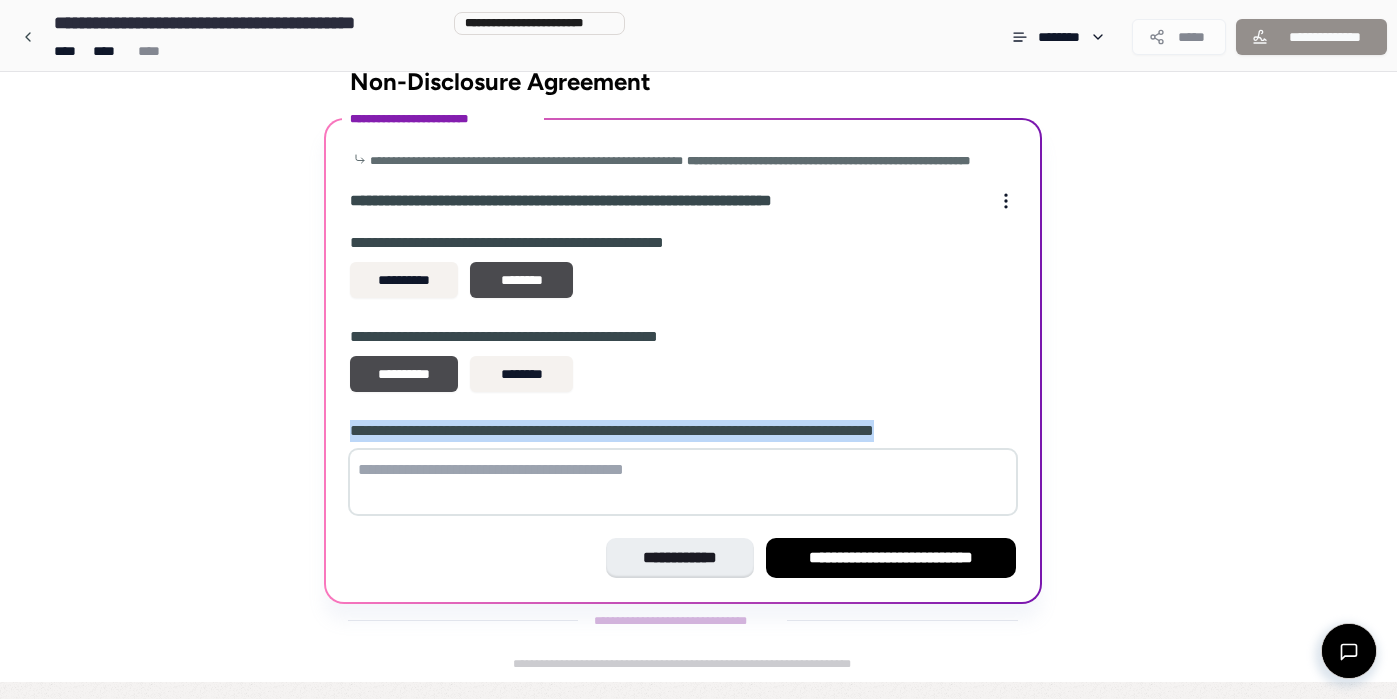 click at bounding box center (683, 482) 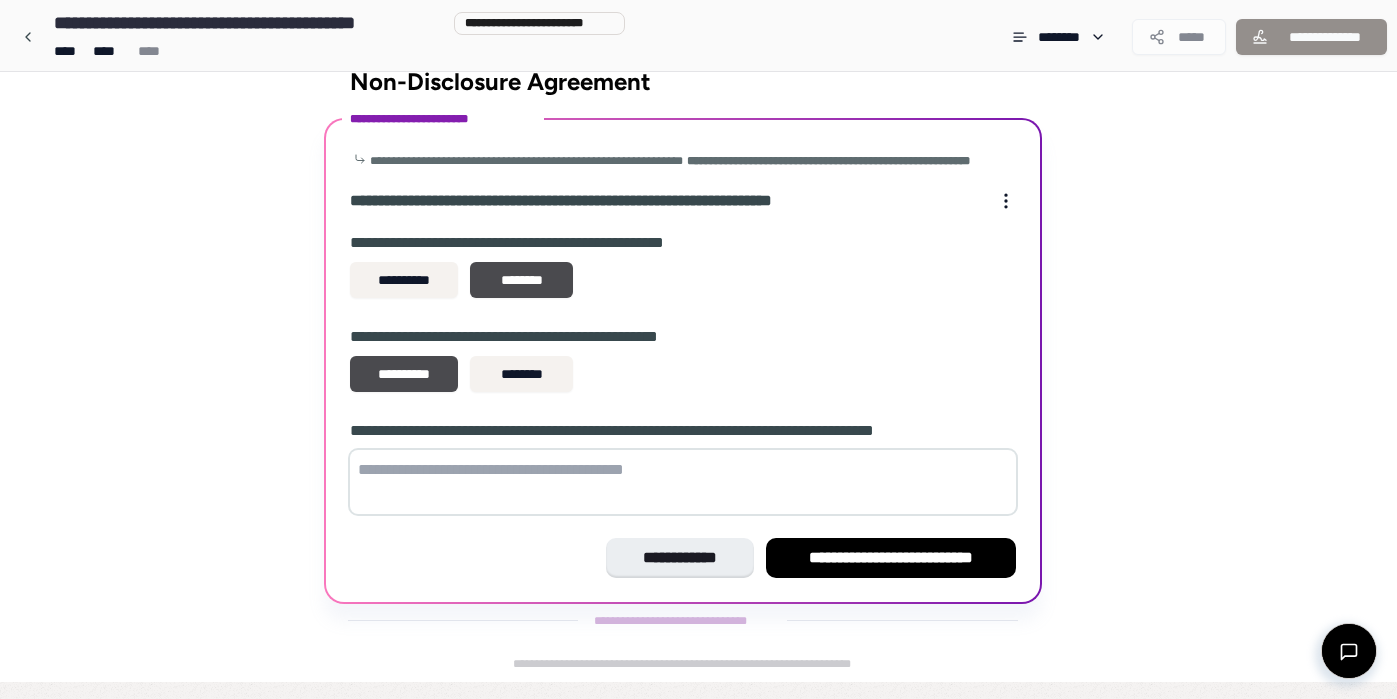 paste on "**********" 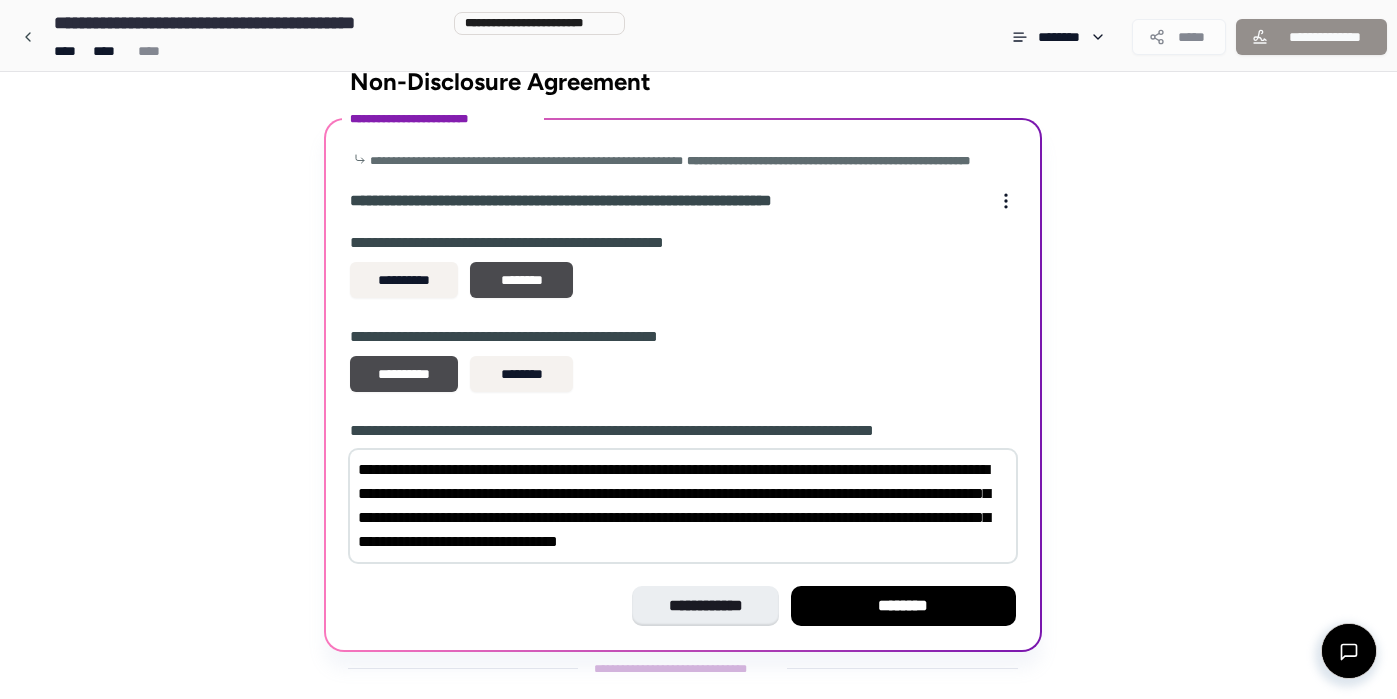 scroll, scrollTop: 85, scrollLeft: 0, axis: vertical 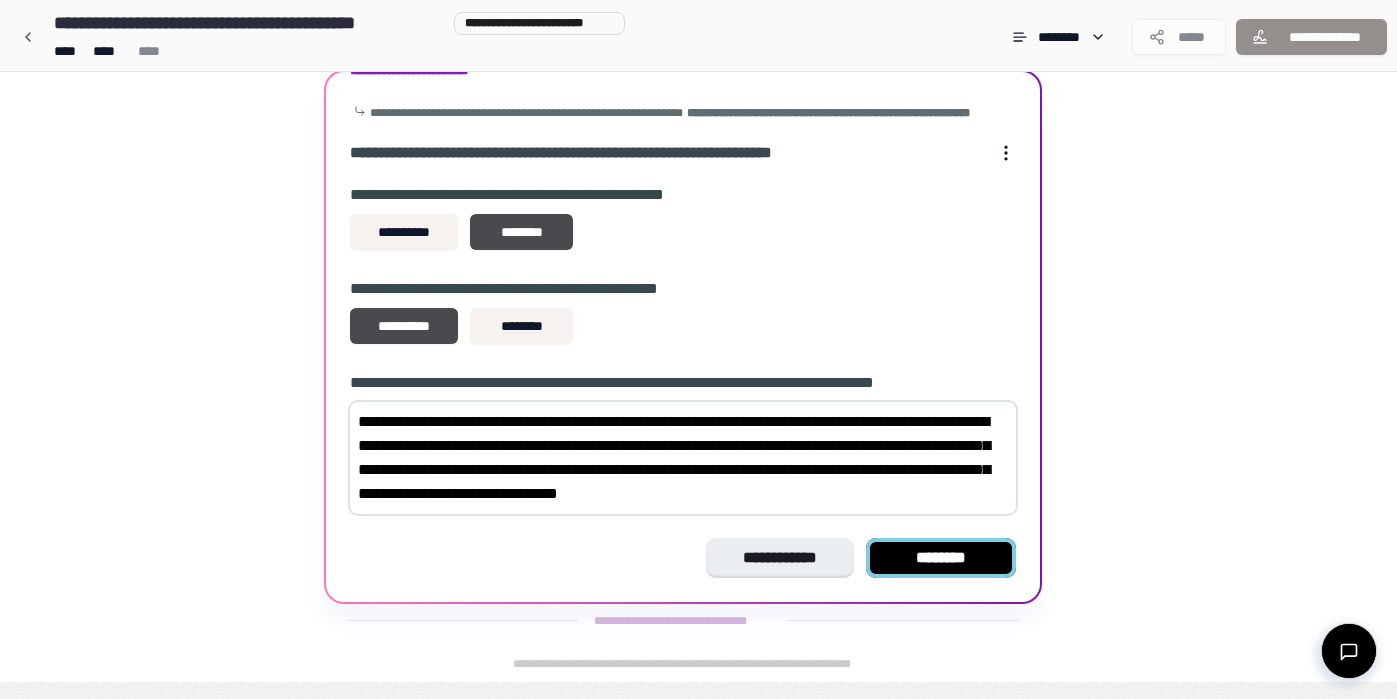 click on "********" at bounding box center [941, 558] 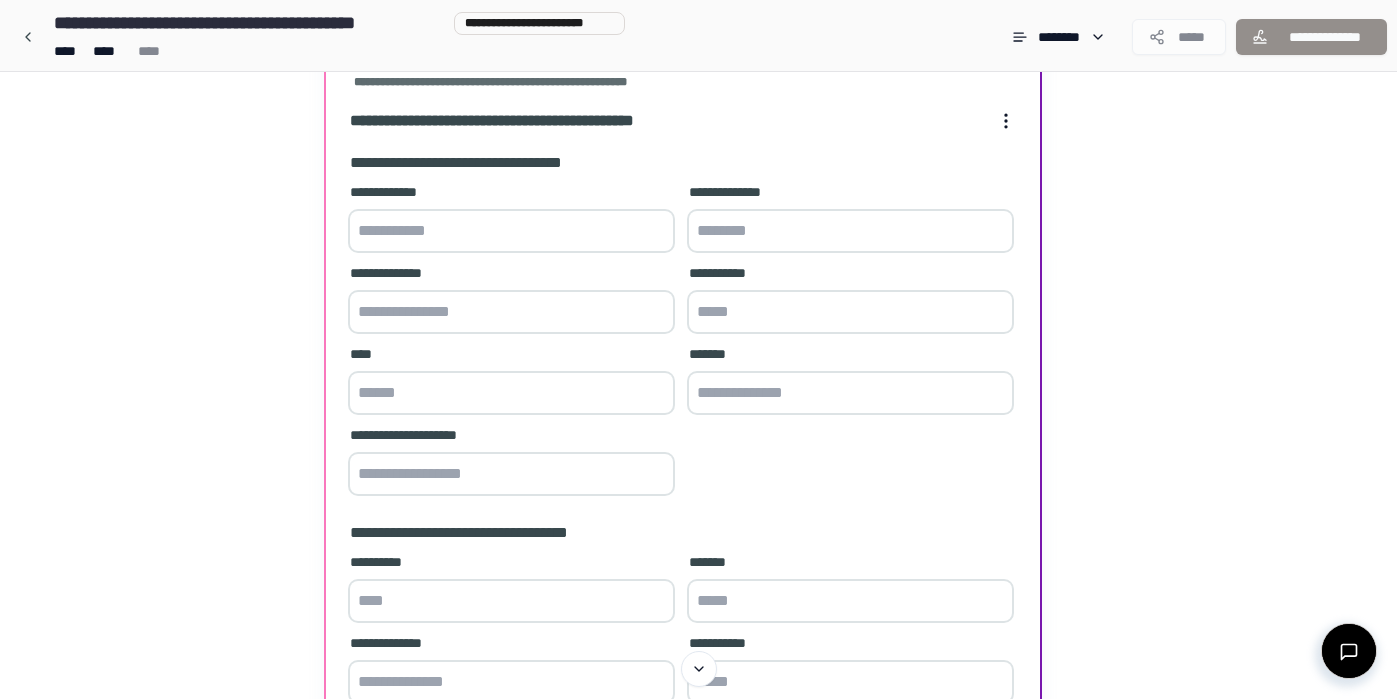 scroll, scrollTop: 194, scrollLeft: 0, axis: vertical 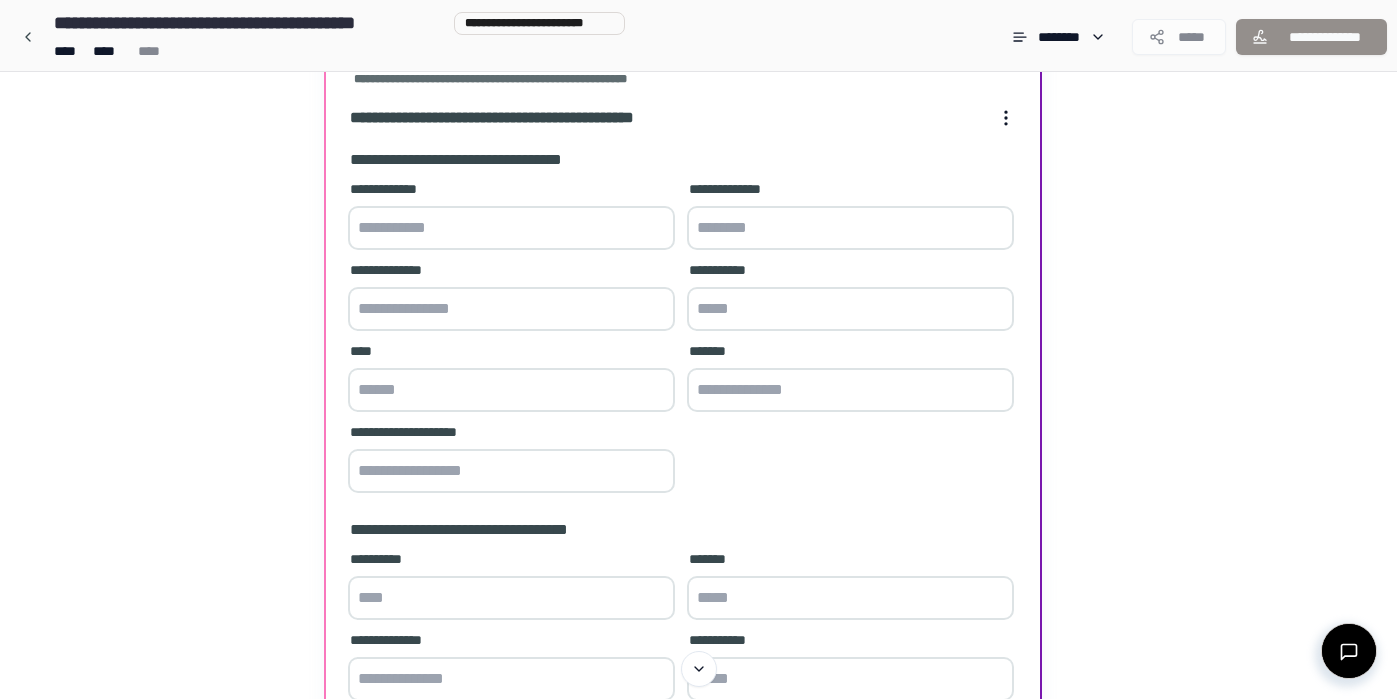 click at bounding box center (511, 228) 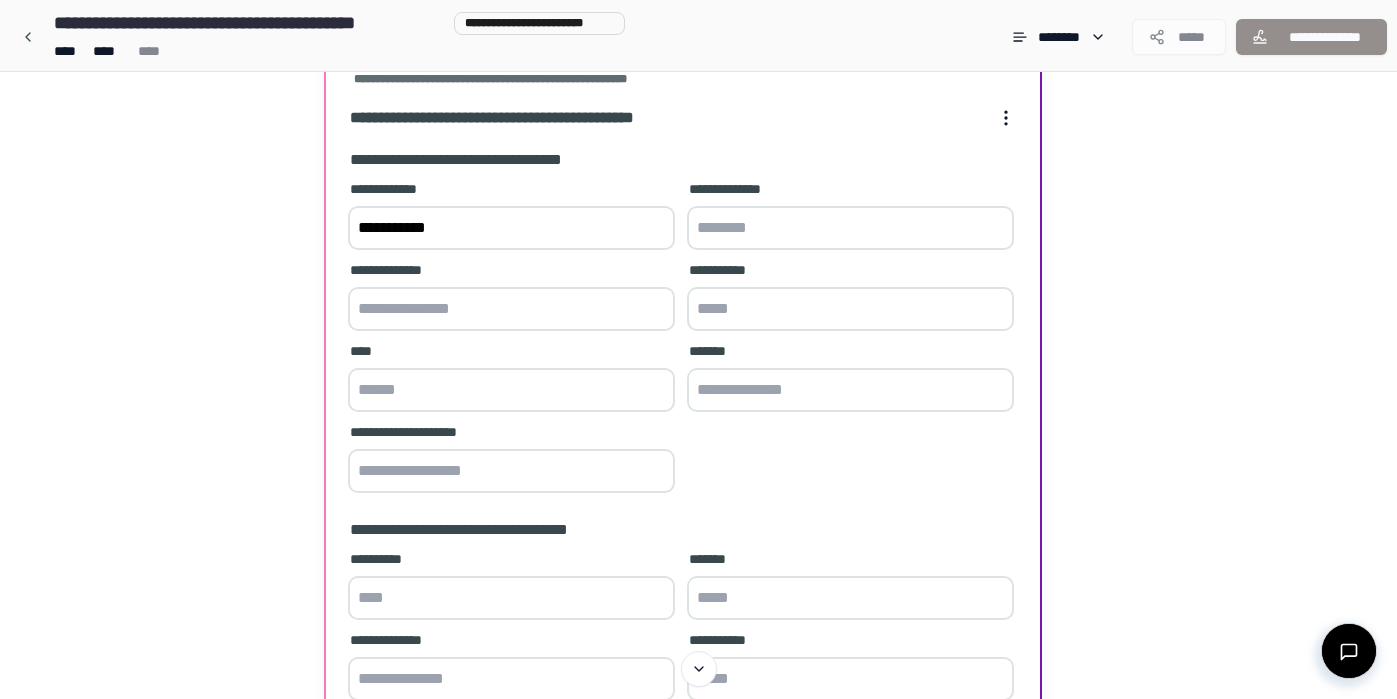 type on "**********" 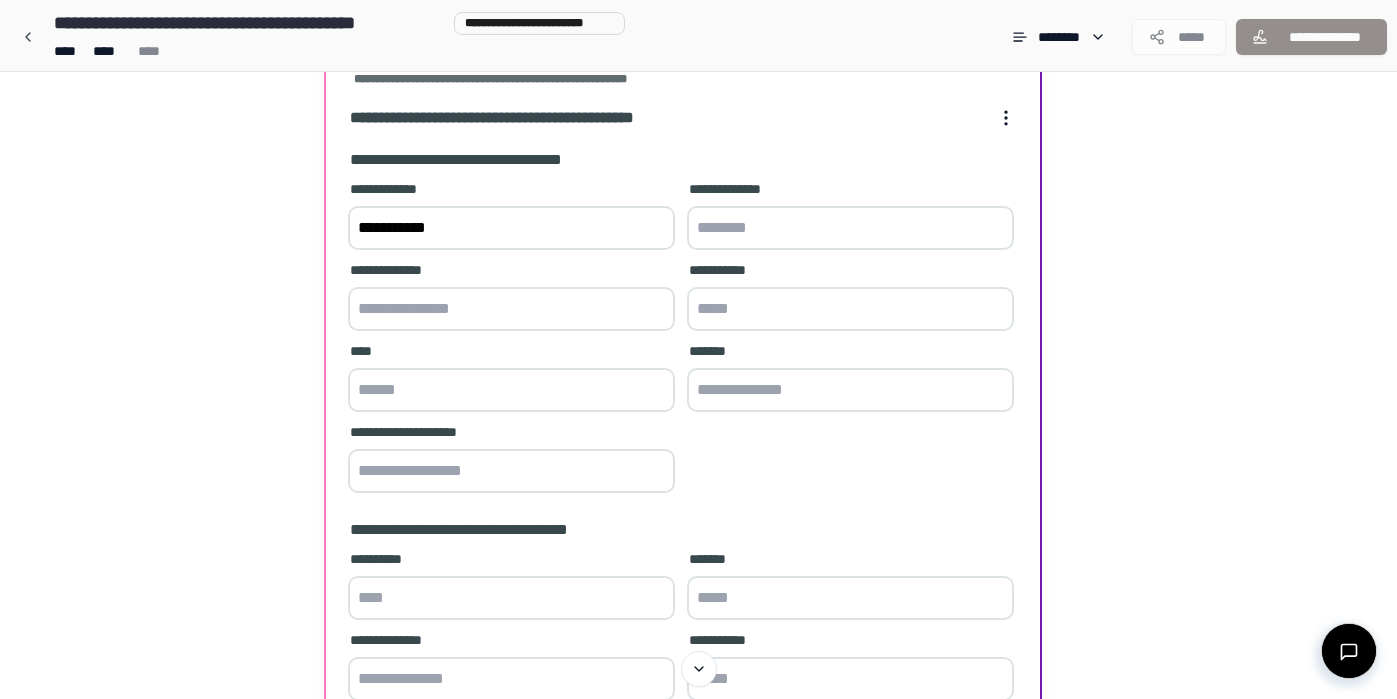 click at bounding box center (850, 228) 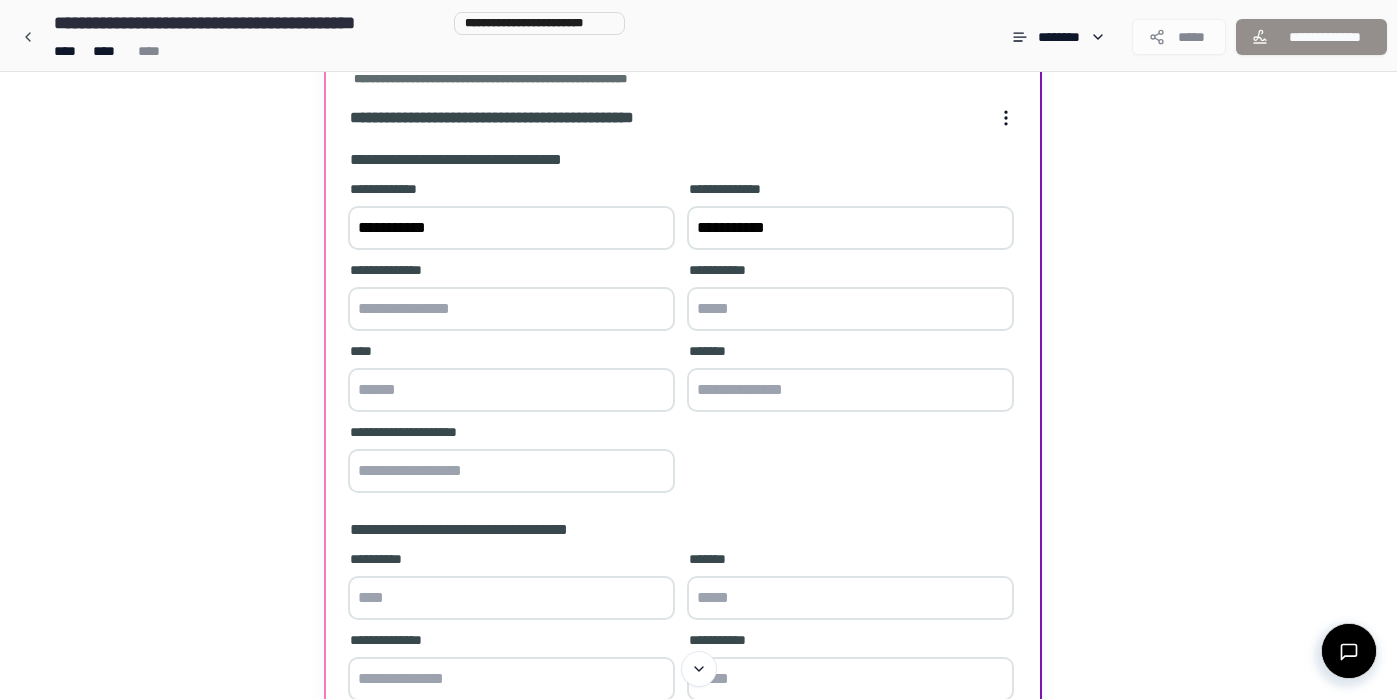 click on "**********" at bounding box center [850, 228] 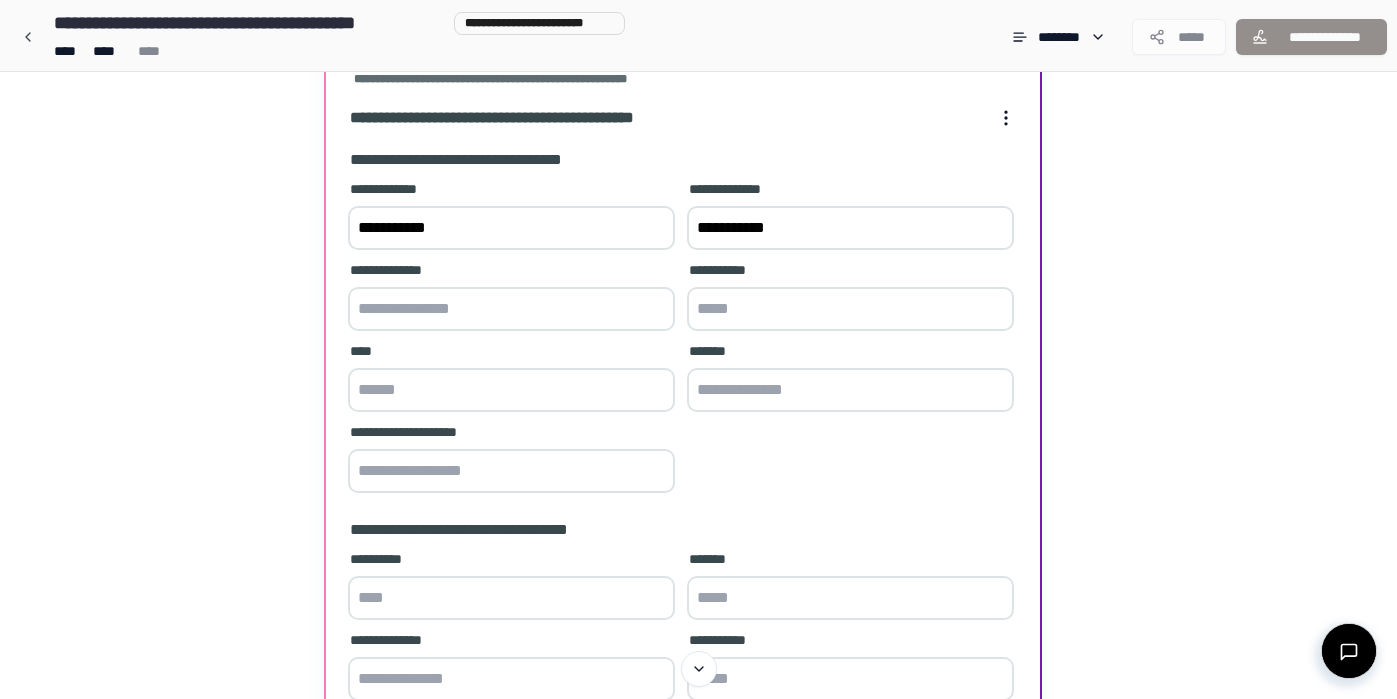 click at bounding box center (850, 309) 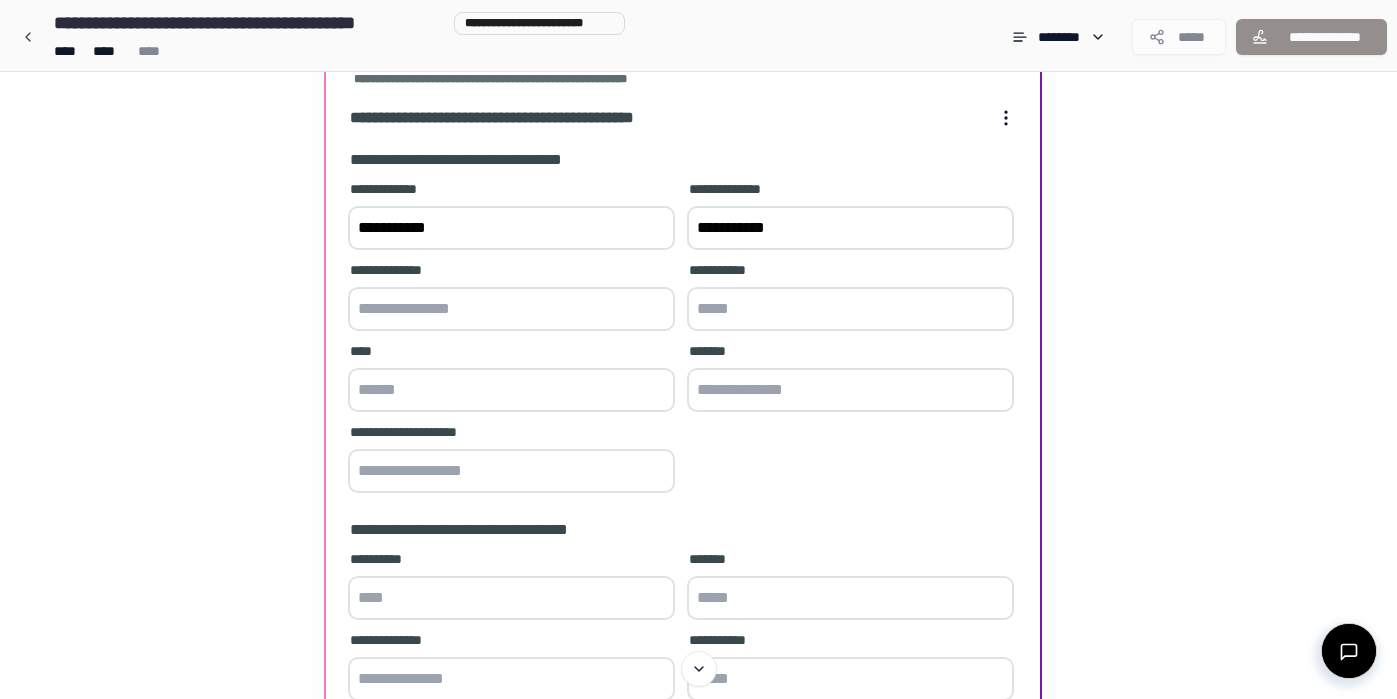 paste on "**********" 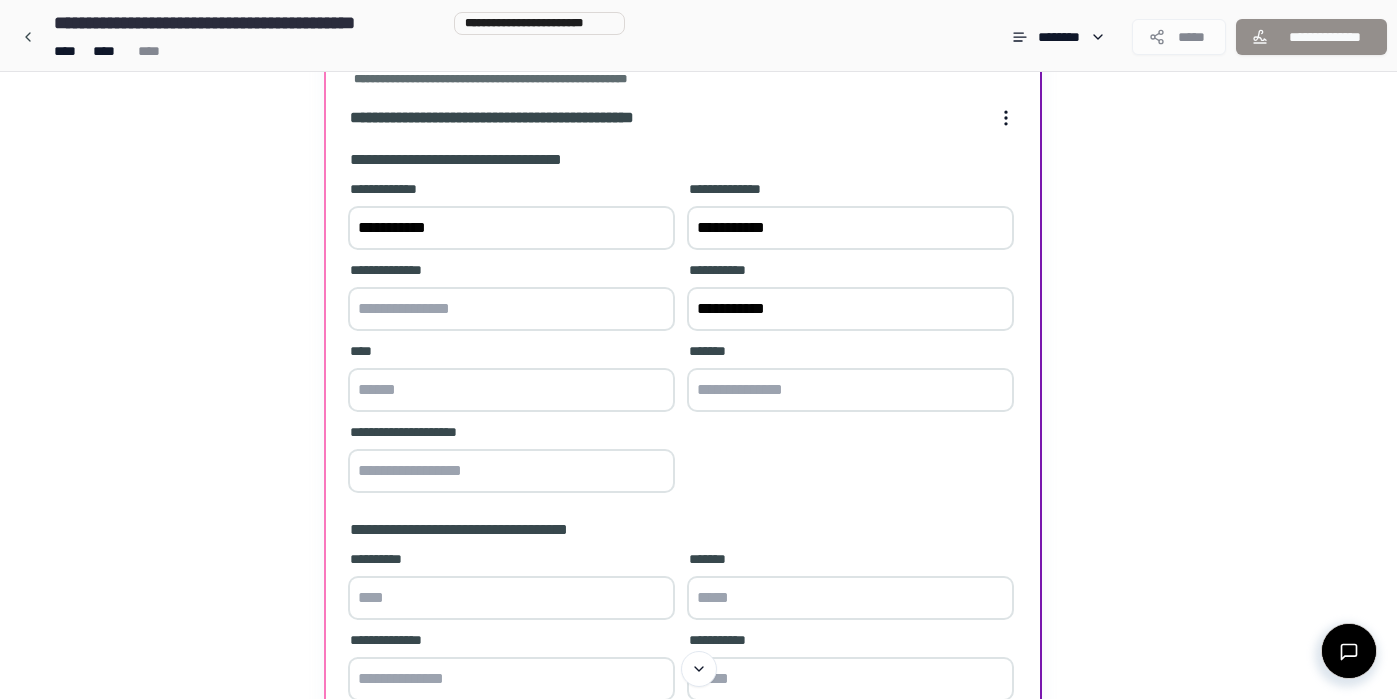 type on "**********" 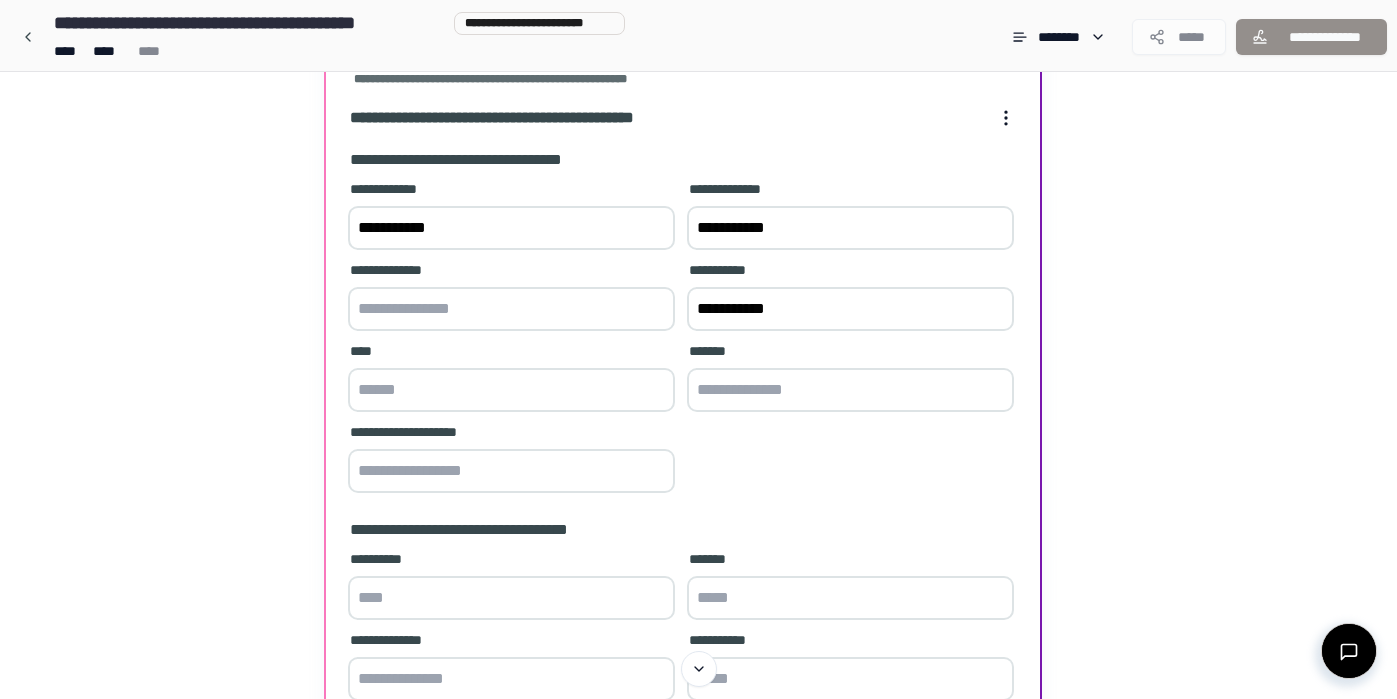 click on "*******" at bounding box center [850, 379] 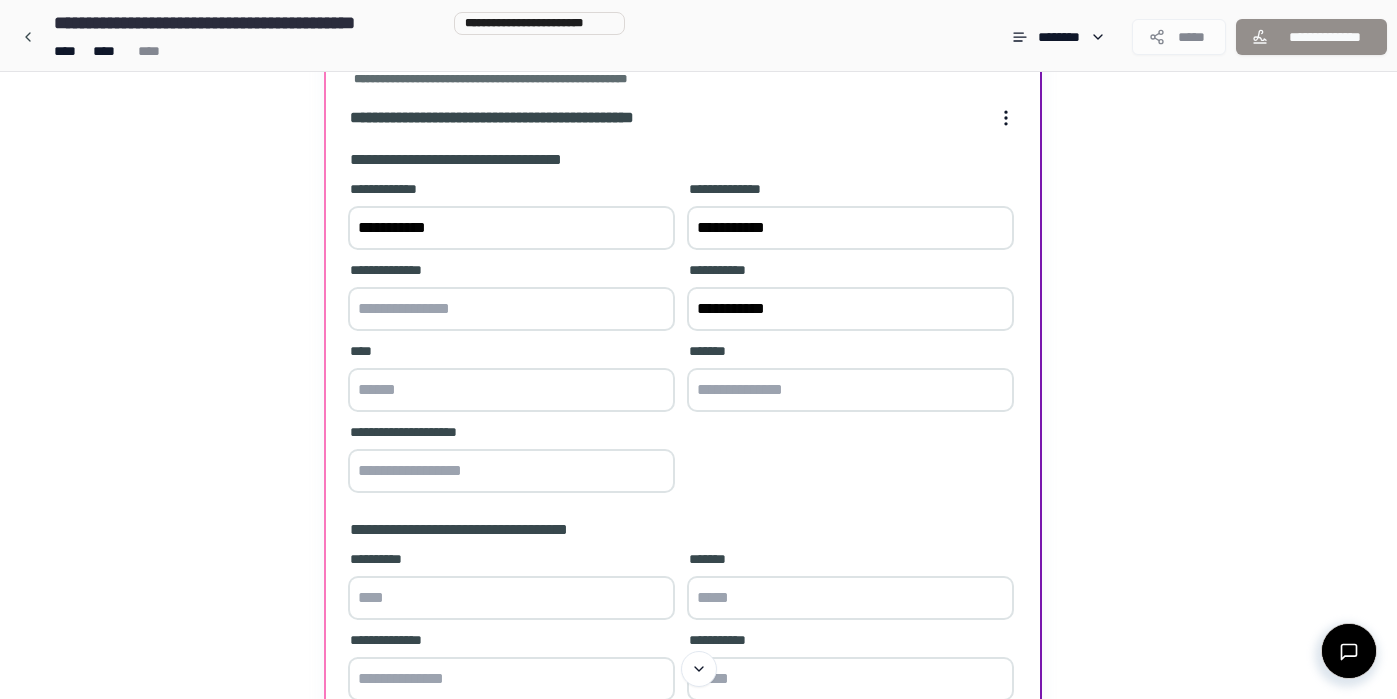 click at bounding box center [850, 390] 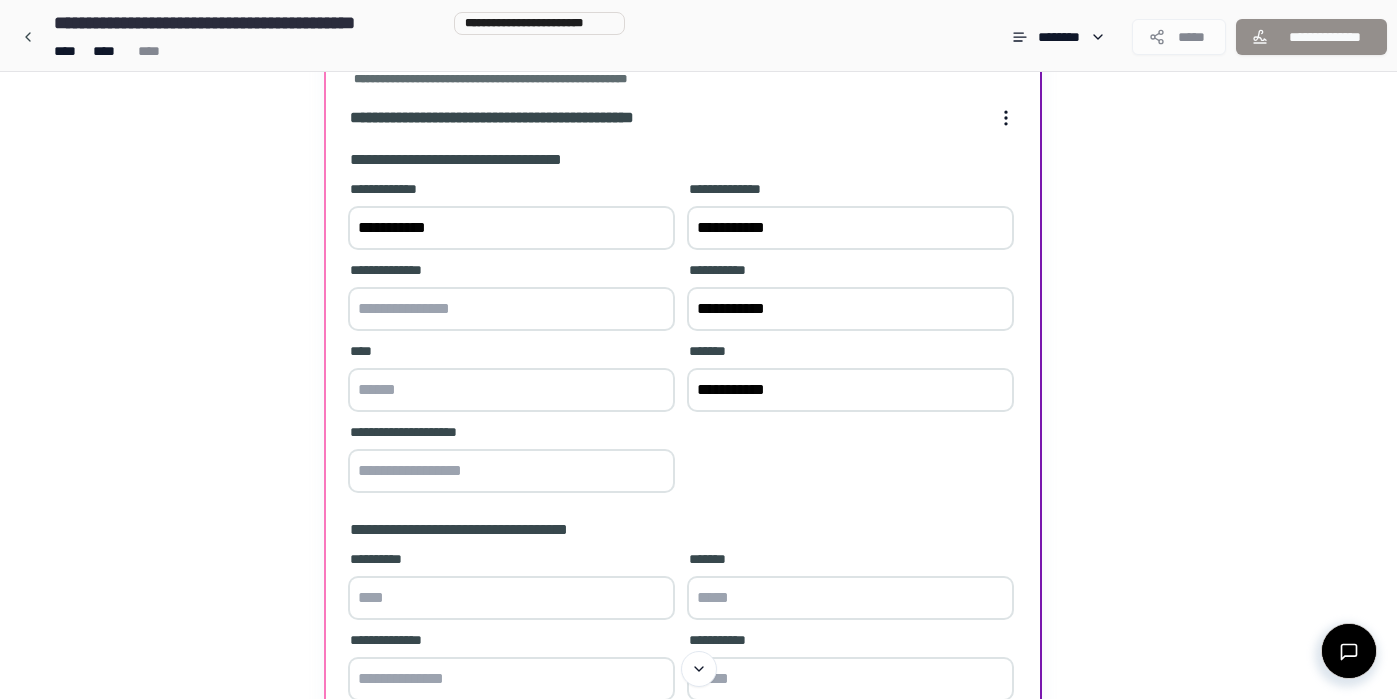 type on "**********" 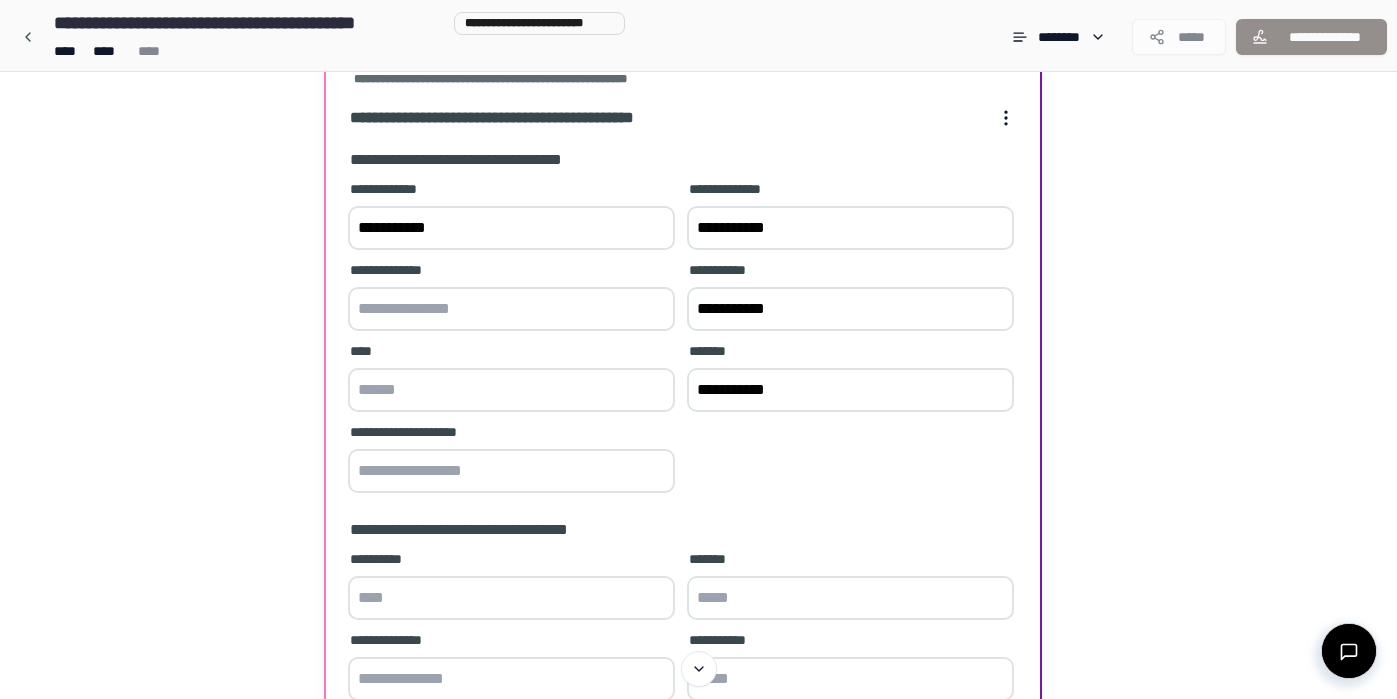 click on "**********" at bounding box center [511, 228] 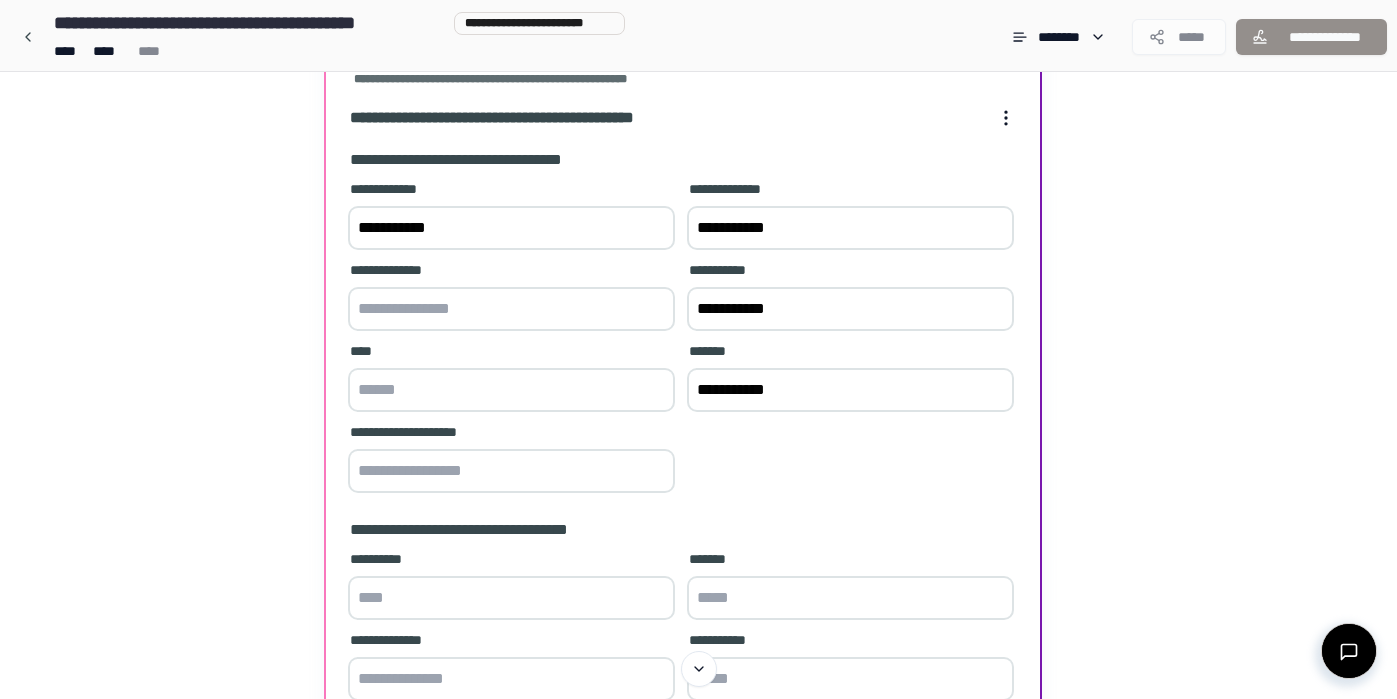 type on "**********" 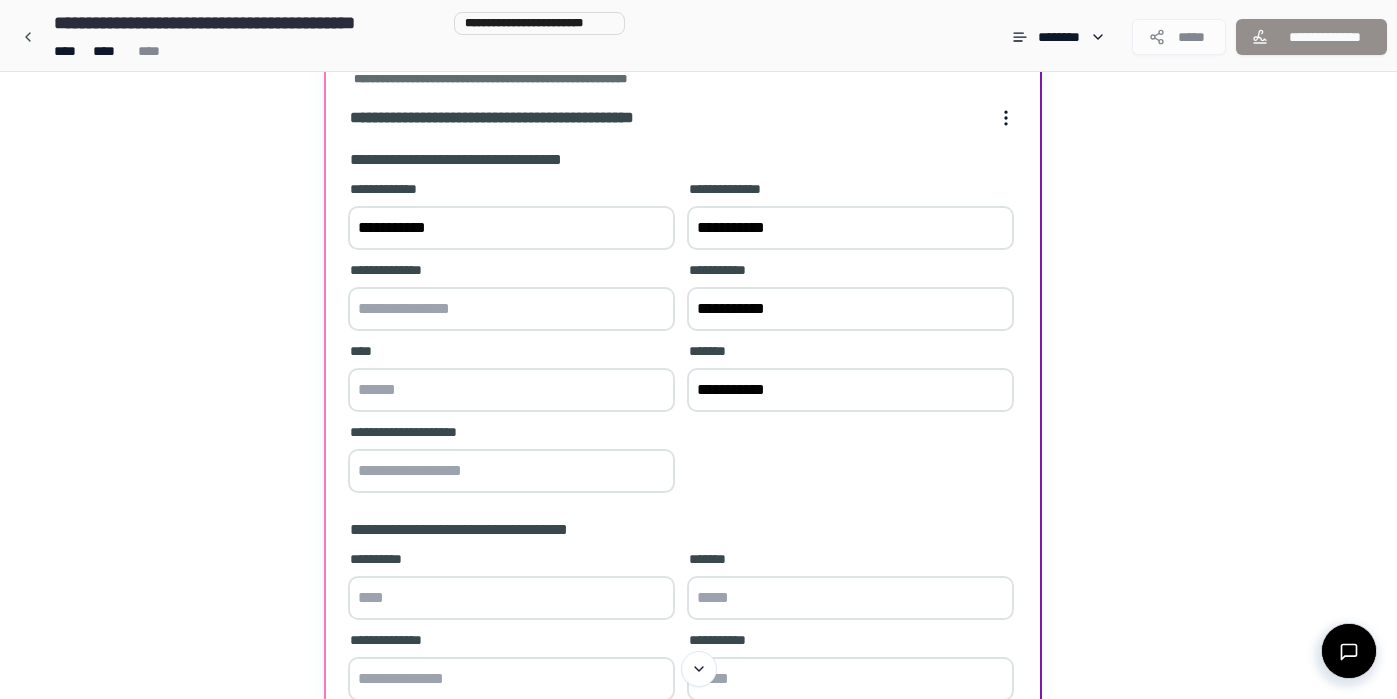 click at bounding box center (511, 309) 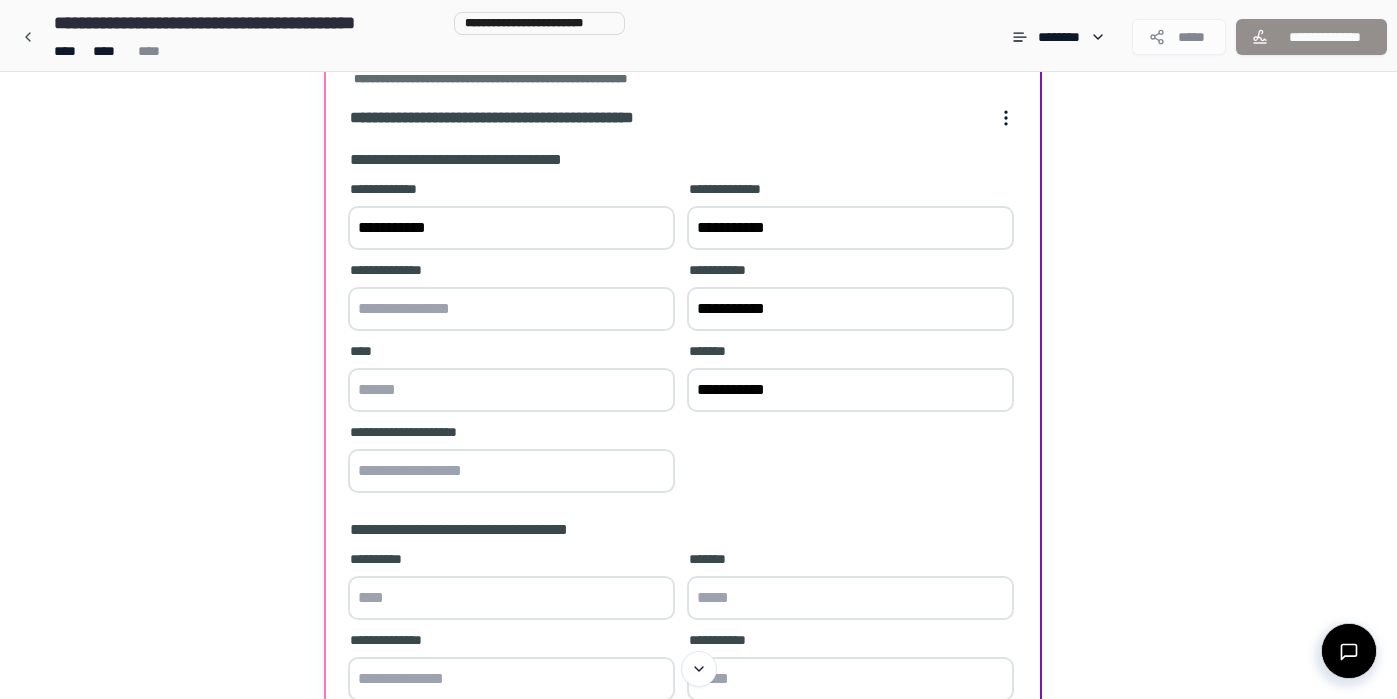 paste on "**********" 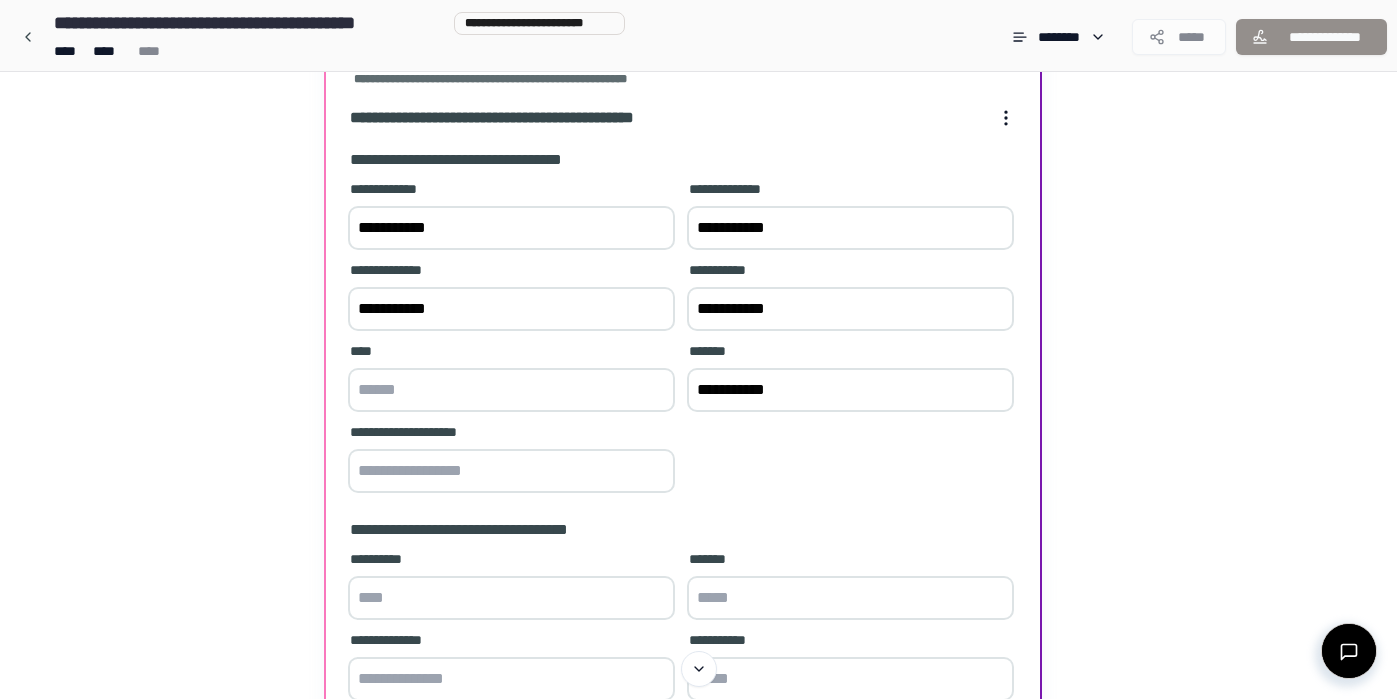 type on "**********" 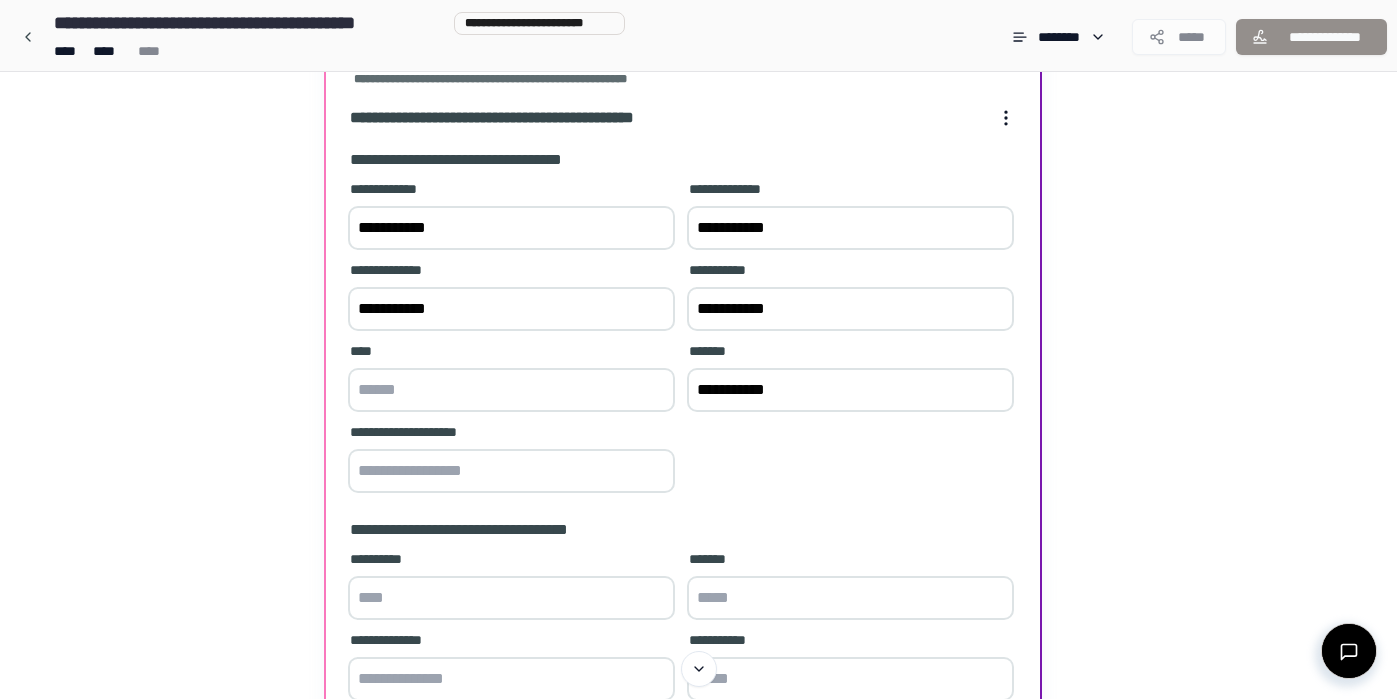 click at bounding box center (511, 390) 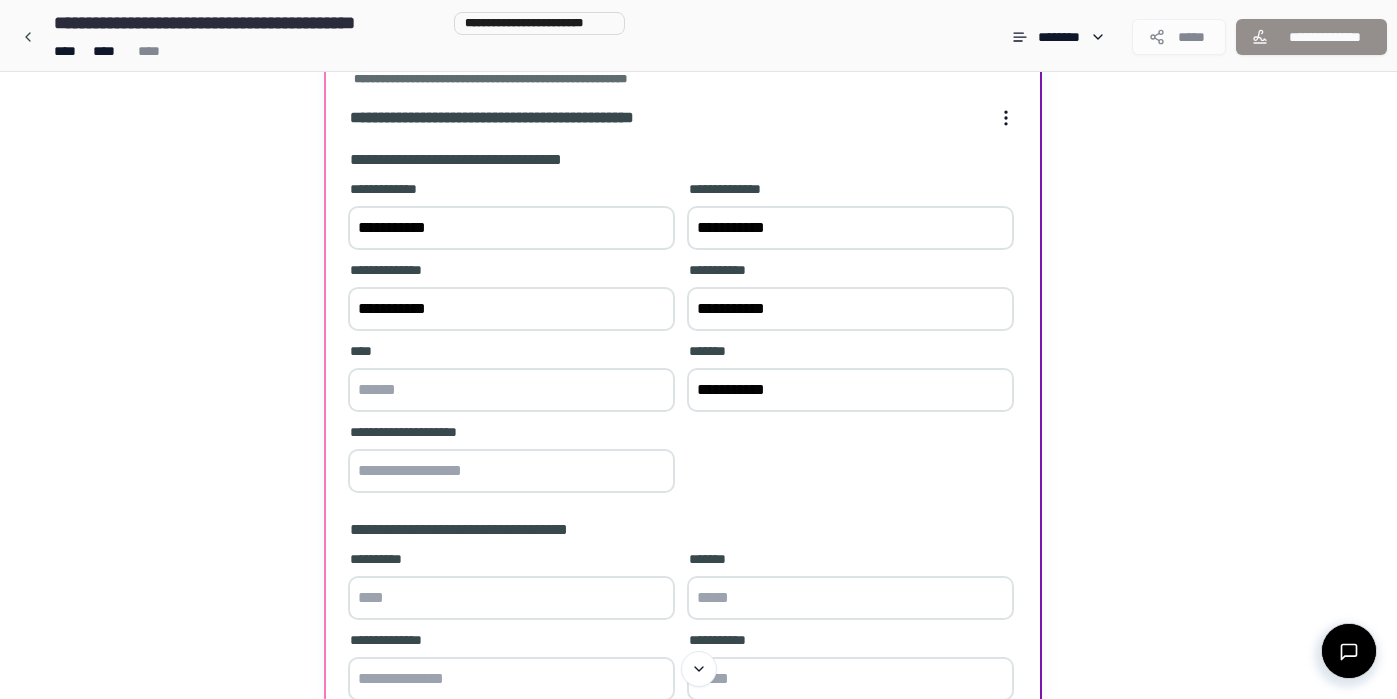 paste on "**********" 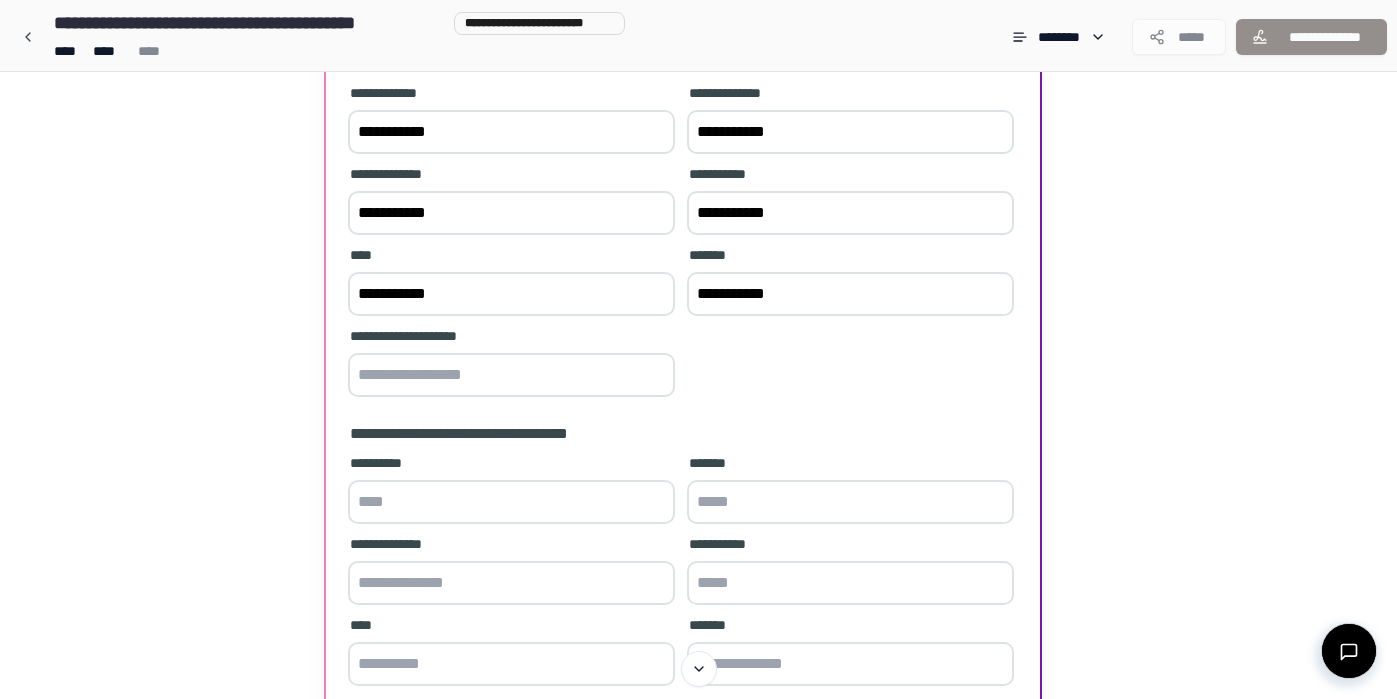 scroll, scrollTop: 302, scrollLeft: 0, axis: vertical 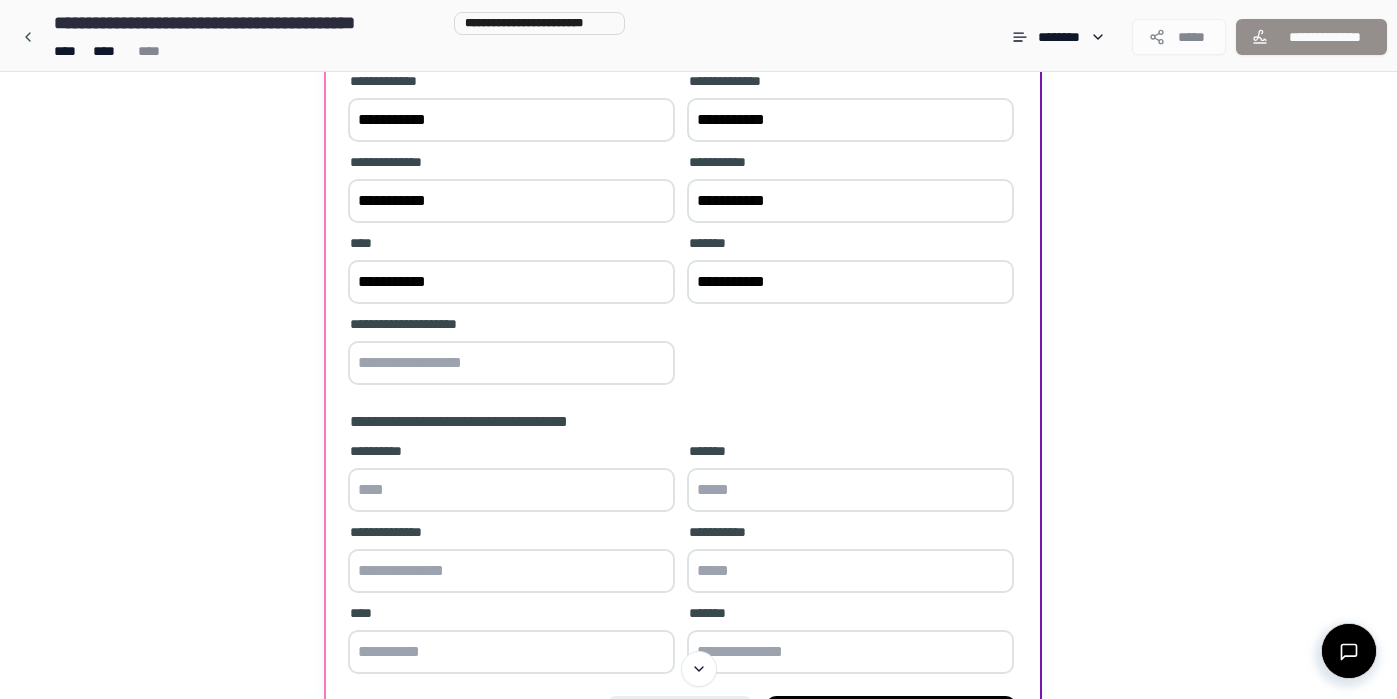 type on "**********" 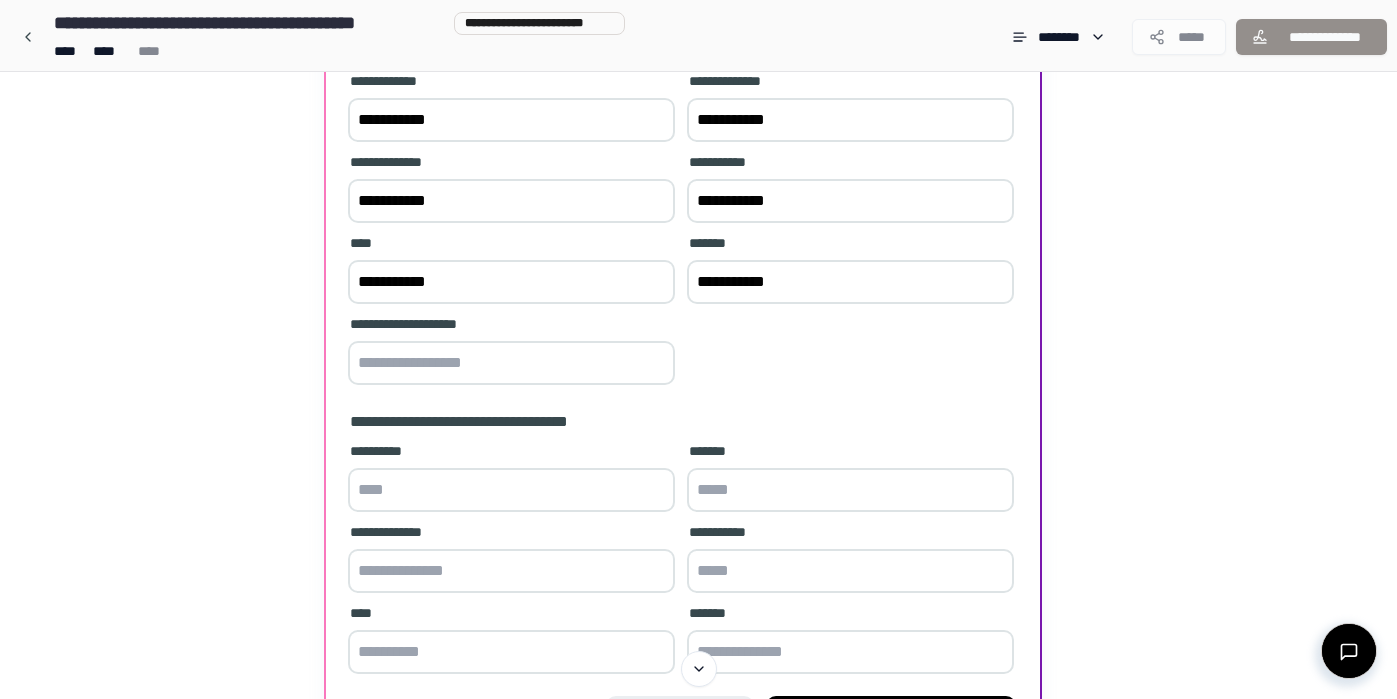 click at bounding box center [511, 363] 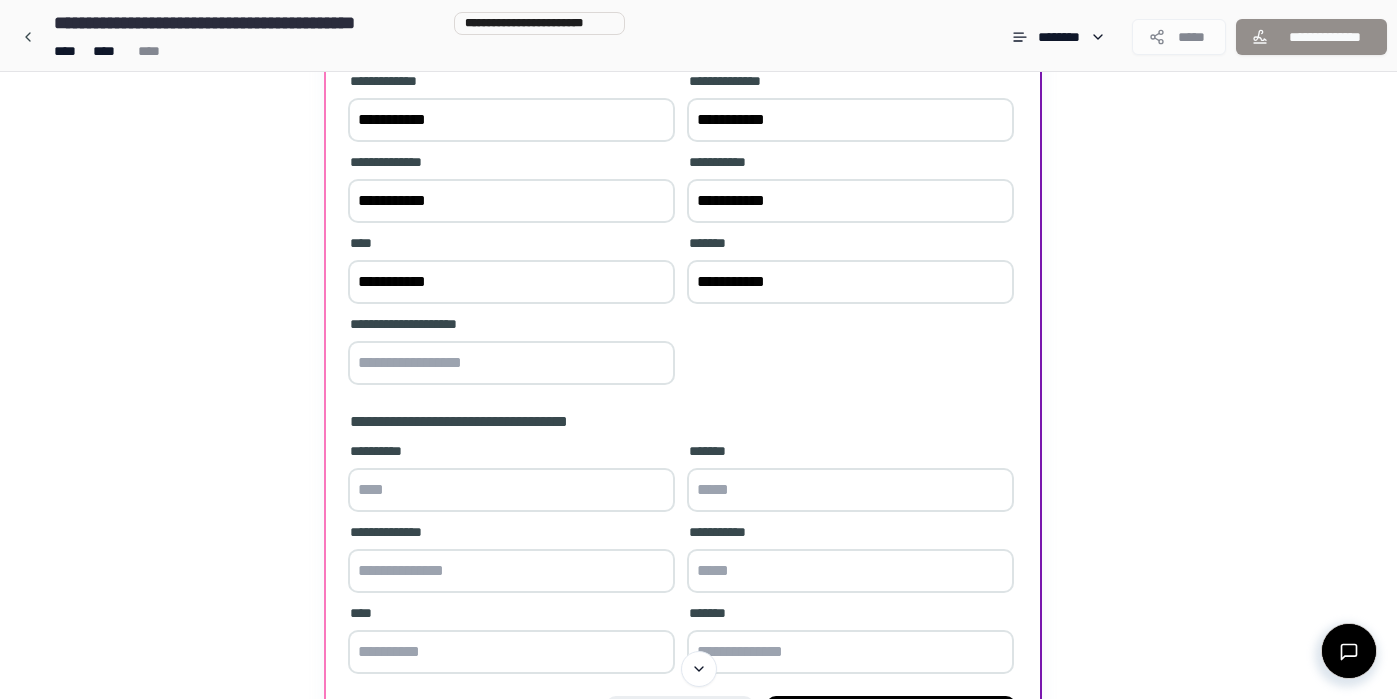 paste on "**********" 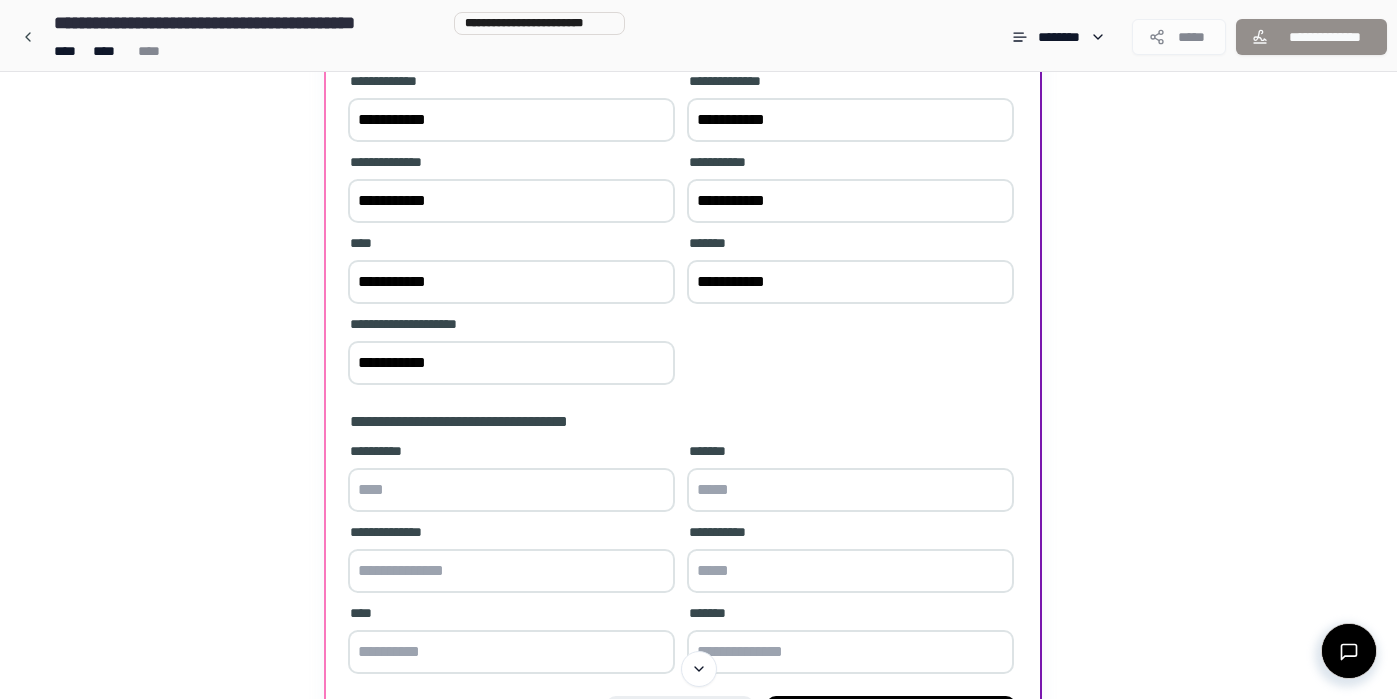 type on "**********" 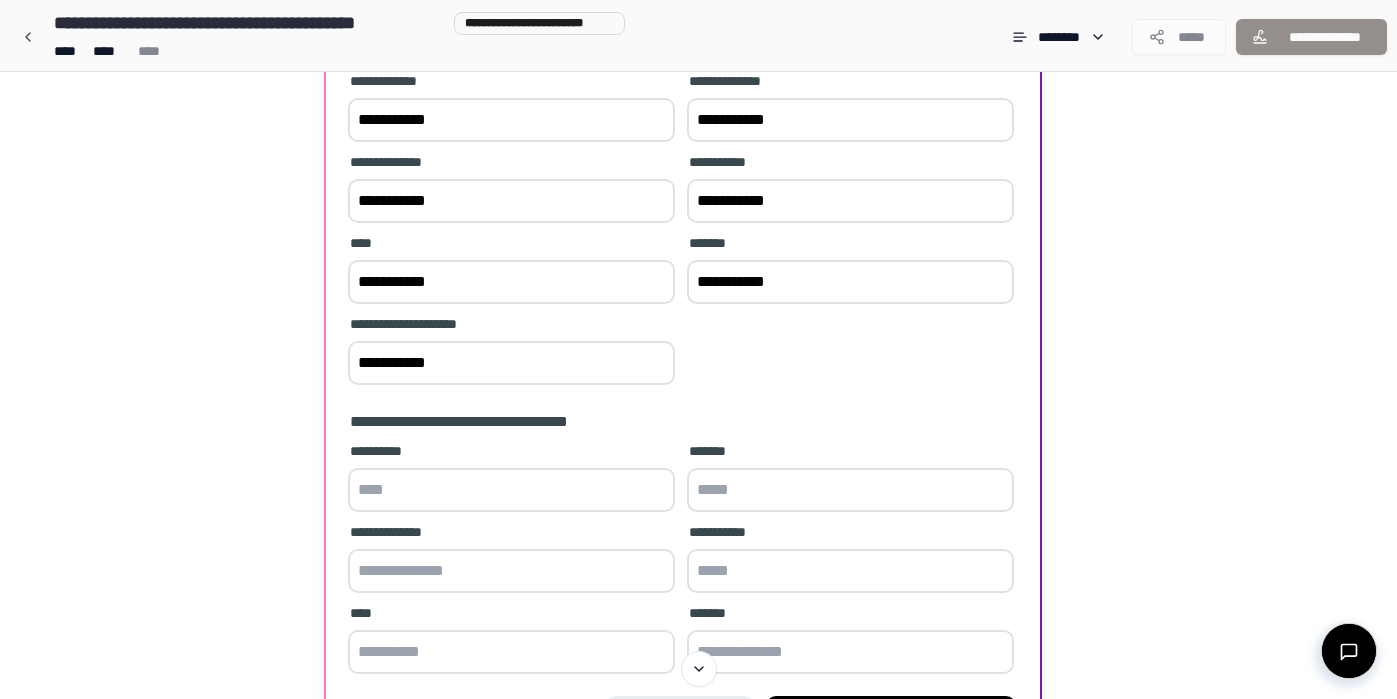 click at bounding box center [511, 490] 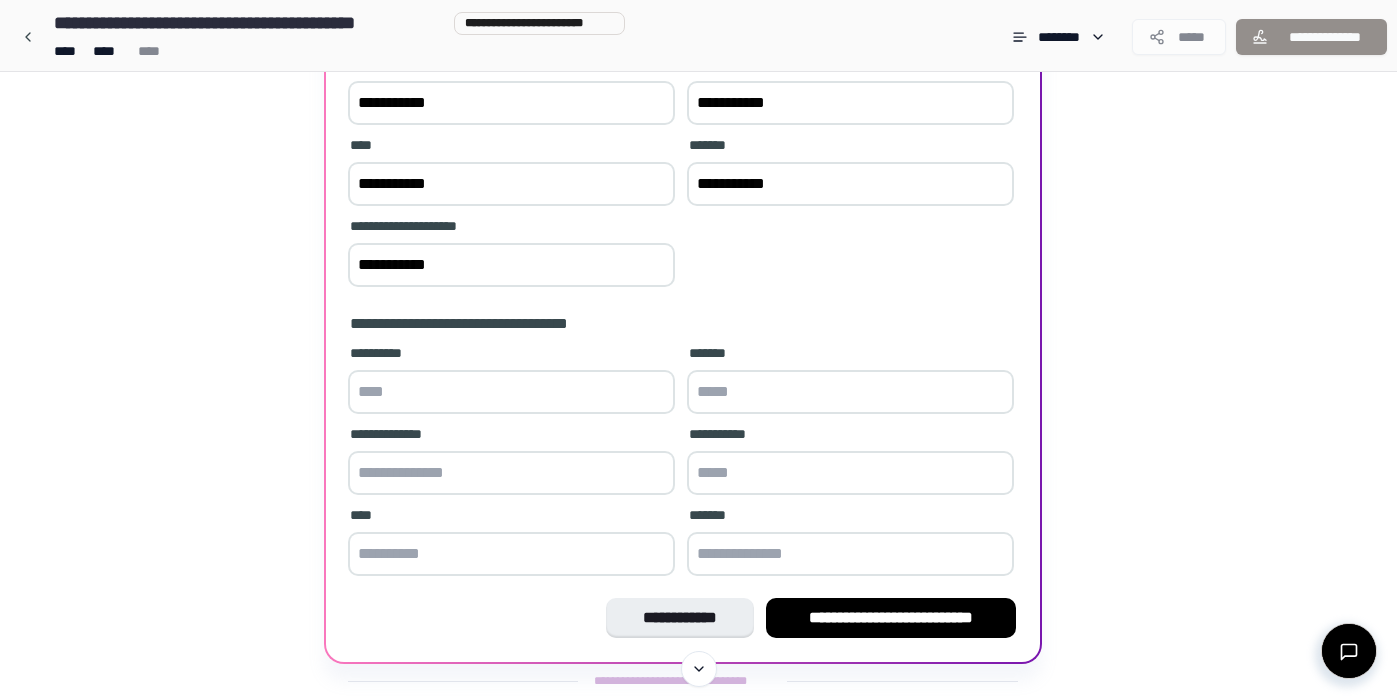 scroll, scrollTop: 461, scrollLeft: 0, axis: vertical 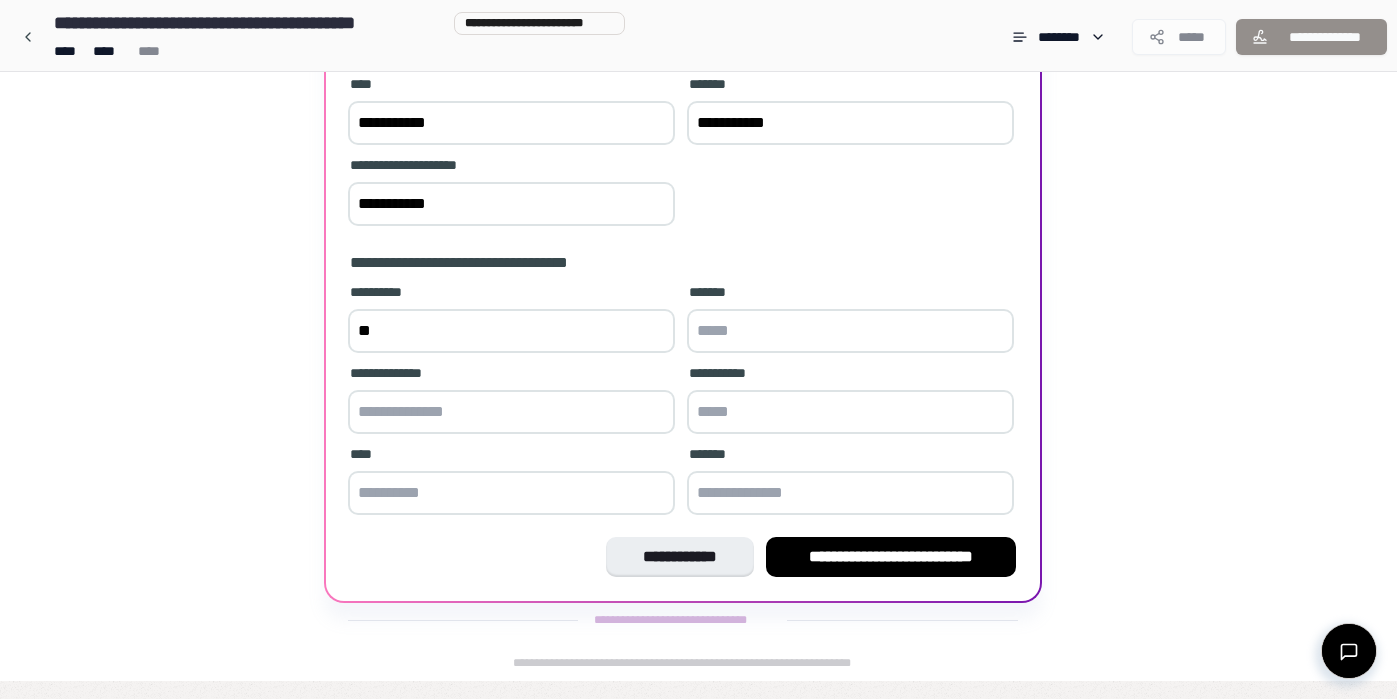 type on "*" 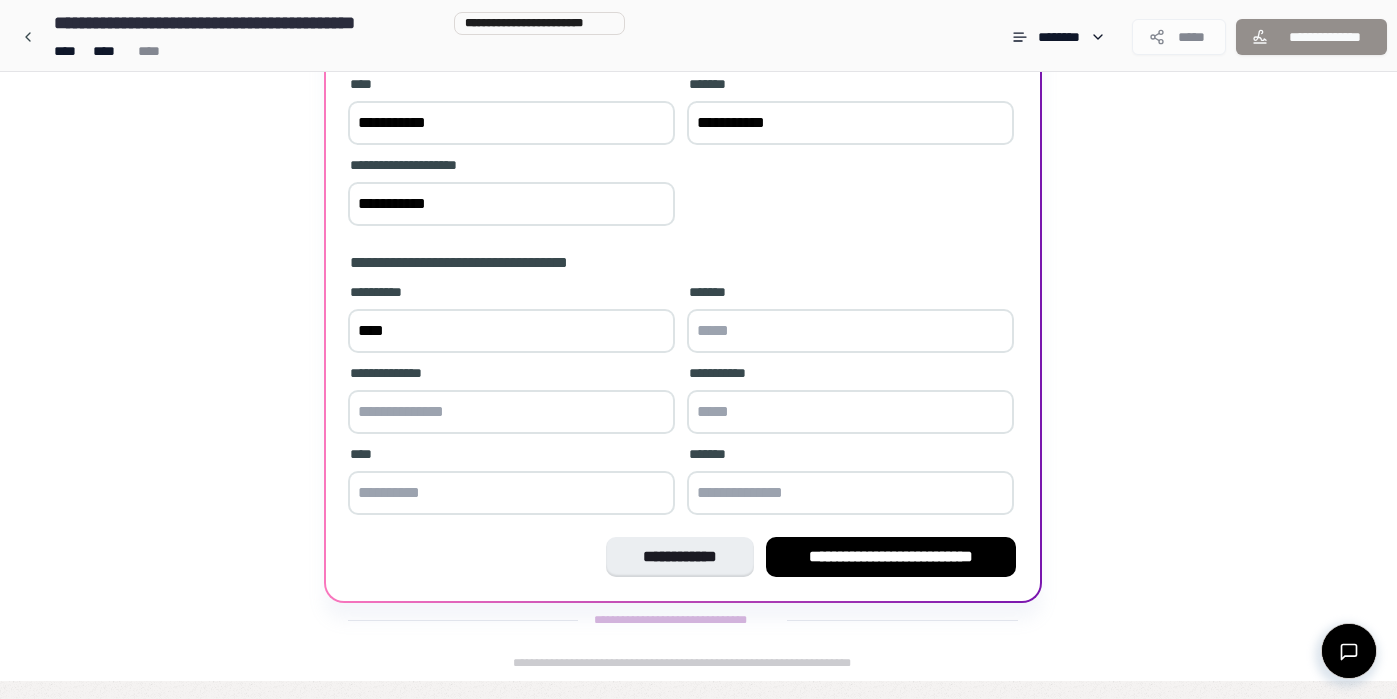 type on "****" 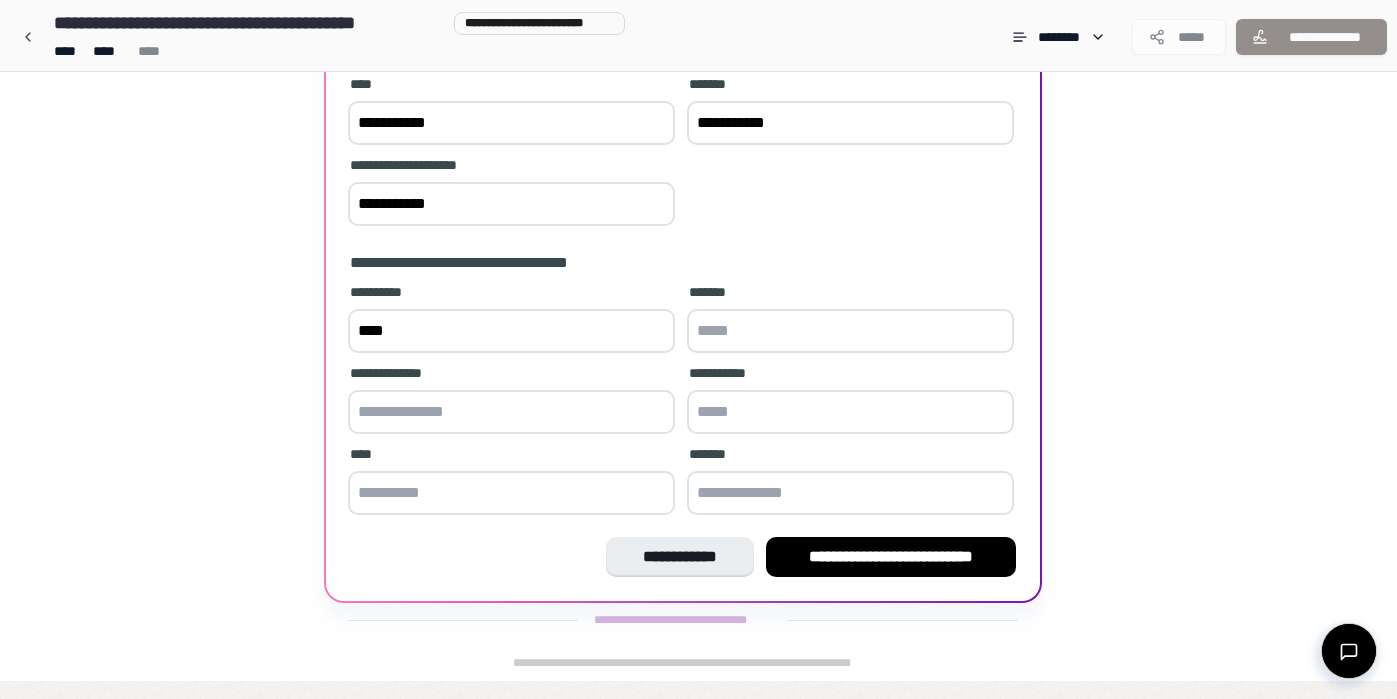 click at bounding box center [850, 331] 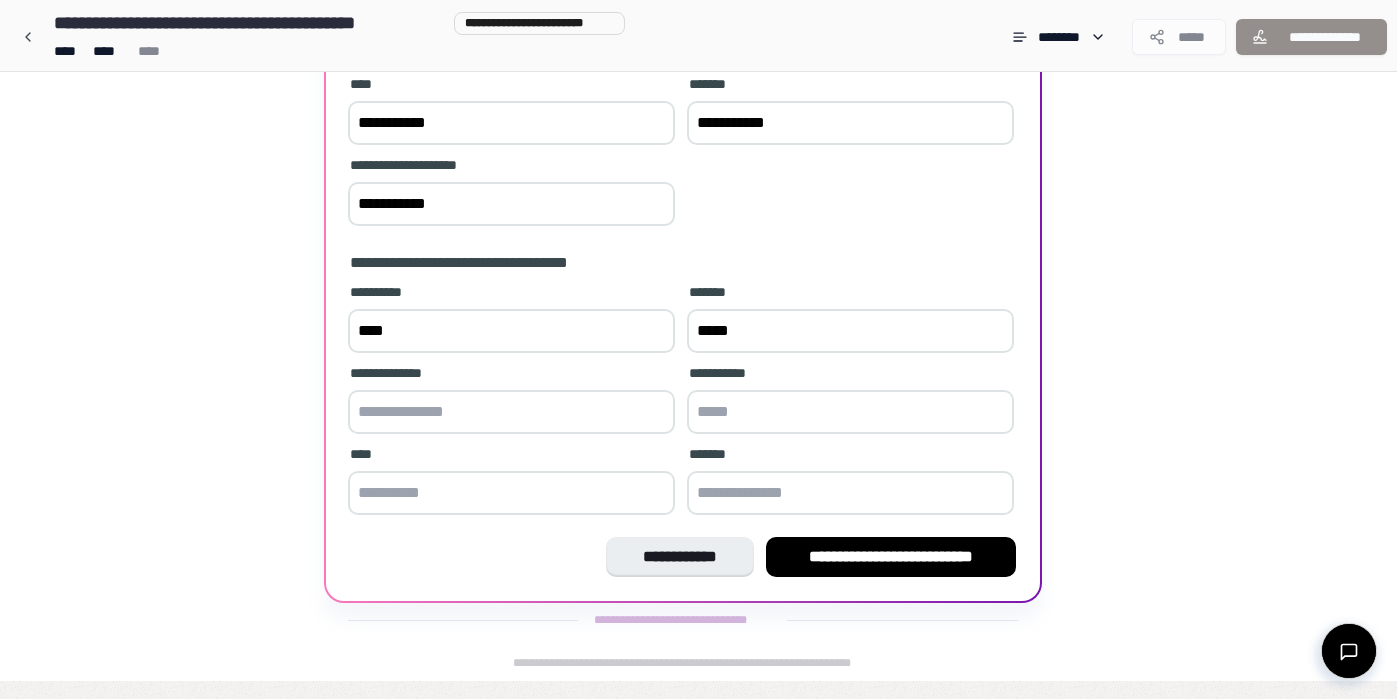 type on "*****" 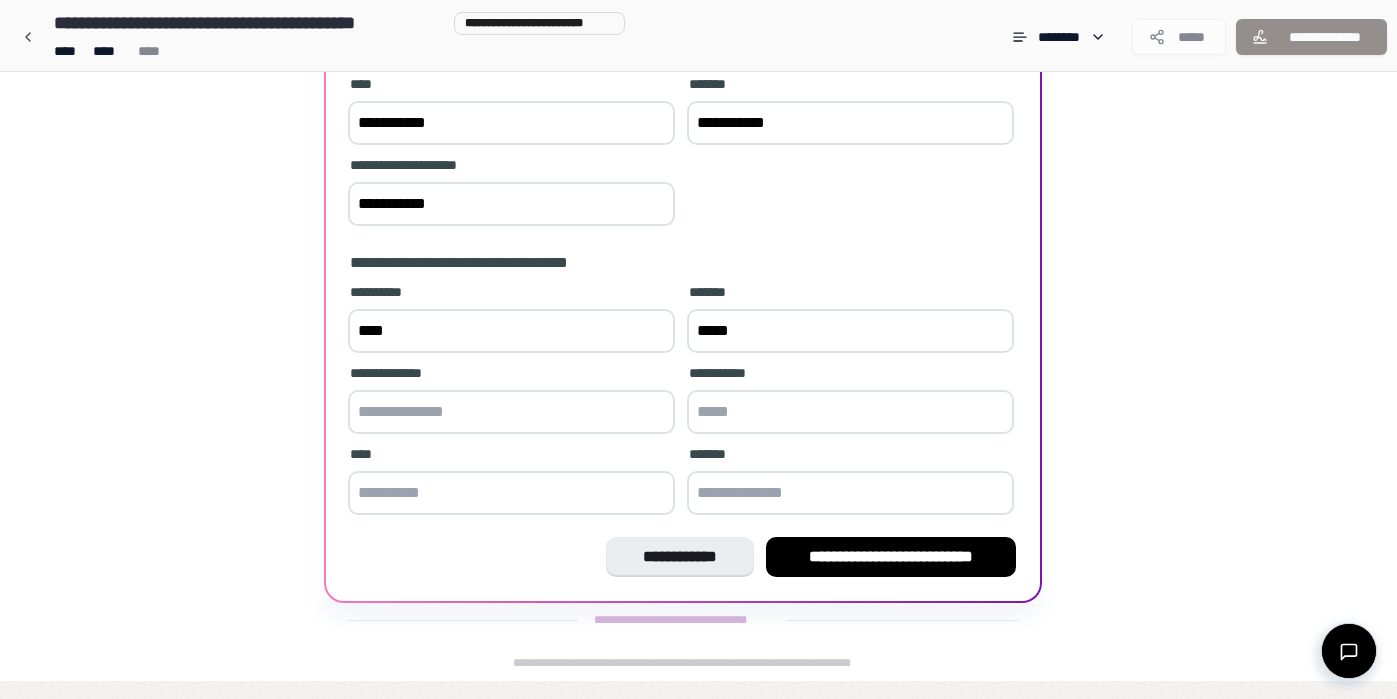 paste on "**********" 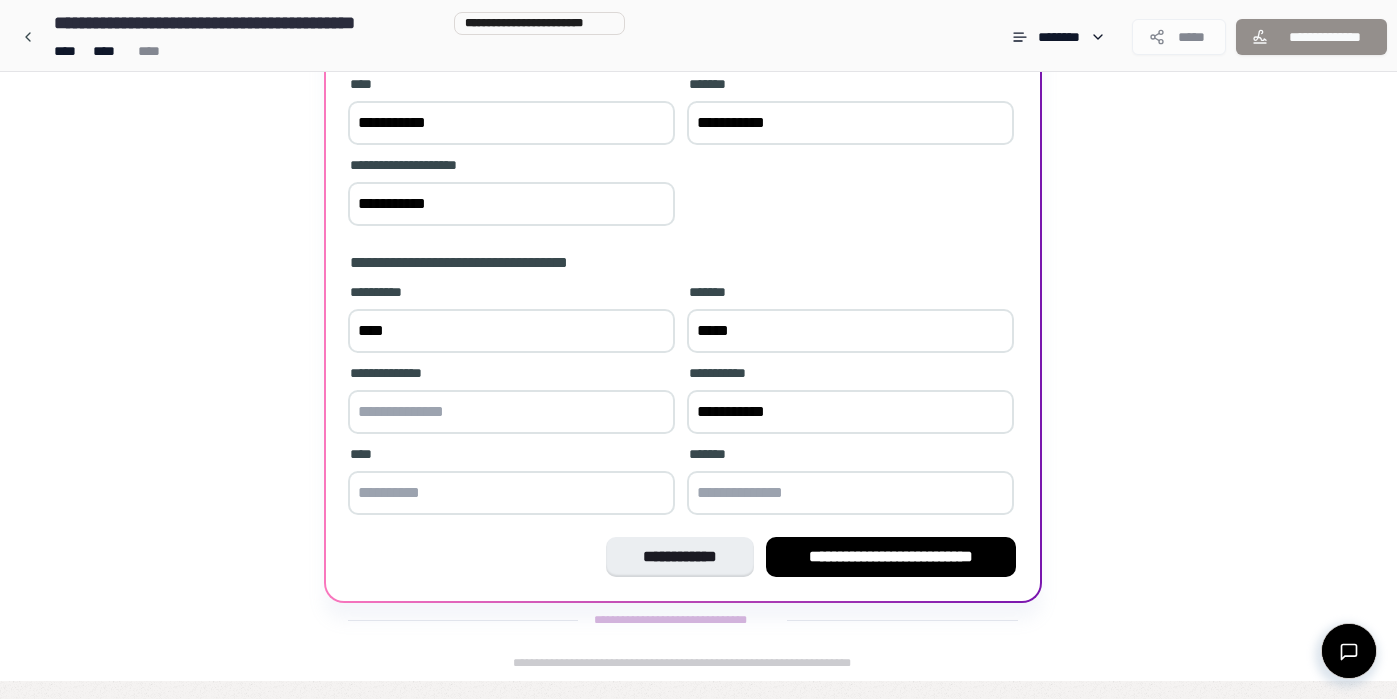 type on "**********" 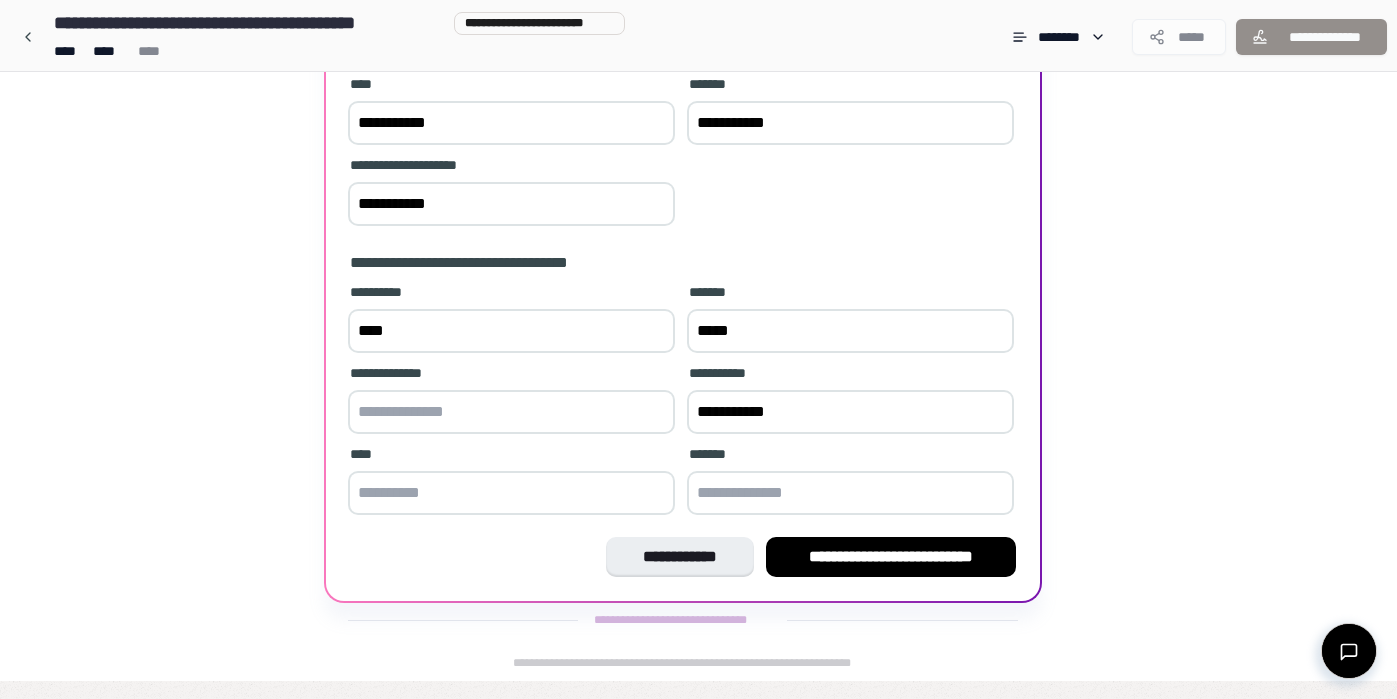 paste on "**********" 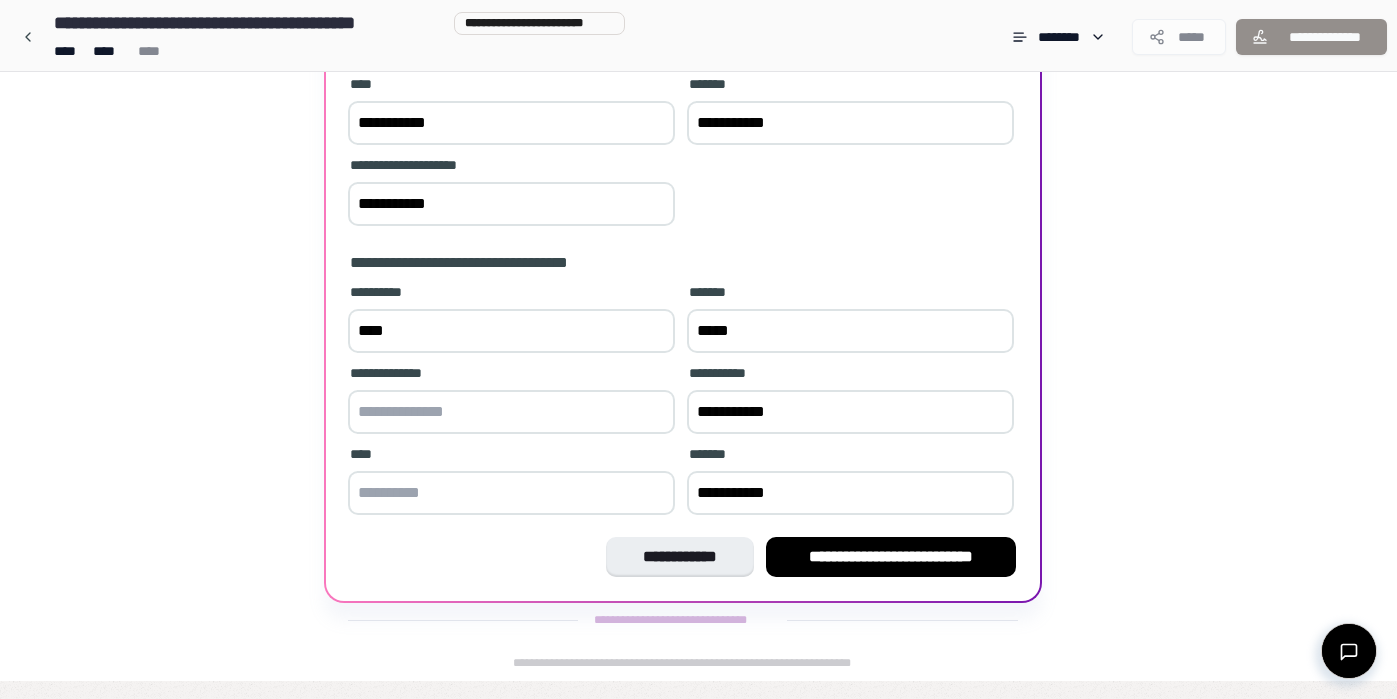 type on "**********" 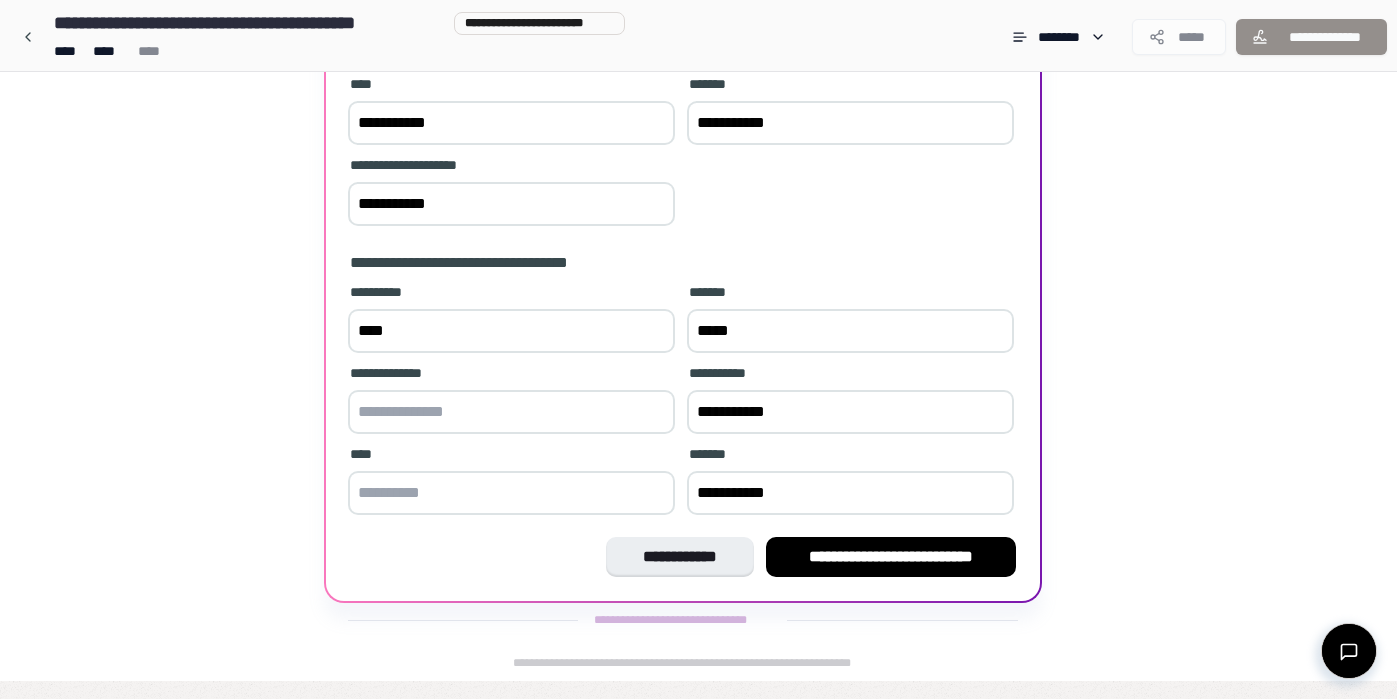 click at bounding box center [511, 493] 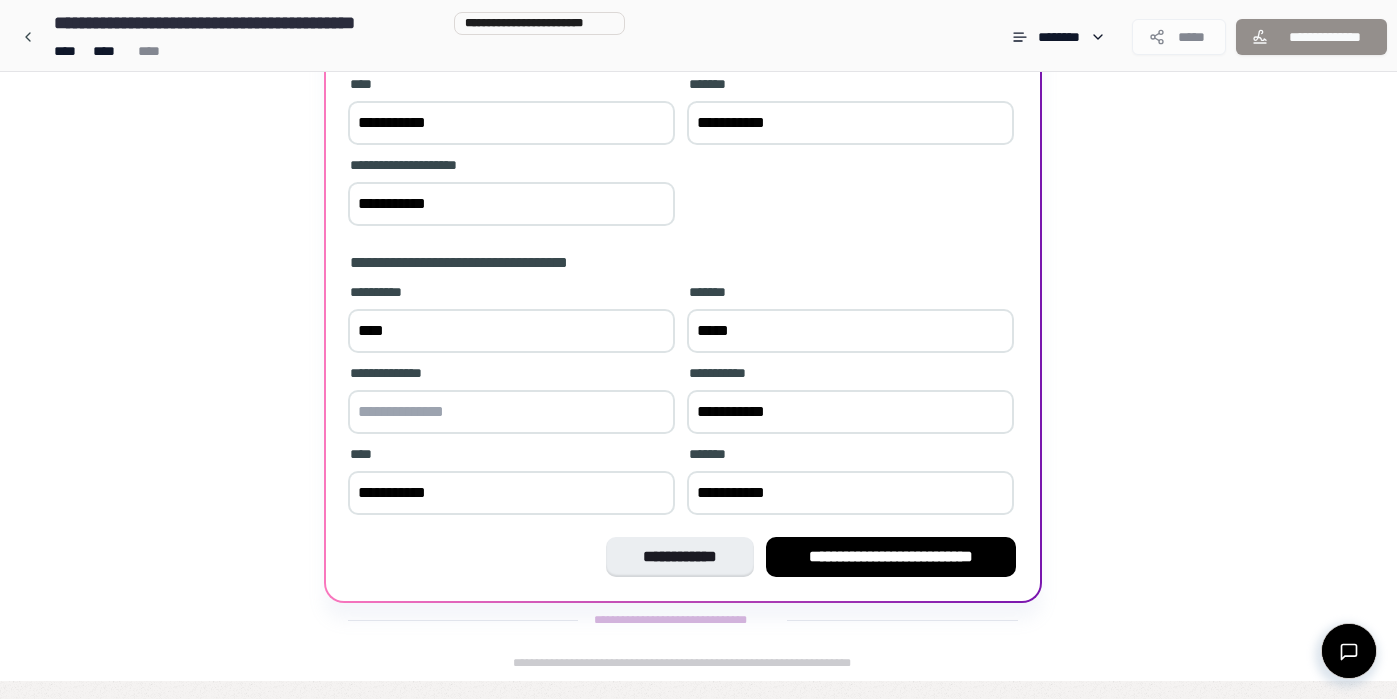type on "**********" 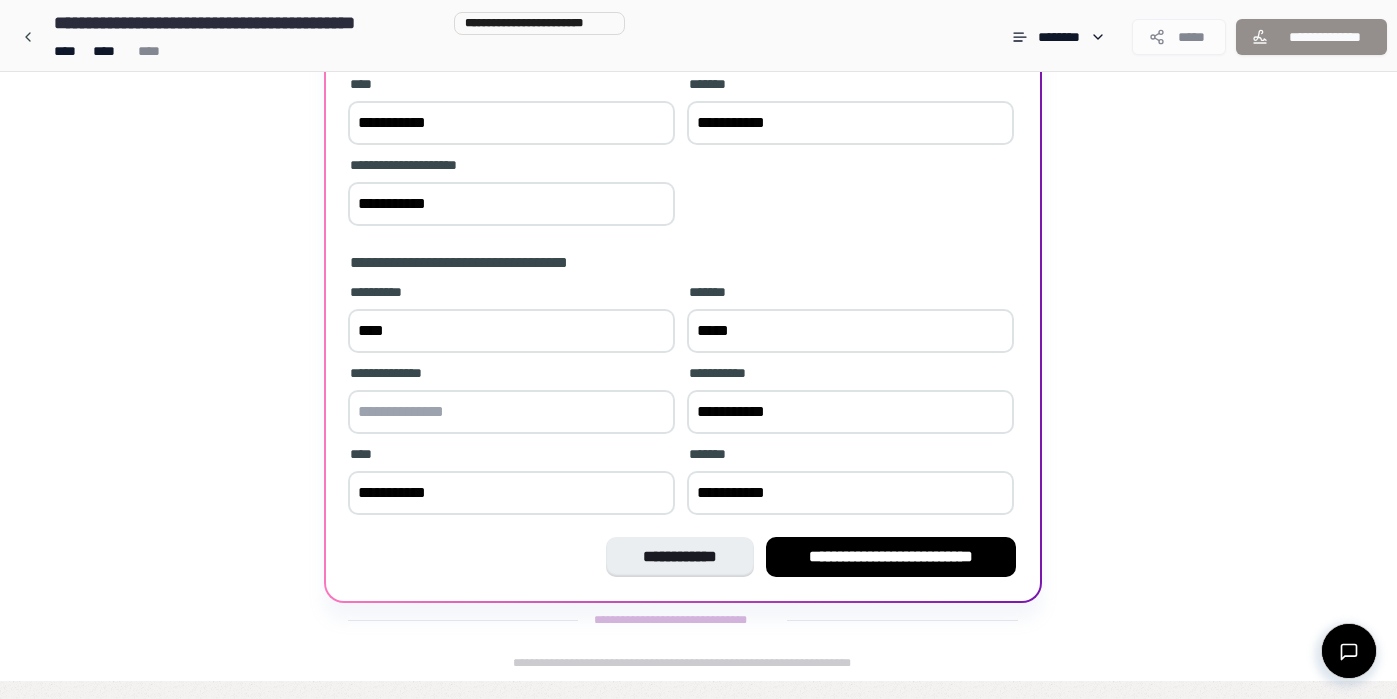 paste on "**********" 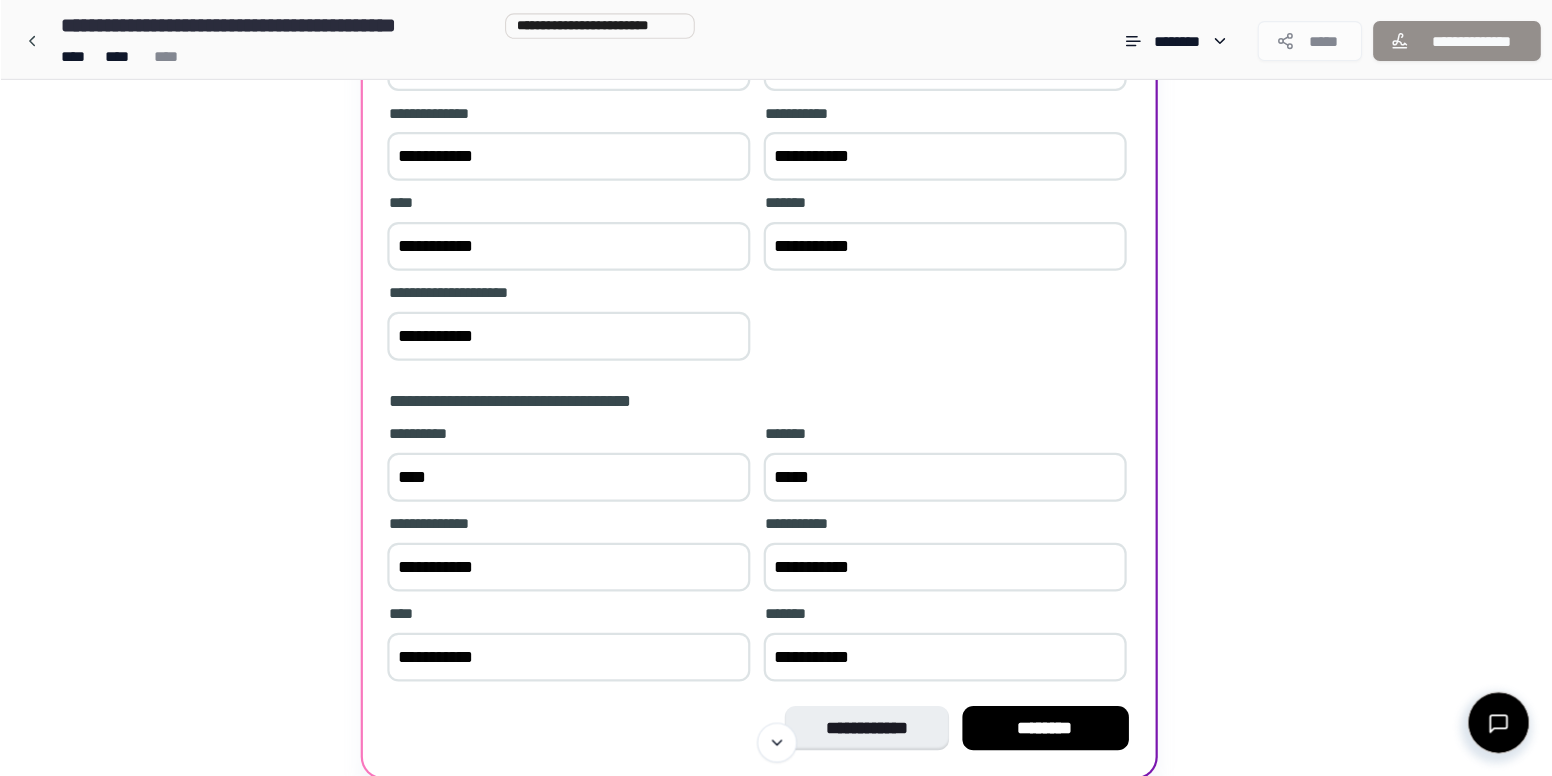 scroll, scrollTop: 365, scrollLeft: 0, axis: vertical 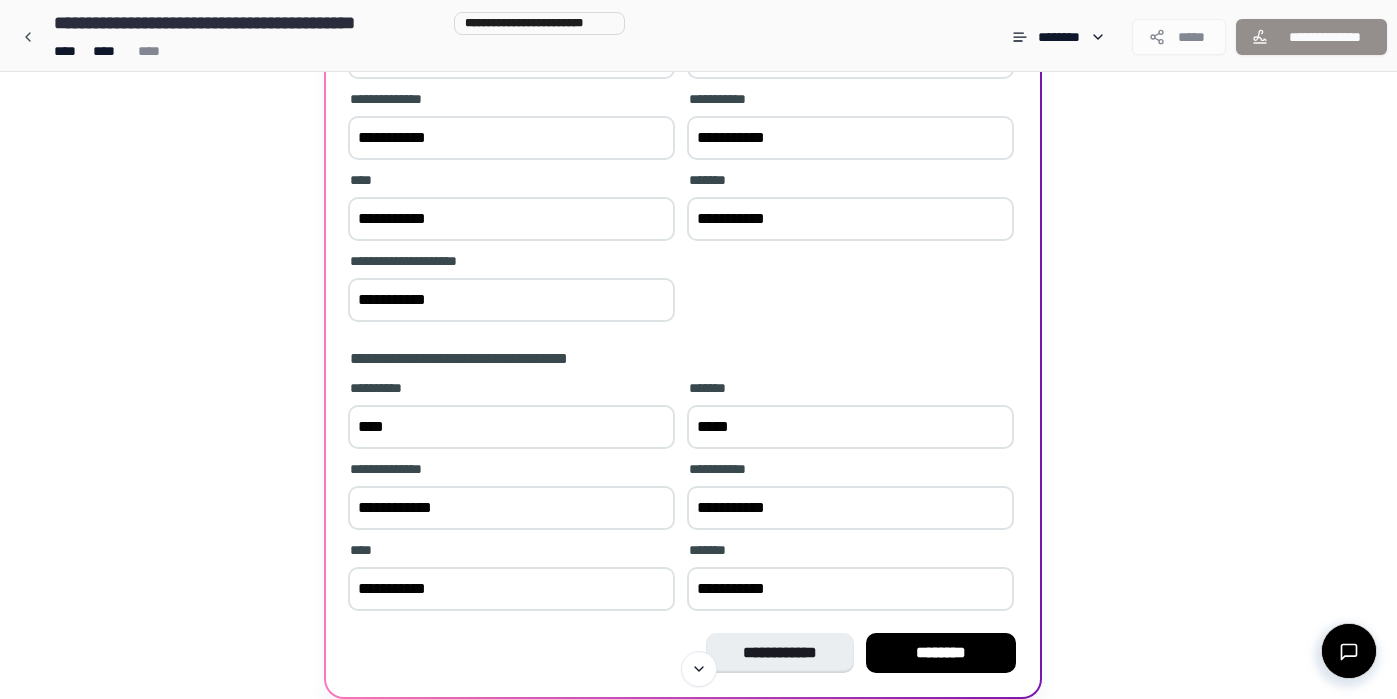 type on "**********" 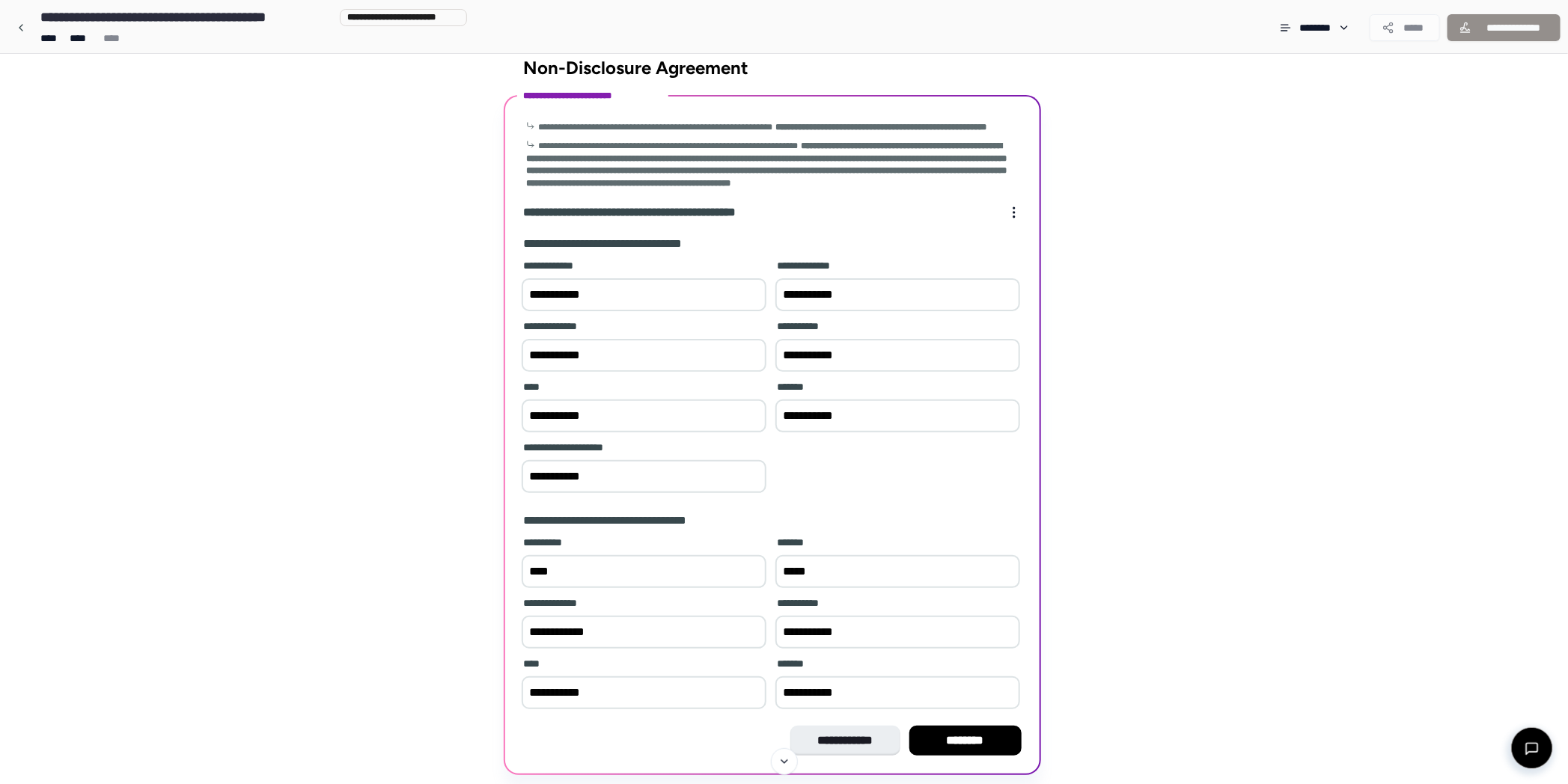 scroll, scrollTop: 23, scrollLeft: 0, axis: vertical 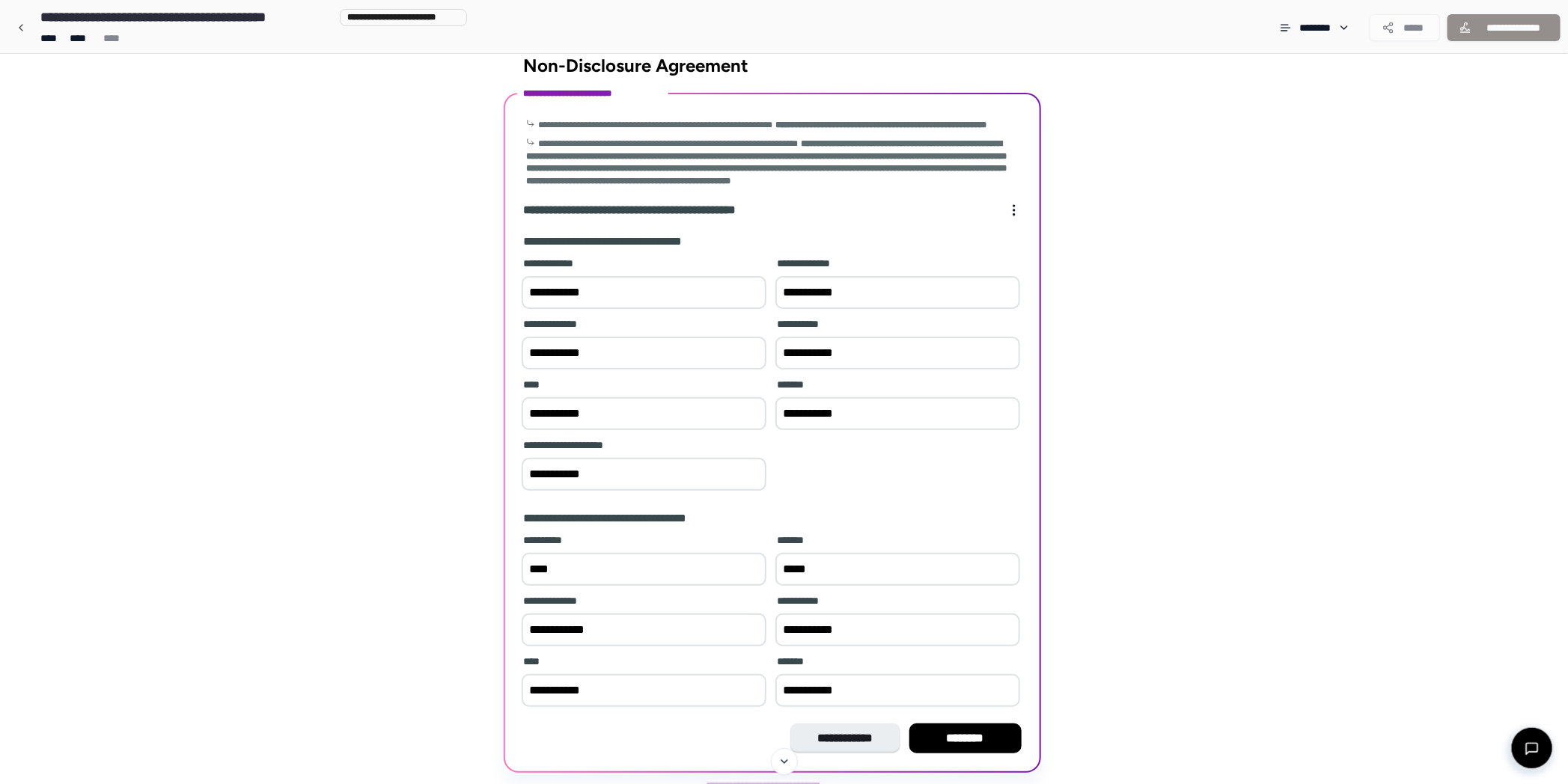 click on "**********" at bounding box center (784, 431) 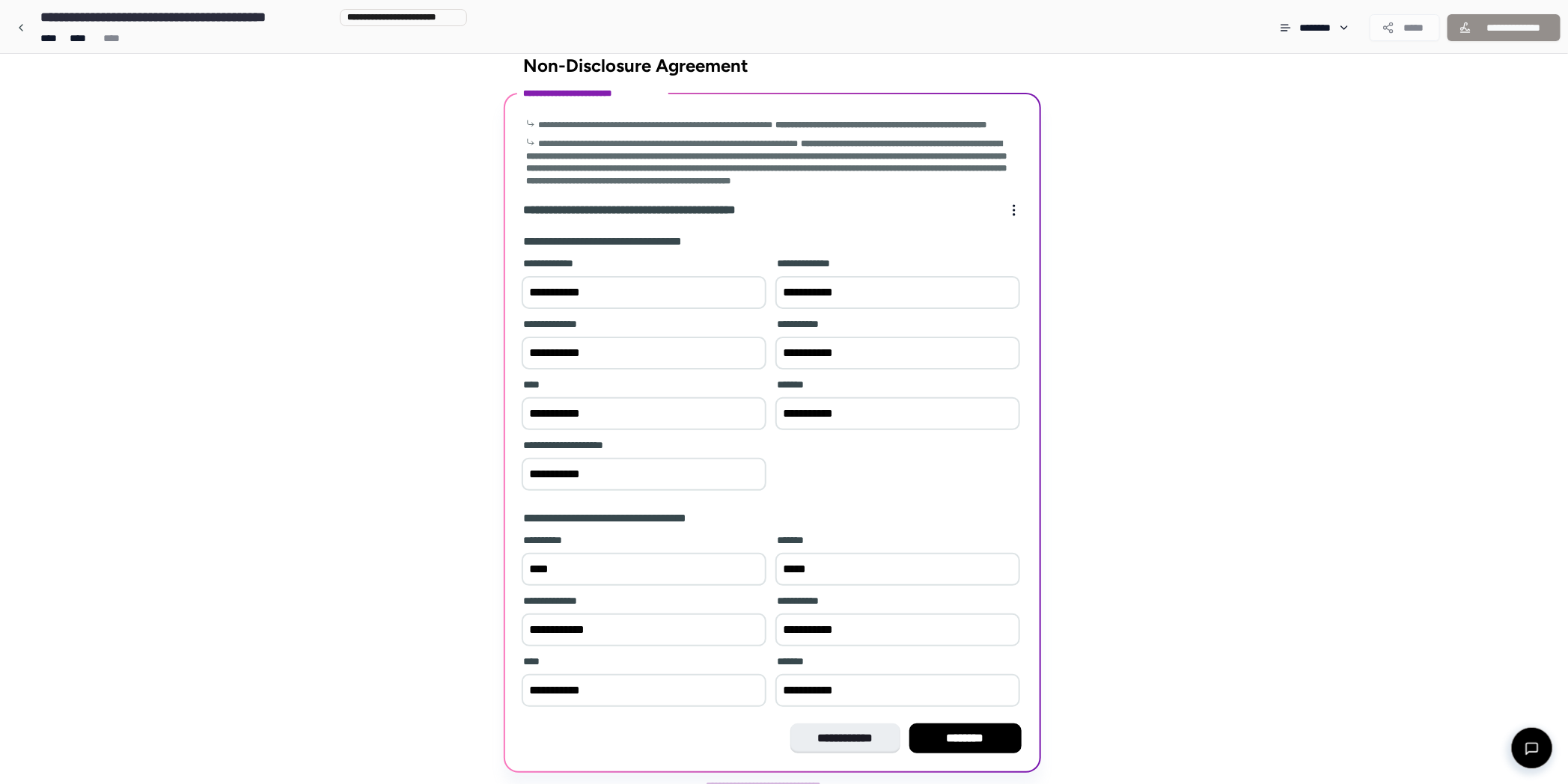 scroll, scrollTop: 82, scrollLeft: 0, axis: vertical 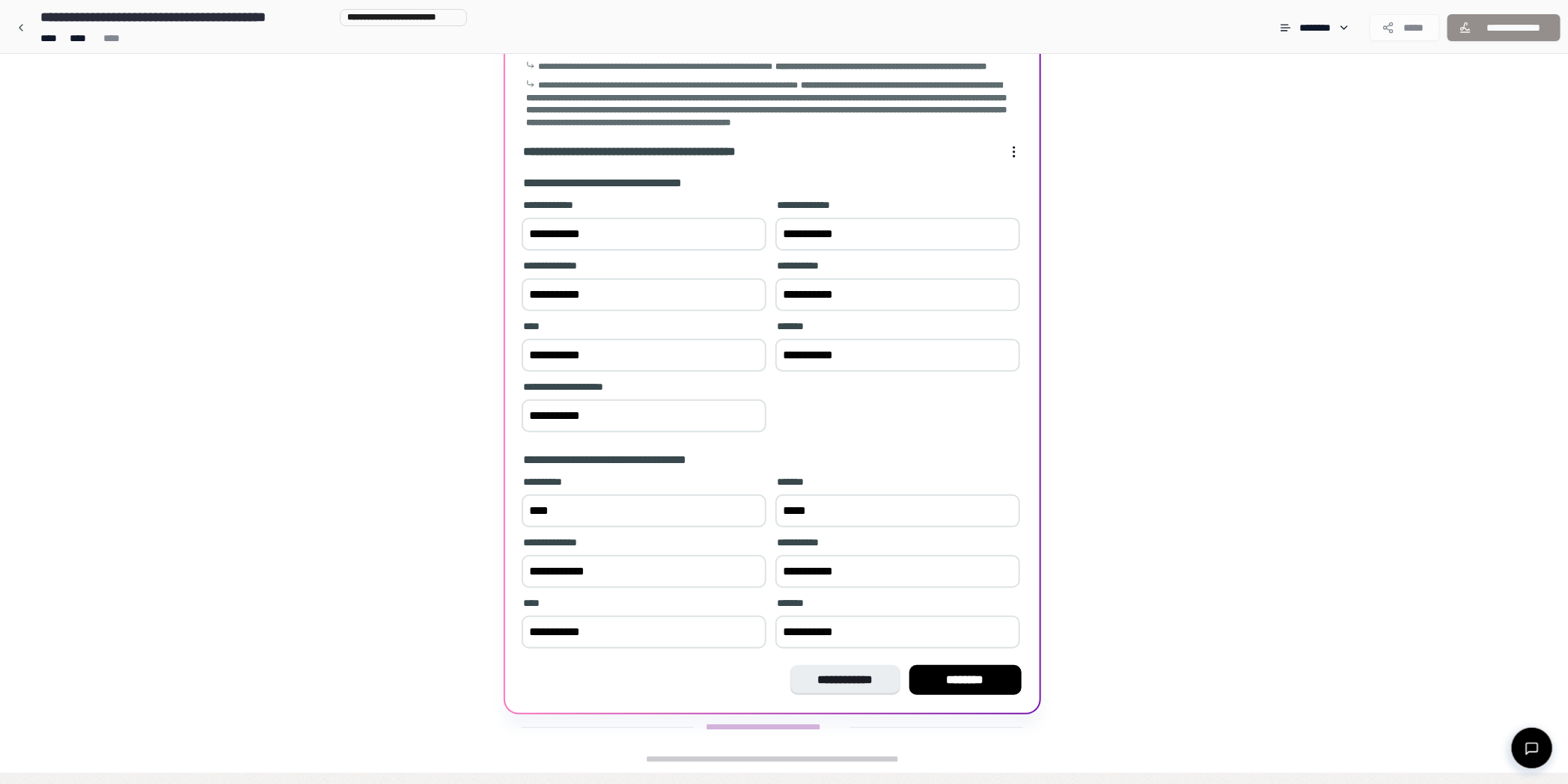 click on "********" at bounding box center (965, 680) 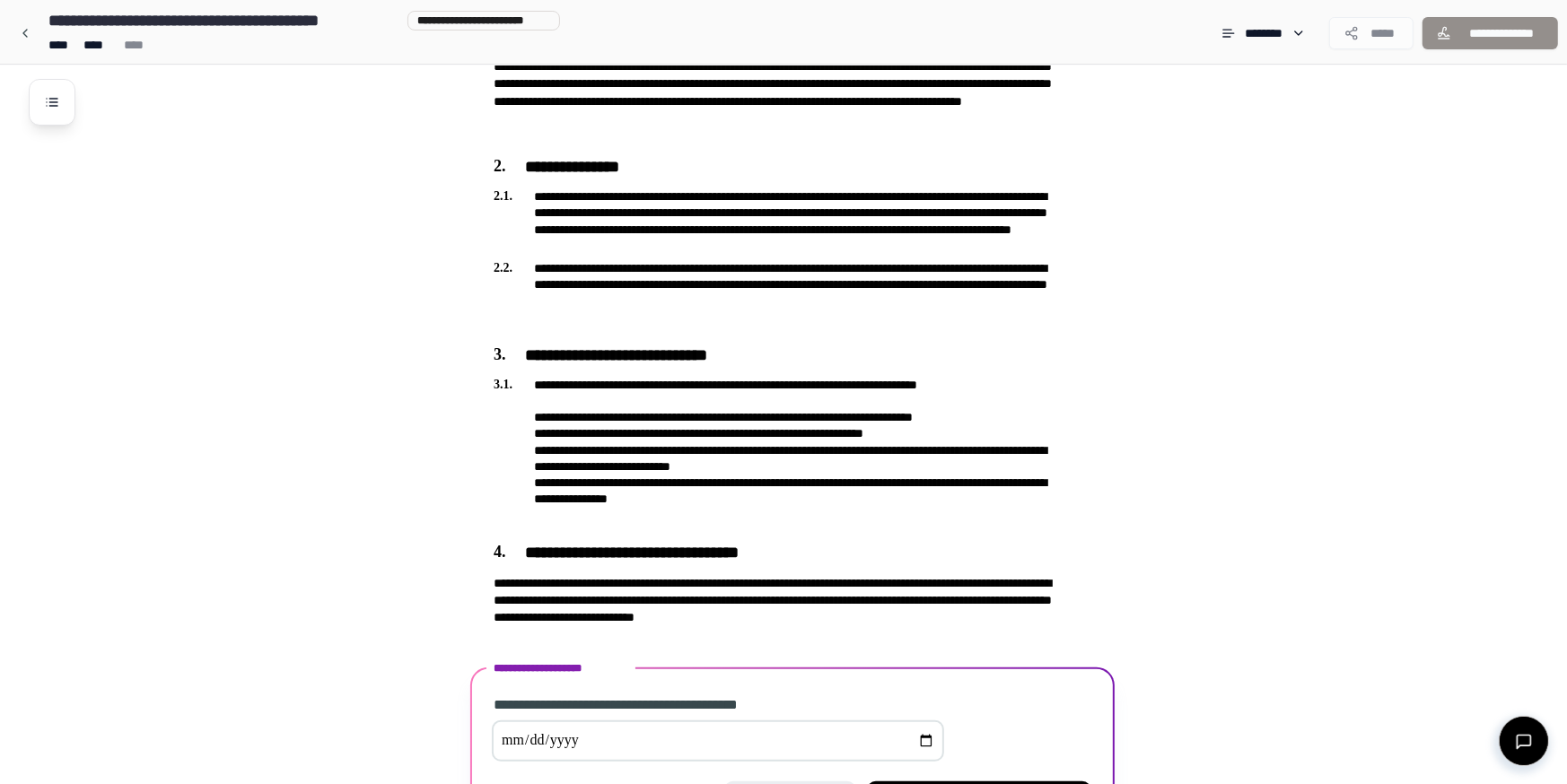 scroll, scrollTop: 617, scrollLeft: 0, axis: vertical 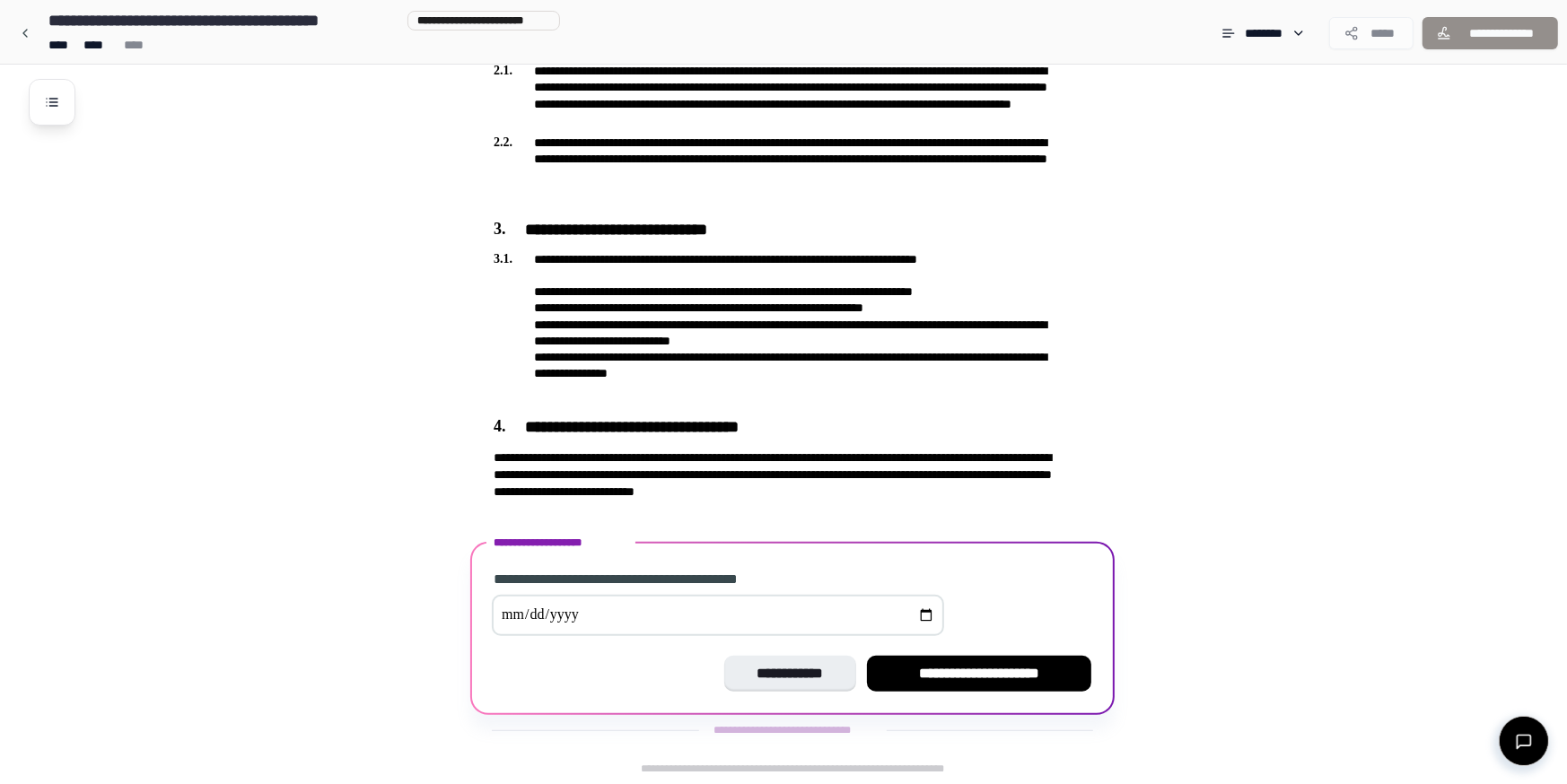 click at bounding box center [718, 615] 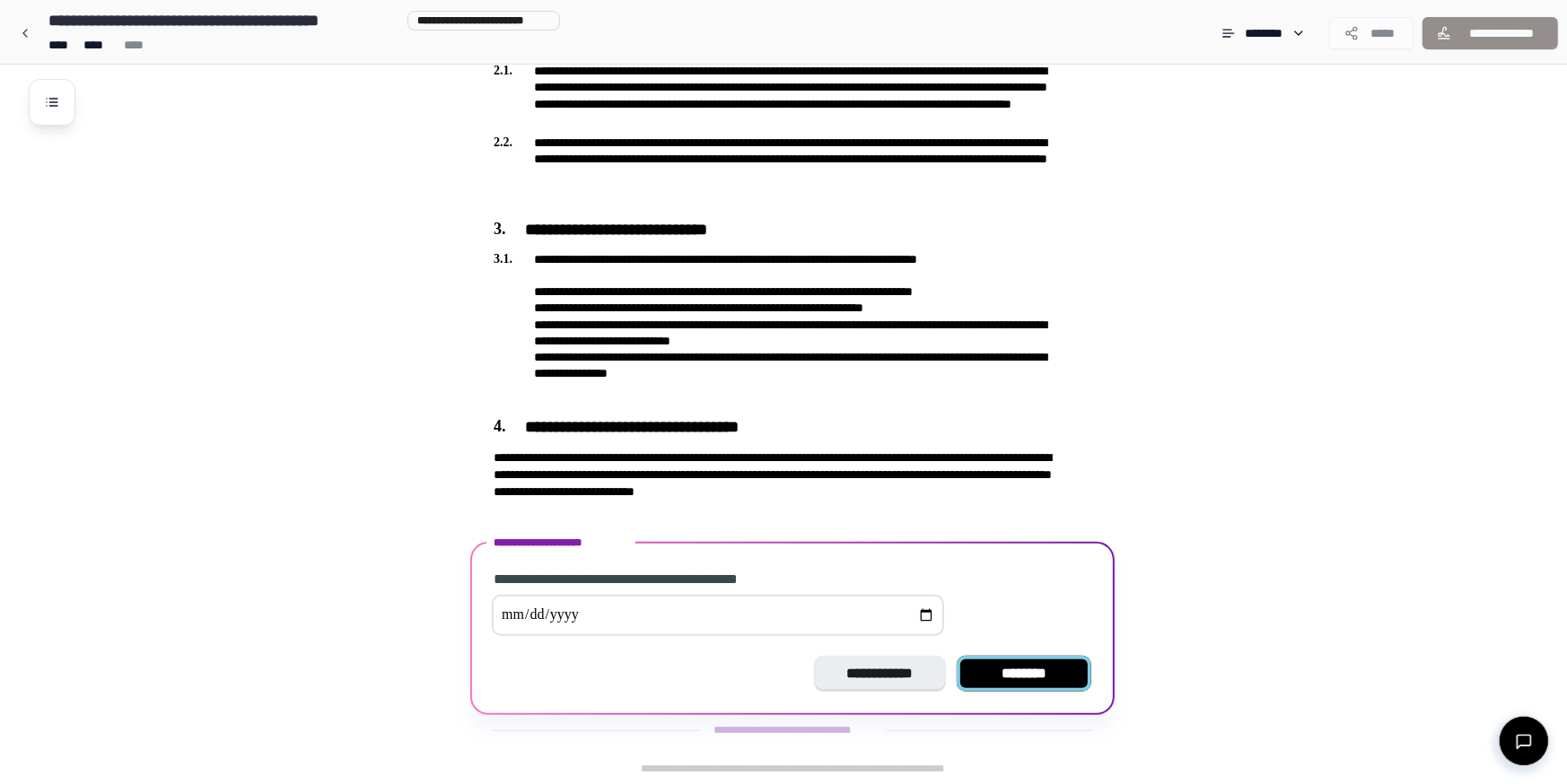 click on "********" at bounding box center [1024, 674] 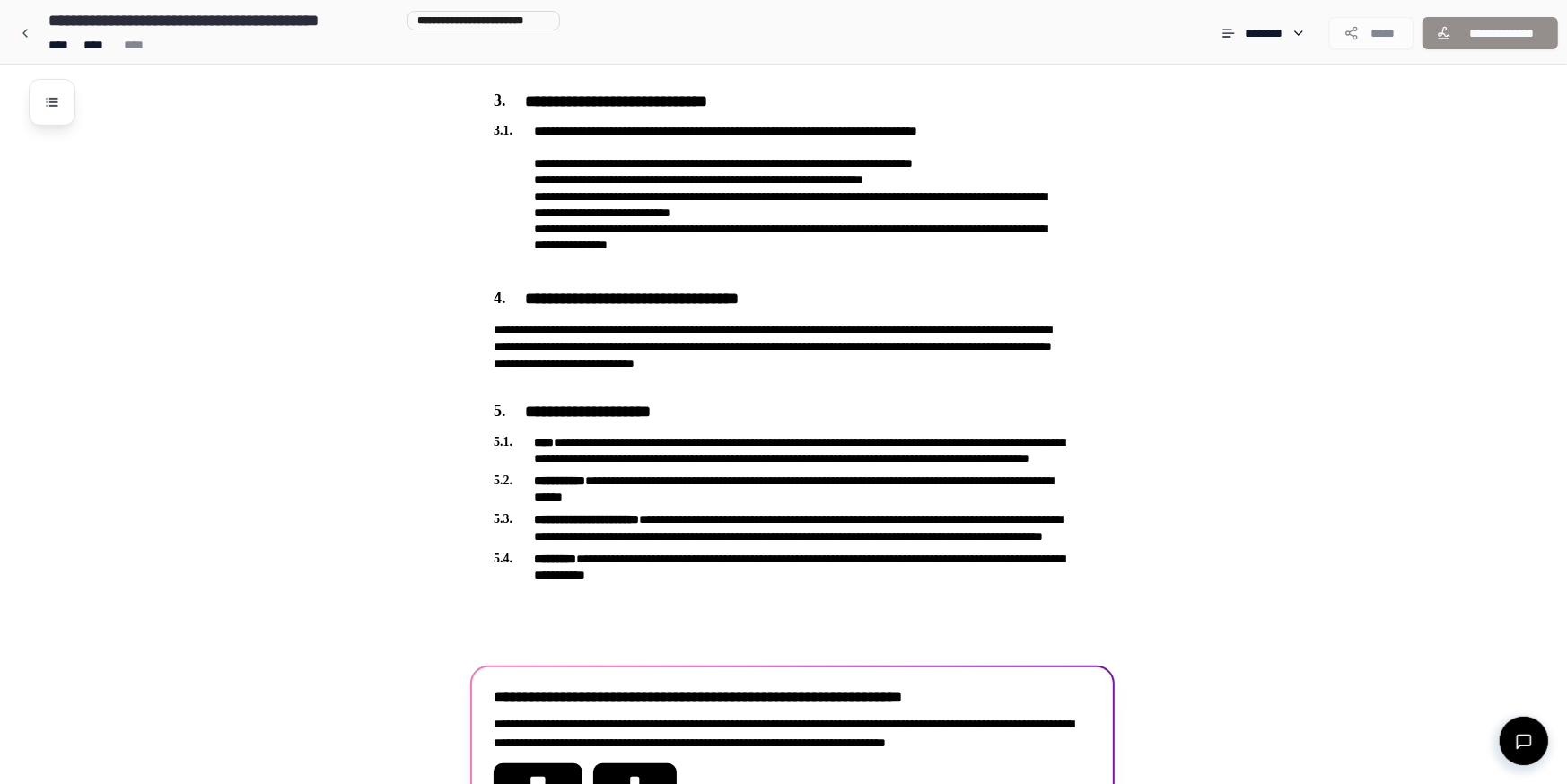 scroll, scrollTop: 871, scrollLeft: 0, axis: vertical 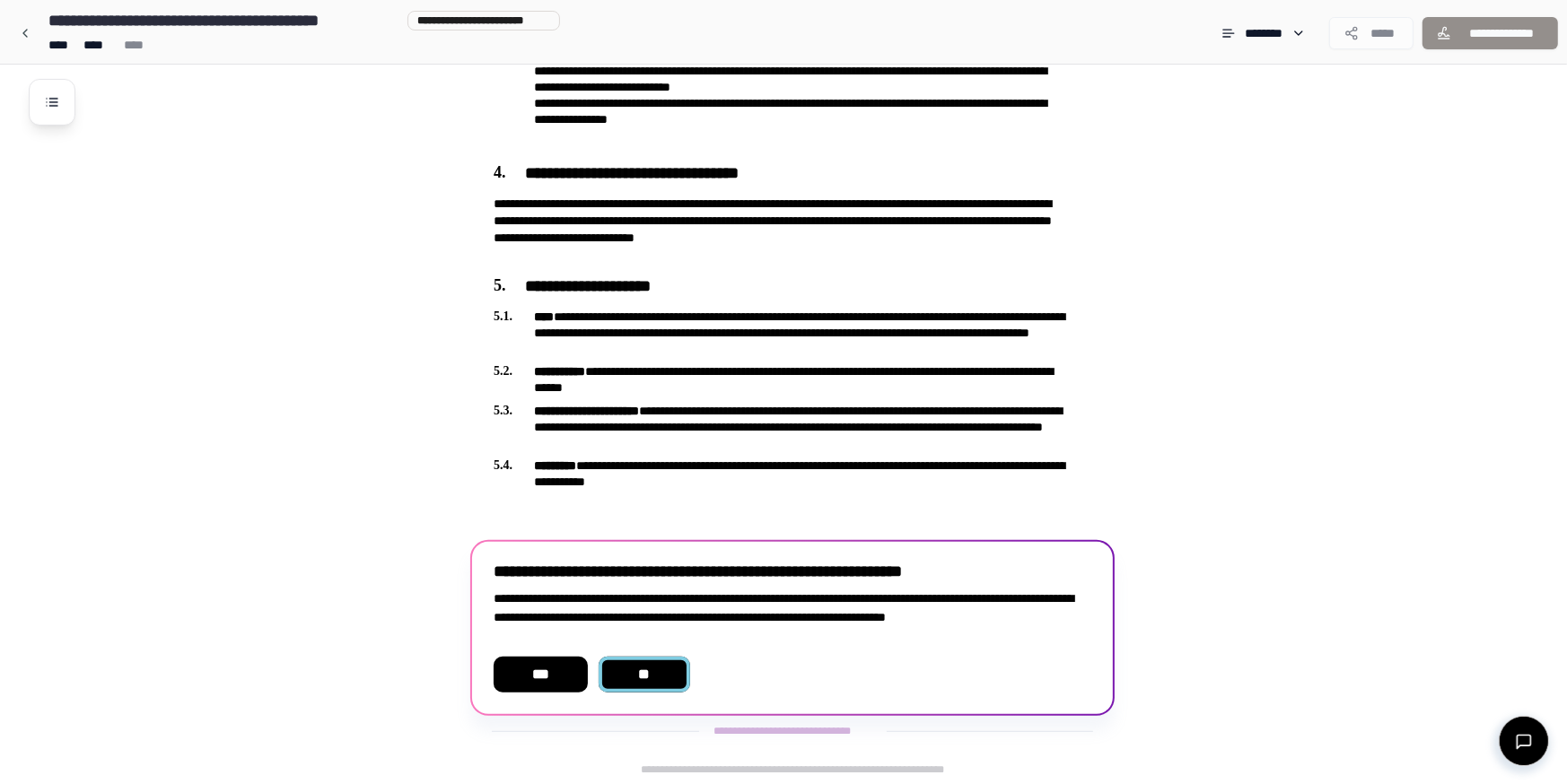 click on "**" at bounding box center (644, 675) 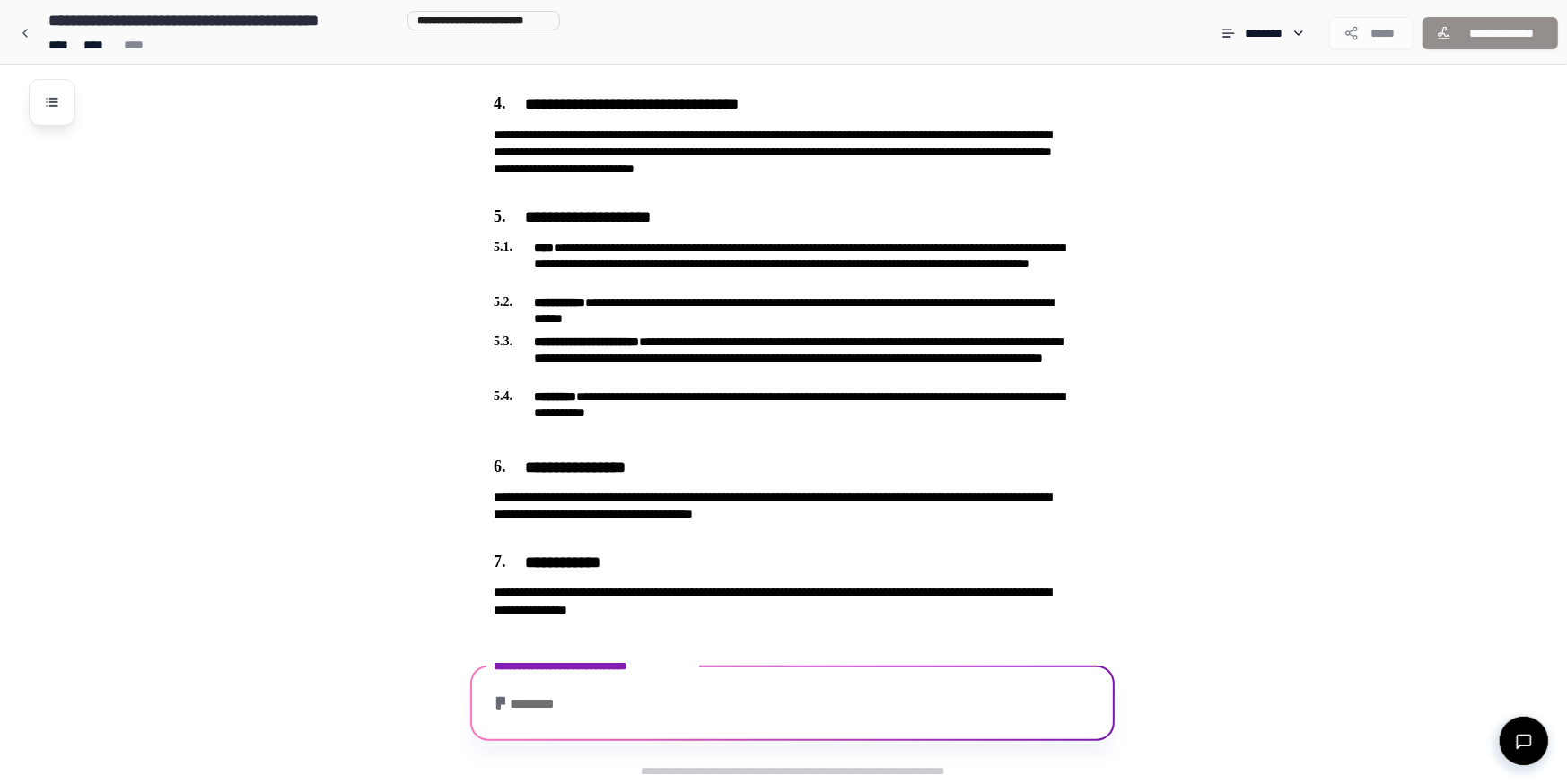 scroll, scrollTop: 1086, scrollLeft: 0, axis: vertical 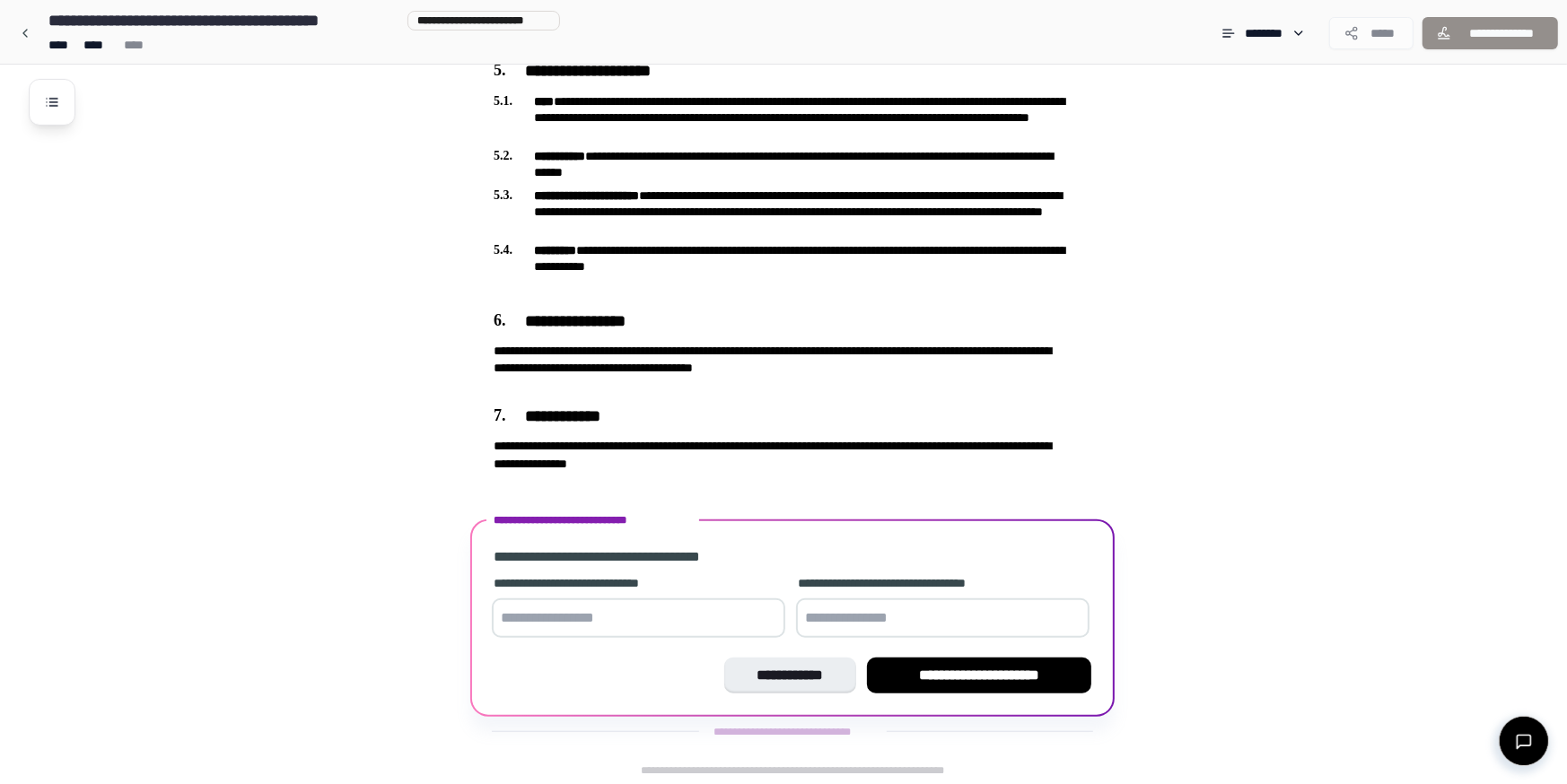 click at bounding box center [638, 618] 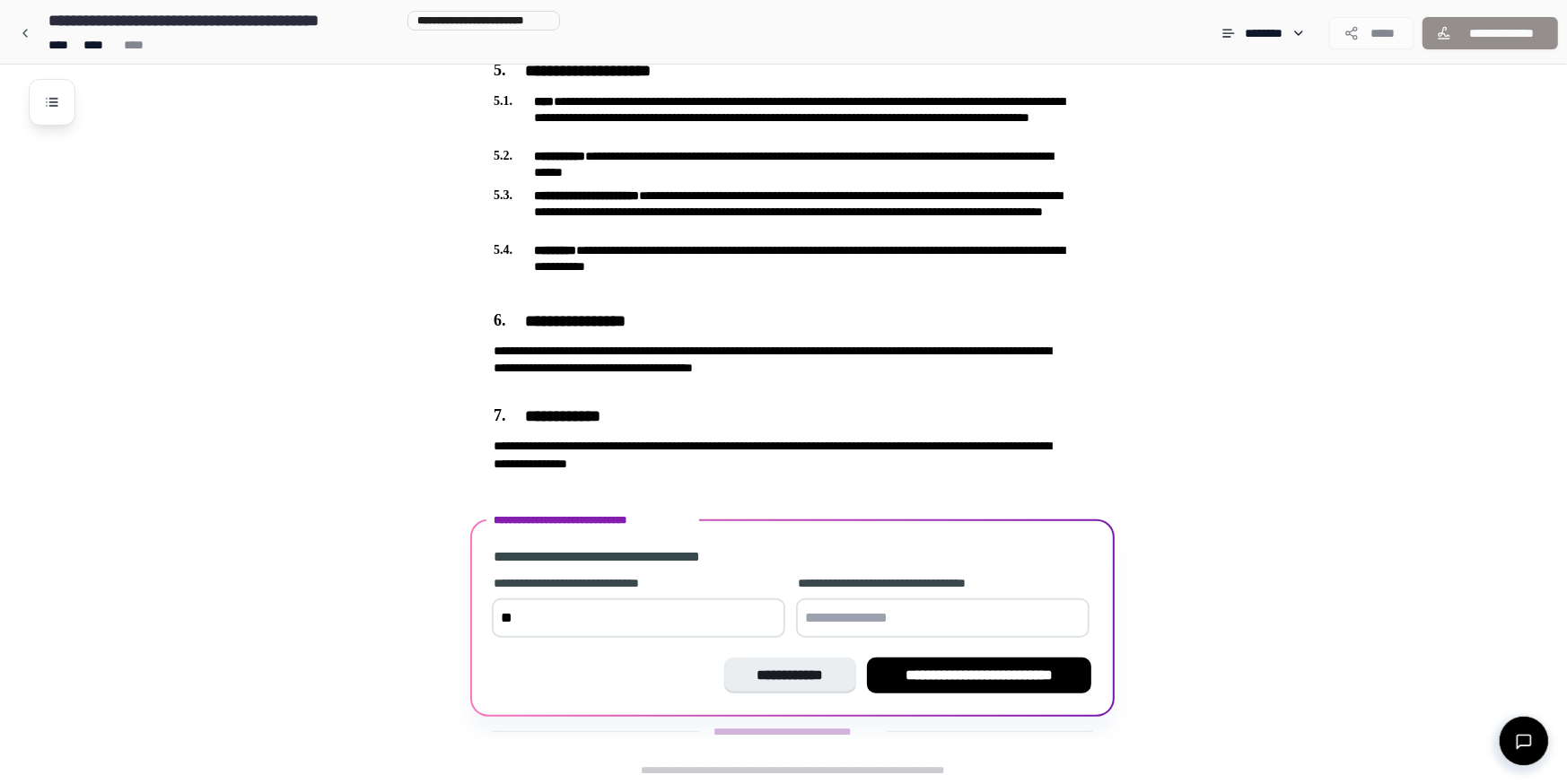 type on "*" 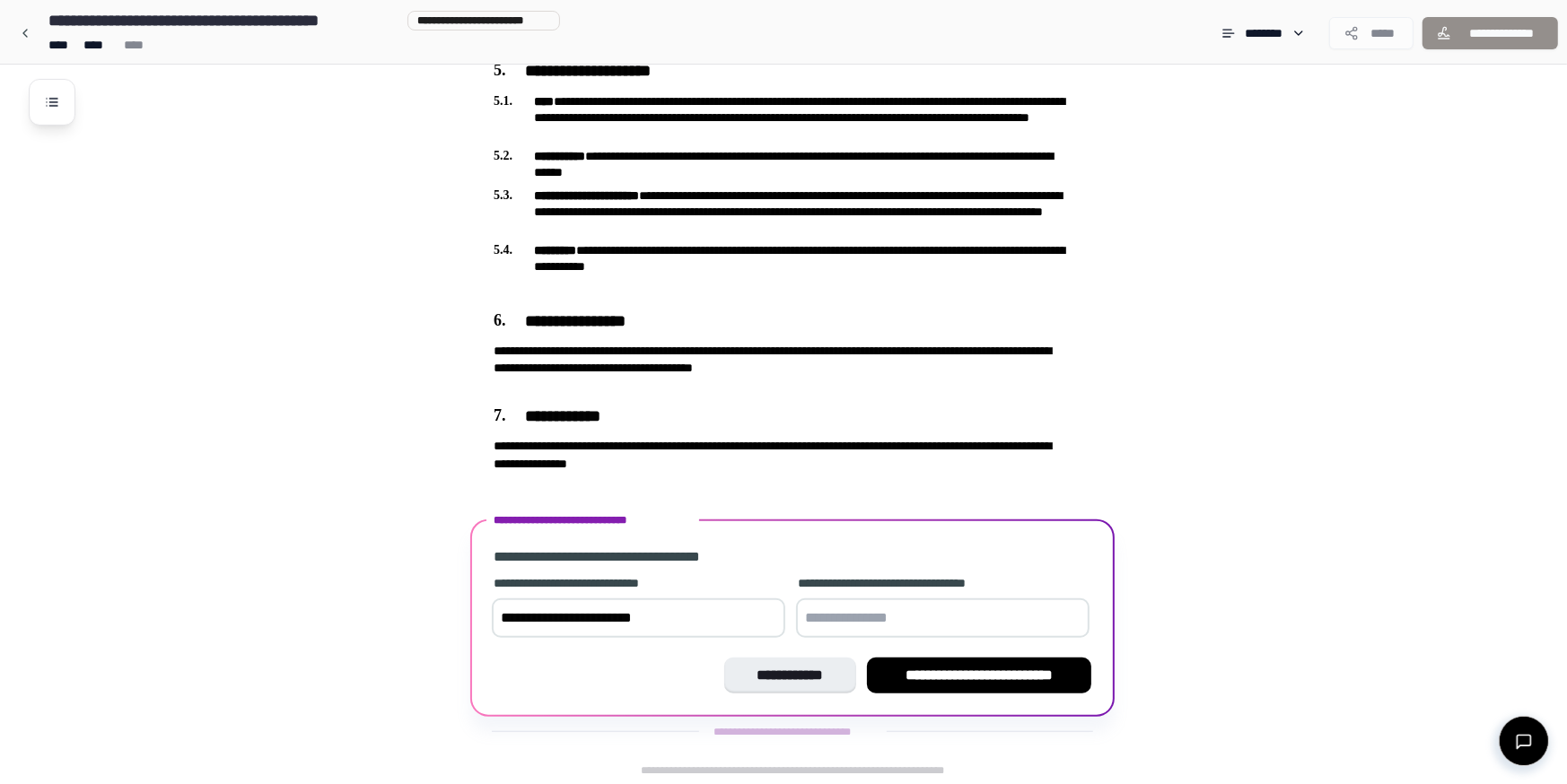 type on "**********" 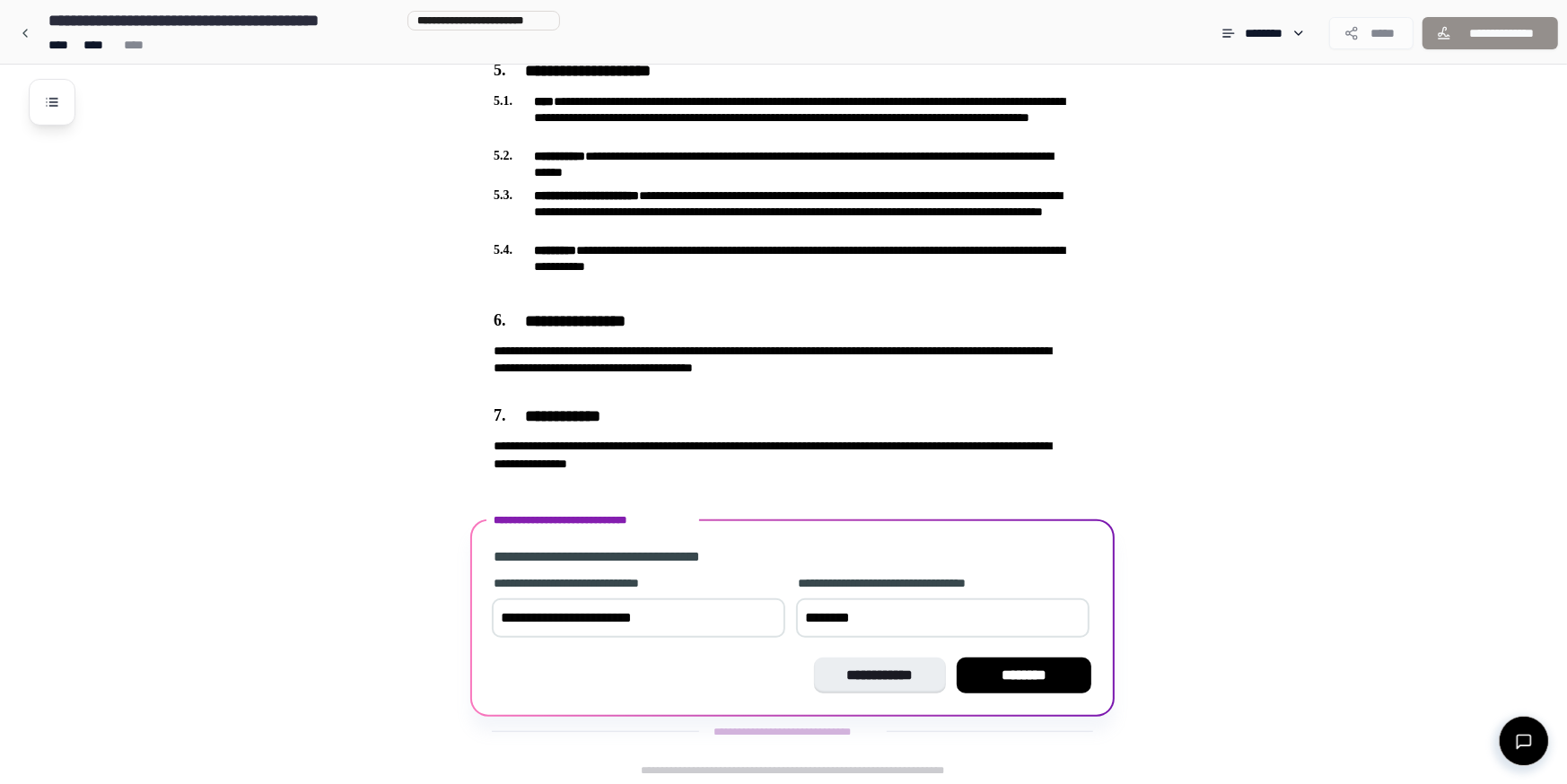type on "********" 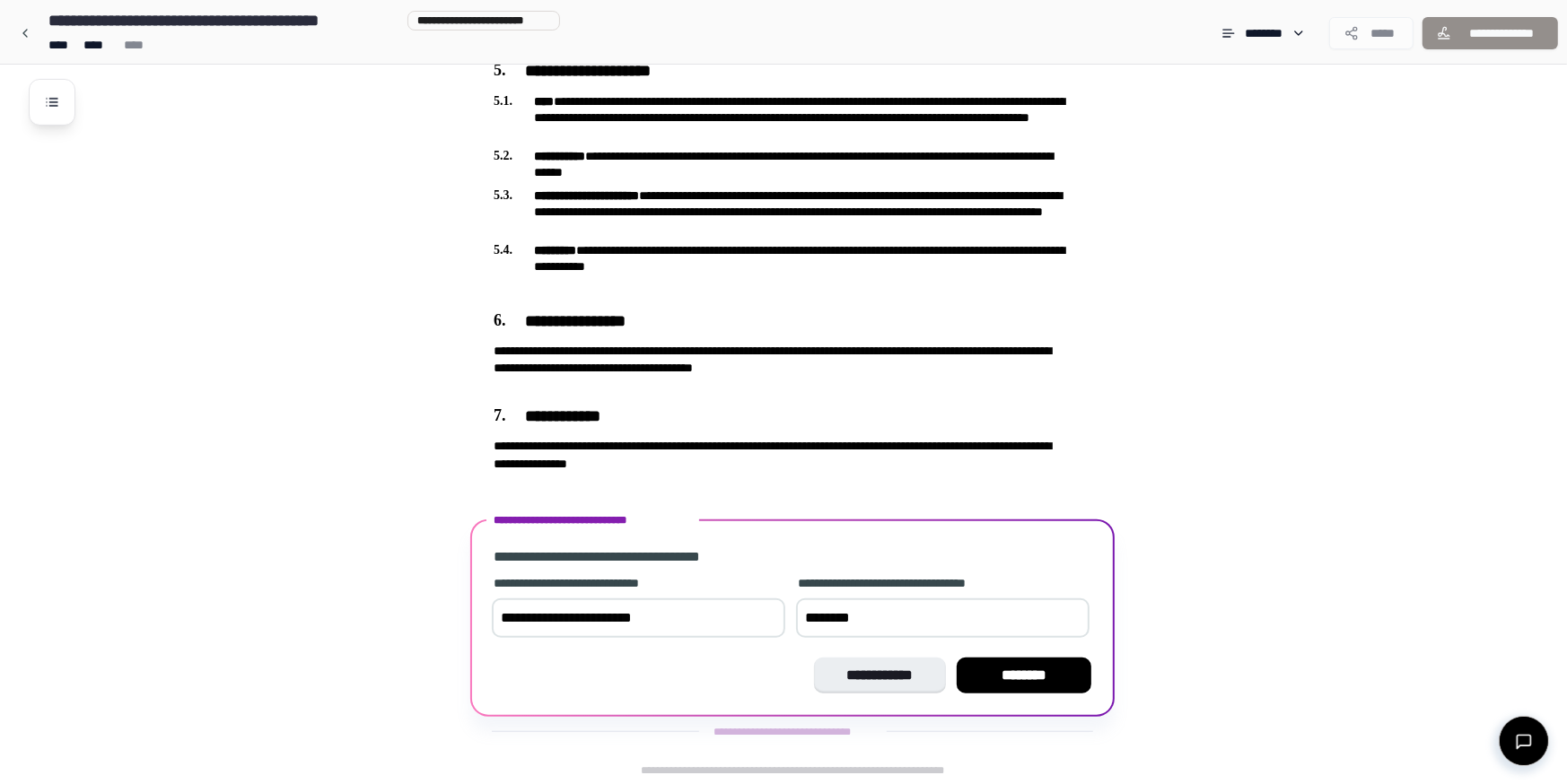 click on "**********" at bounding box center (807, -118) 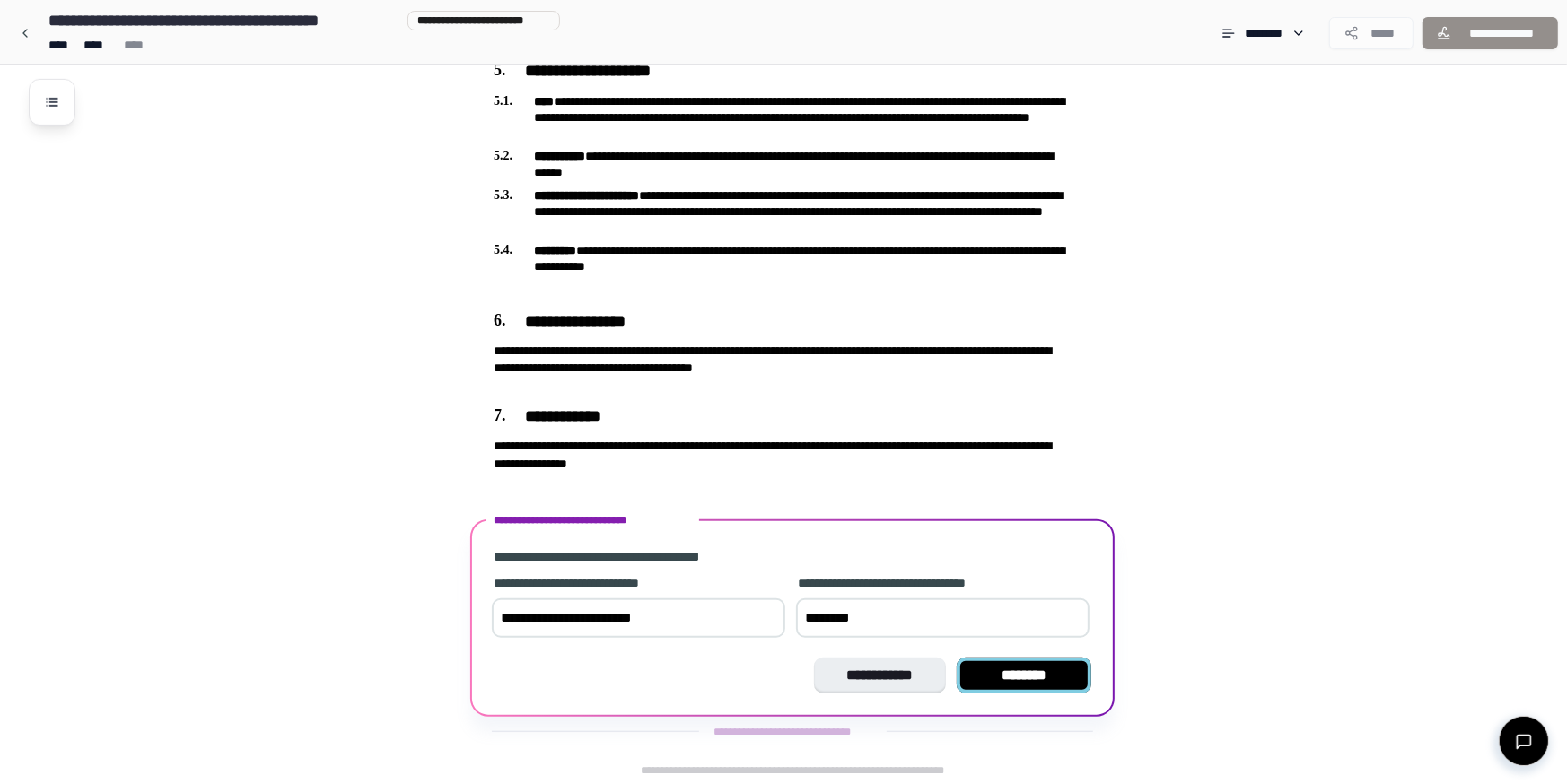 click on "********" at bounding box center (1024, 675) 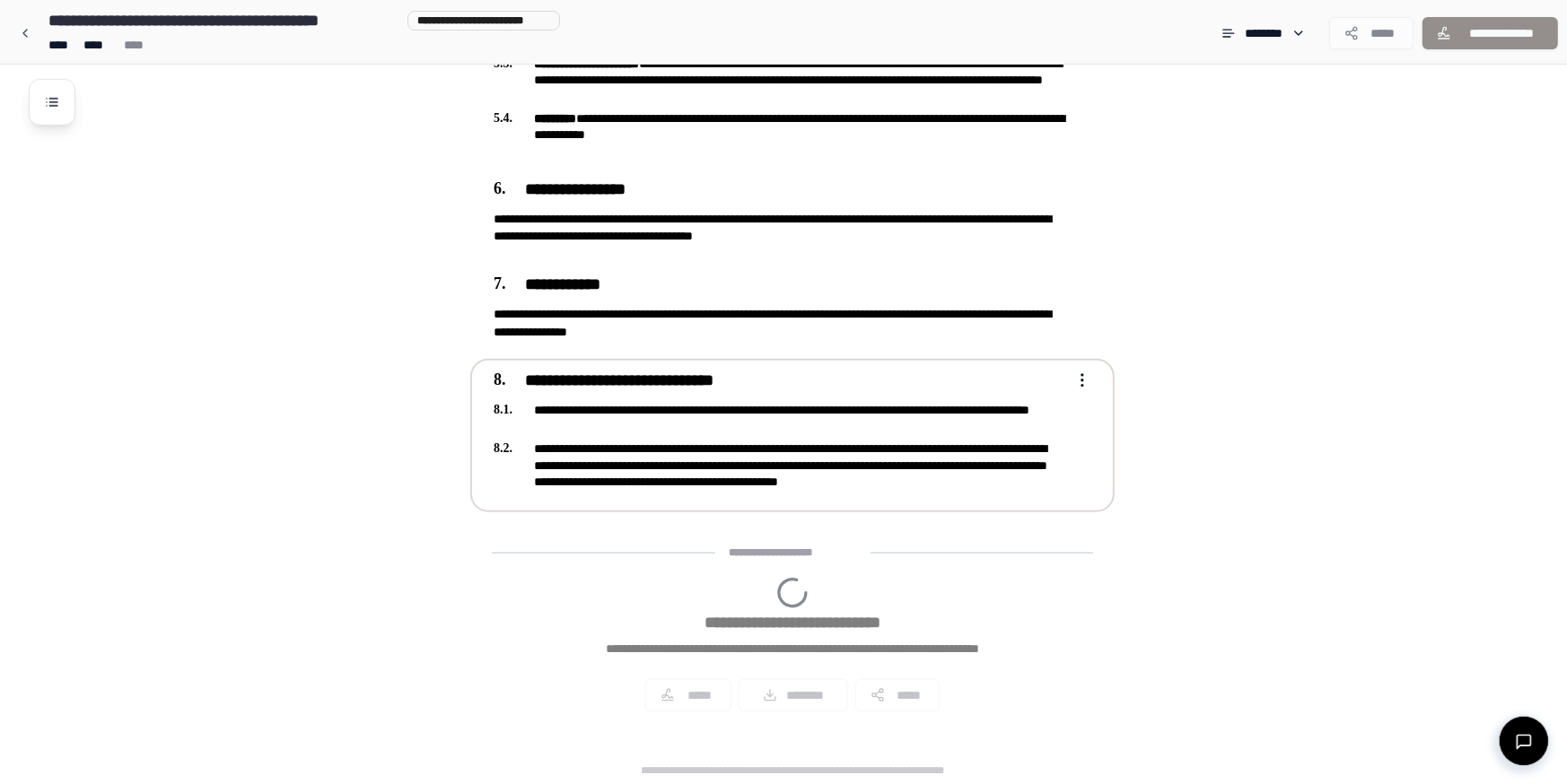 scroll, scrollTop: 1337, scrollLeft: 0, axis: vertical 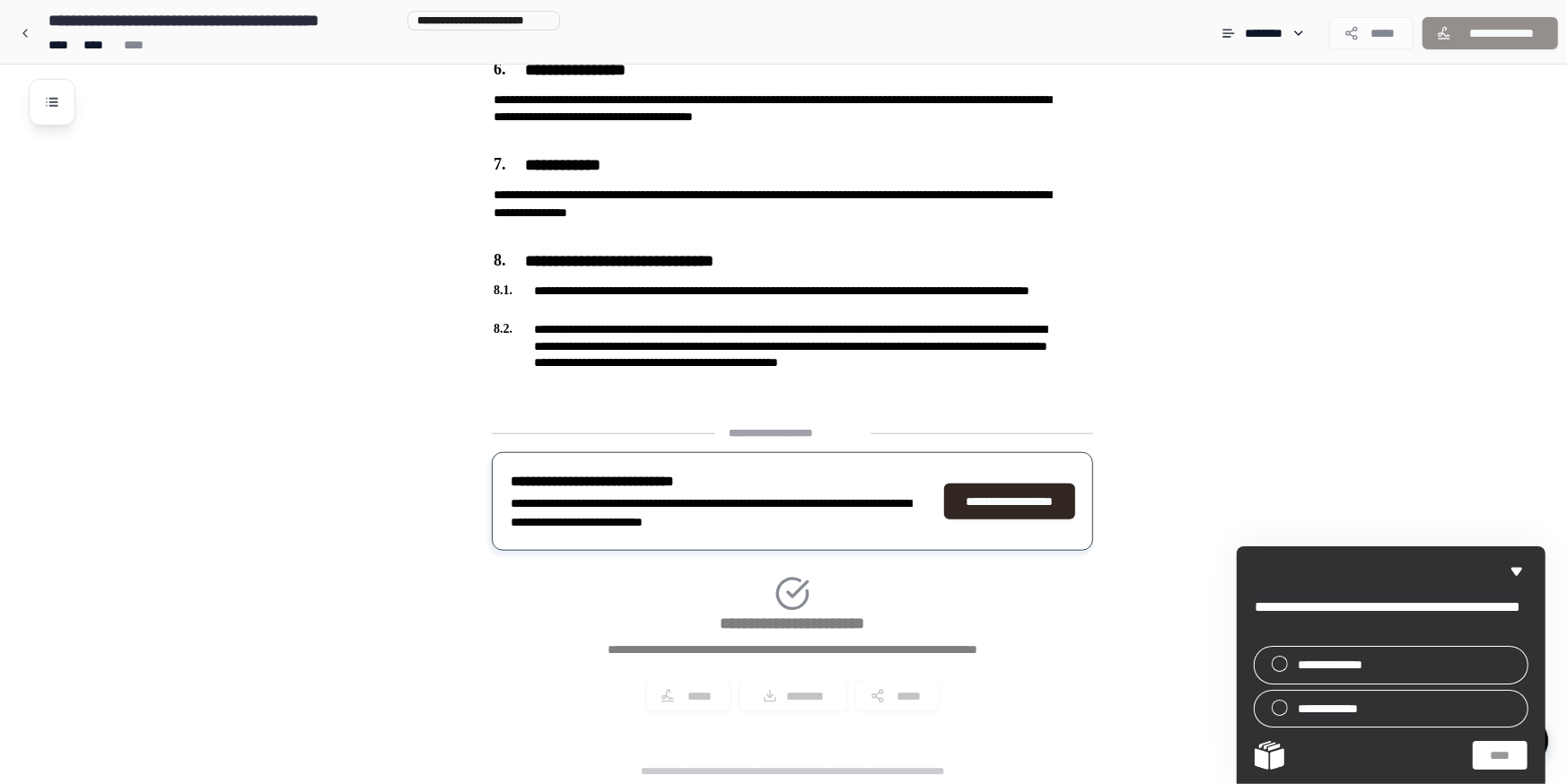 click on "**********" at bounding box center (1391, 665) 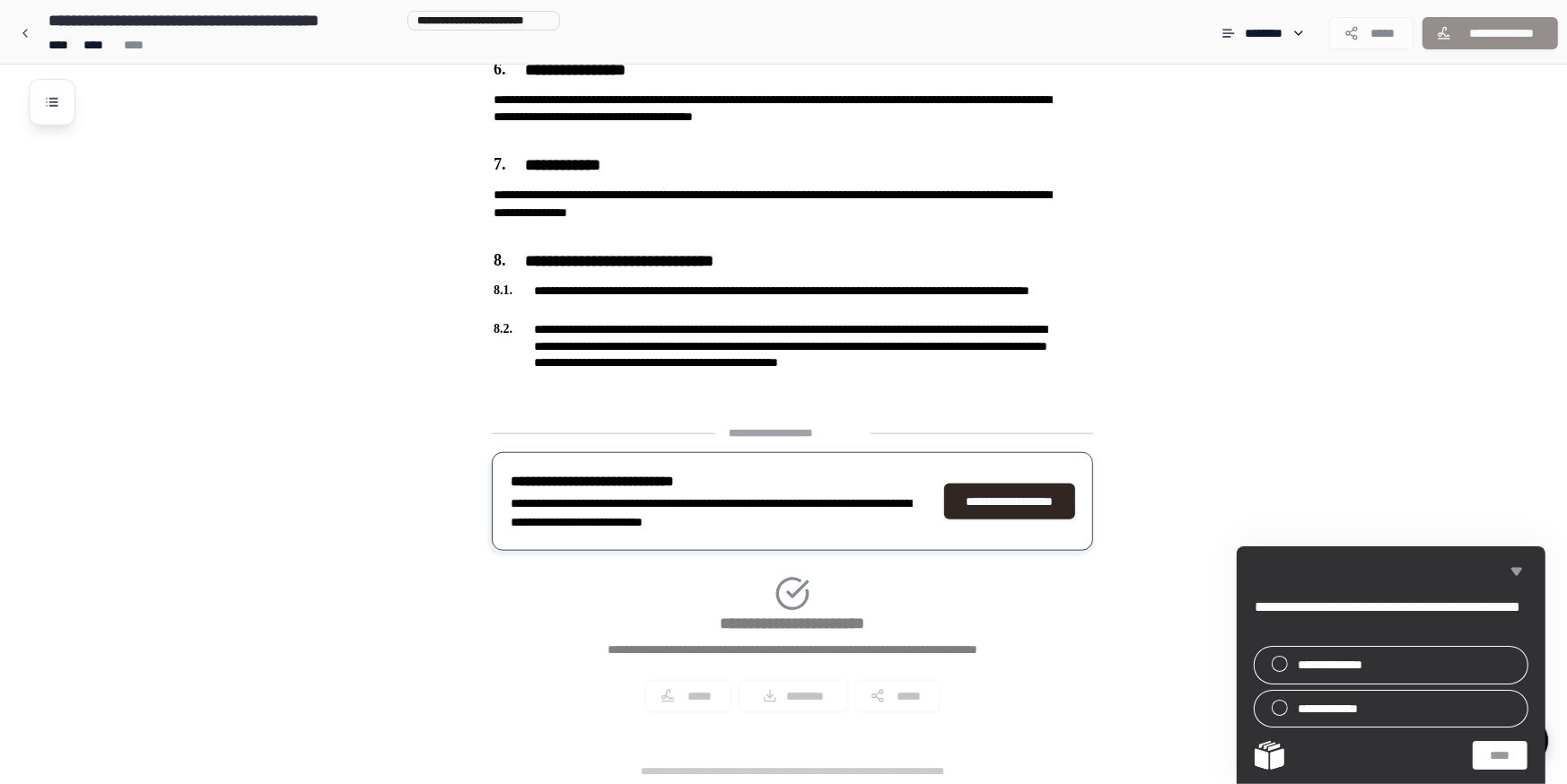 click 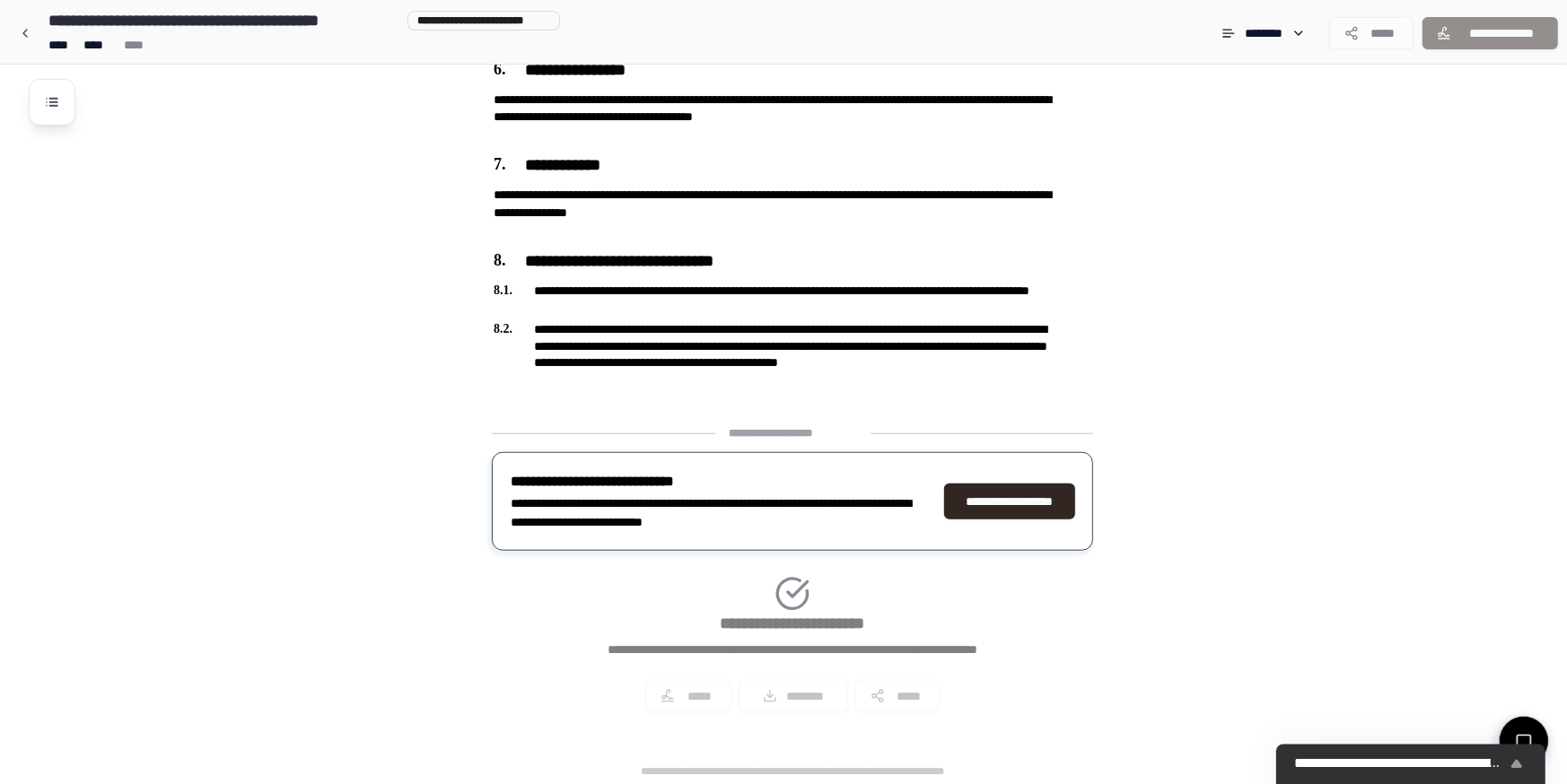 click on "**********" at bounding box center [1400, 764] 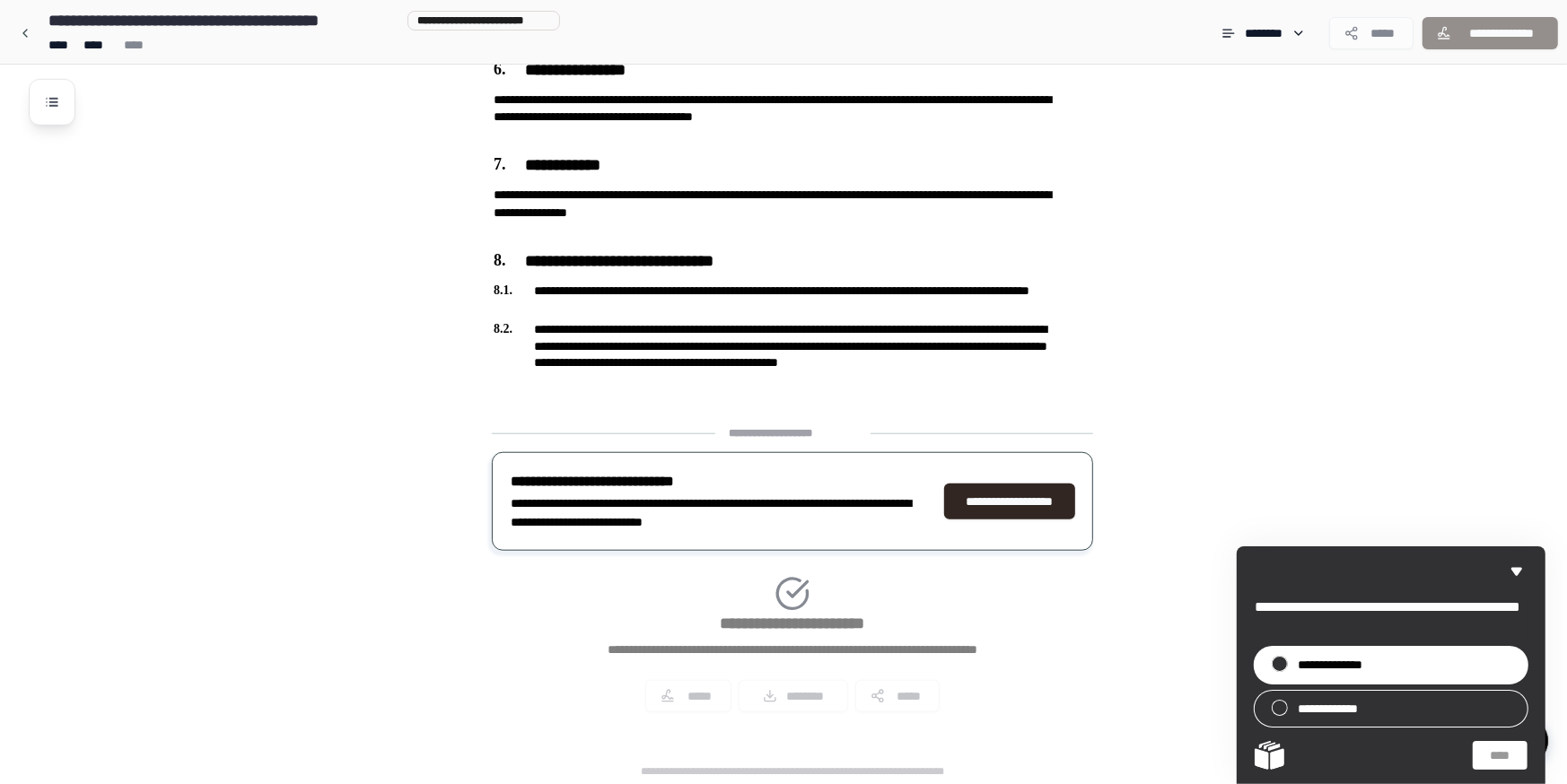 click on "**********" at bounding box center (1337, 665) 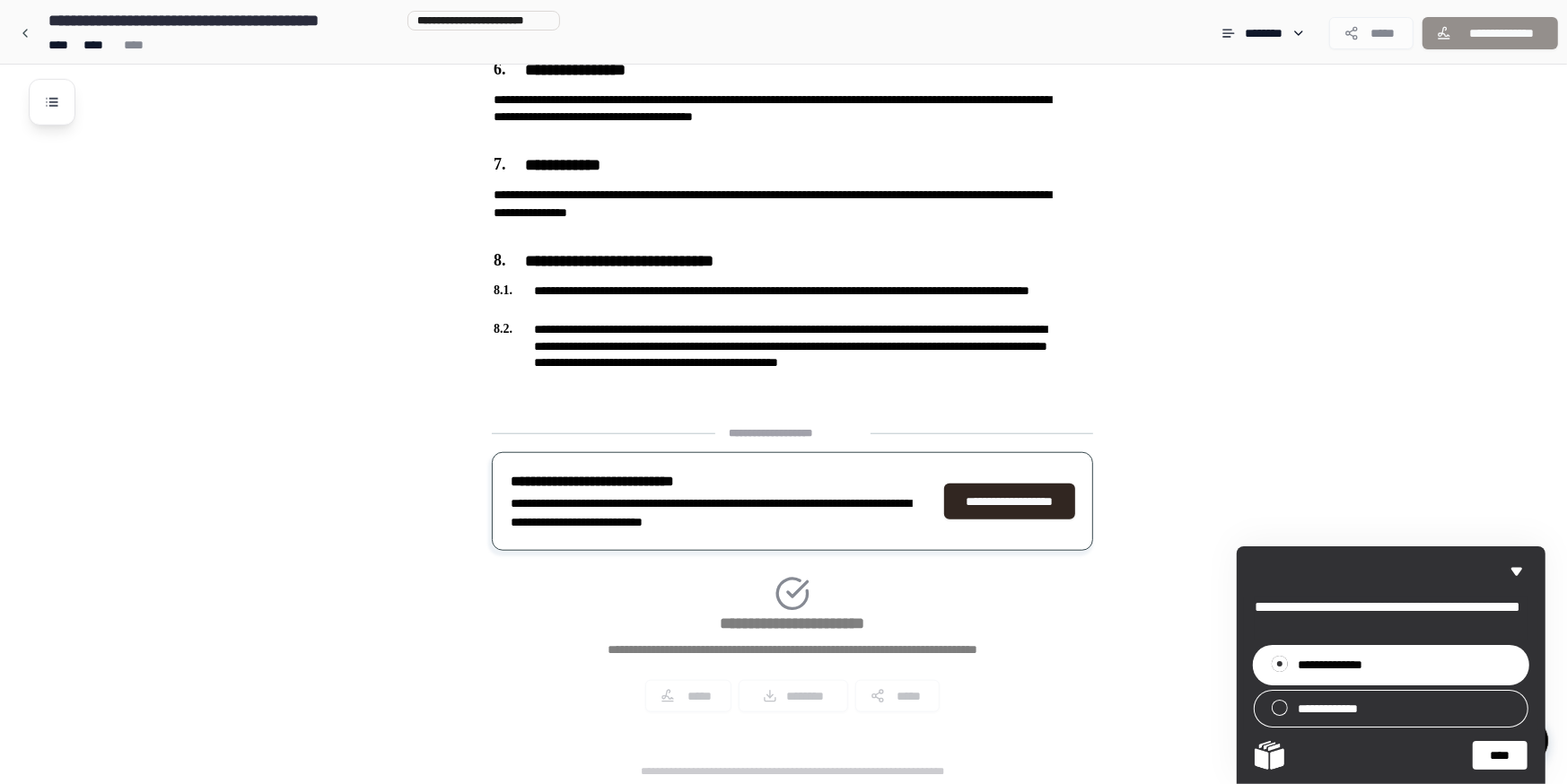 click on "**********" at bounding box center [807, -243] 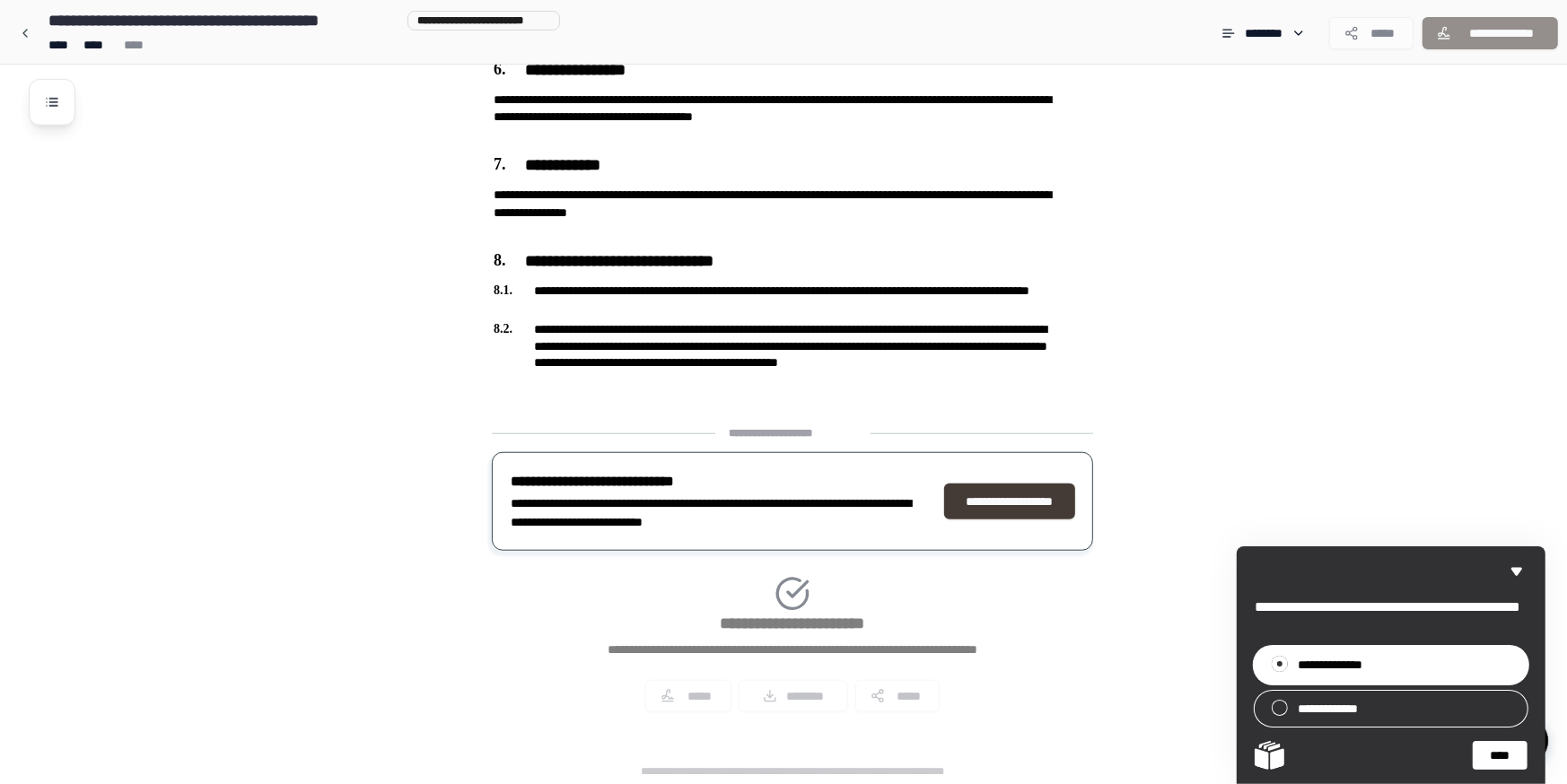 click on "**********" at bounding box center [1010, 501] 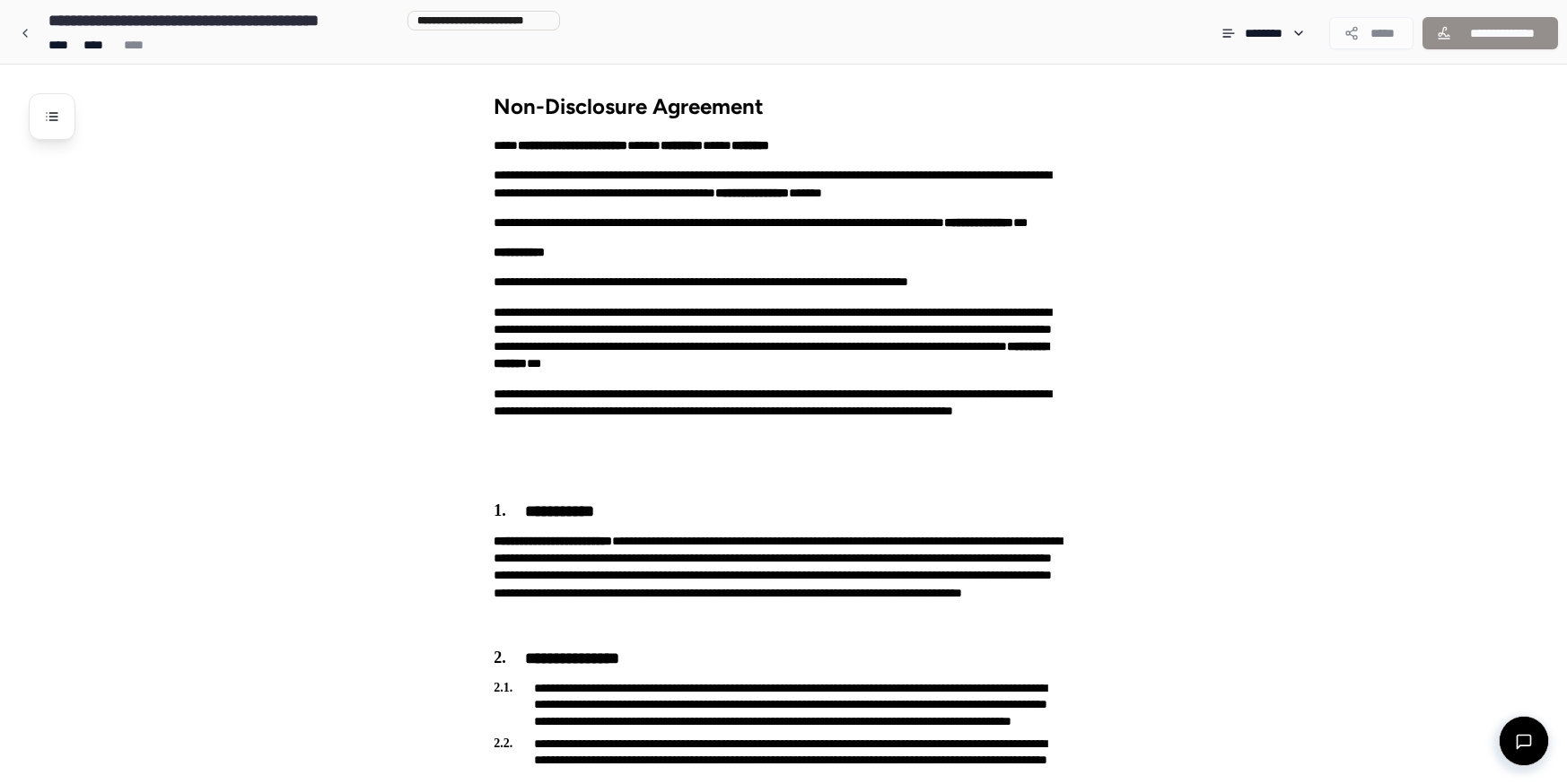 scroll, scrollTop: 1337, scrollLeft: 0, axis: vertical 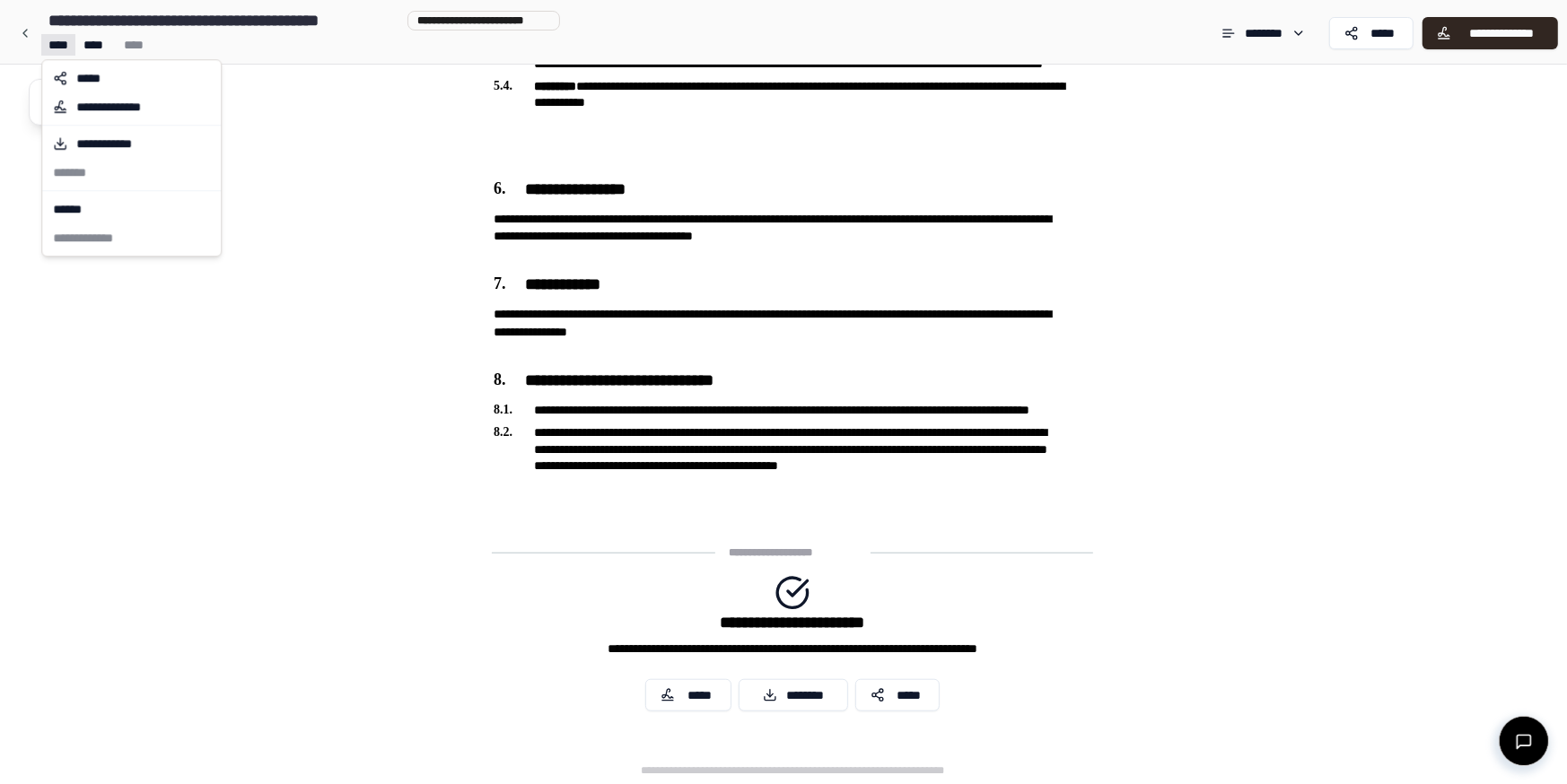 click on "**********" at bounding box center (784, -217) 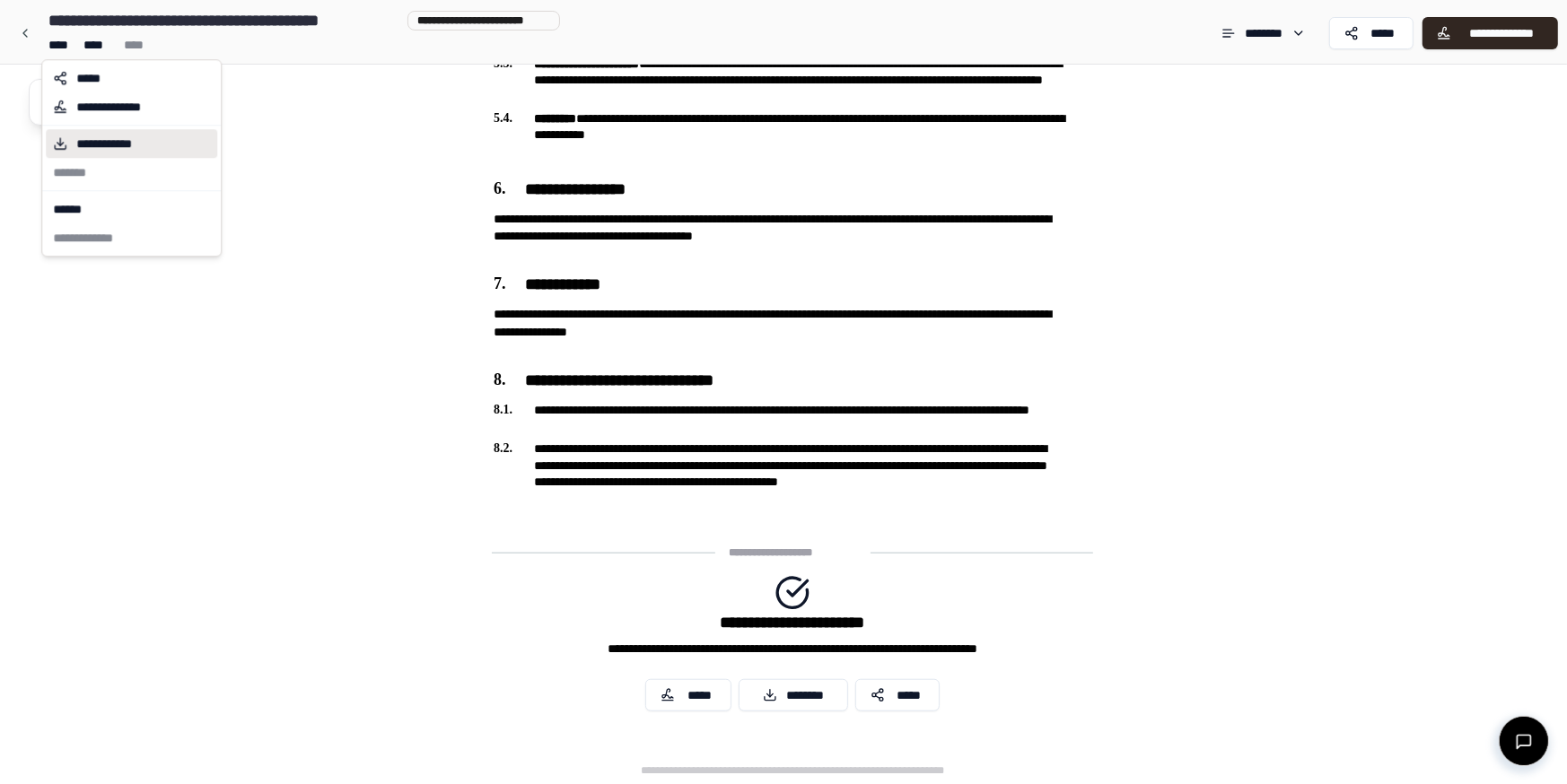 click on "**********" at bounding box center [118, 144] 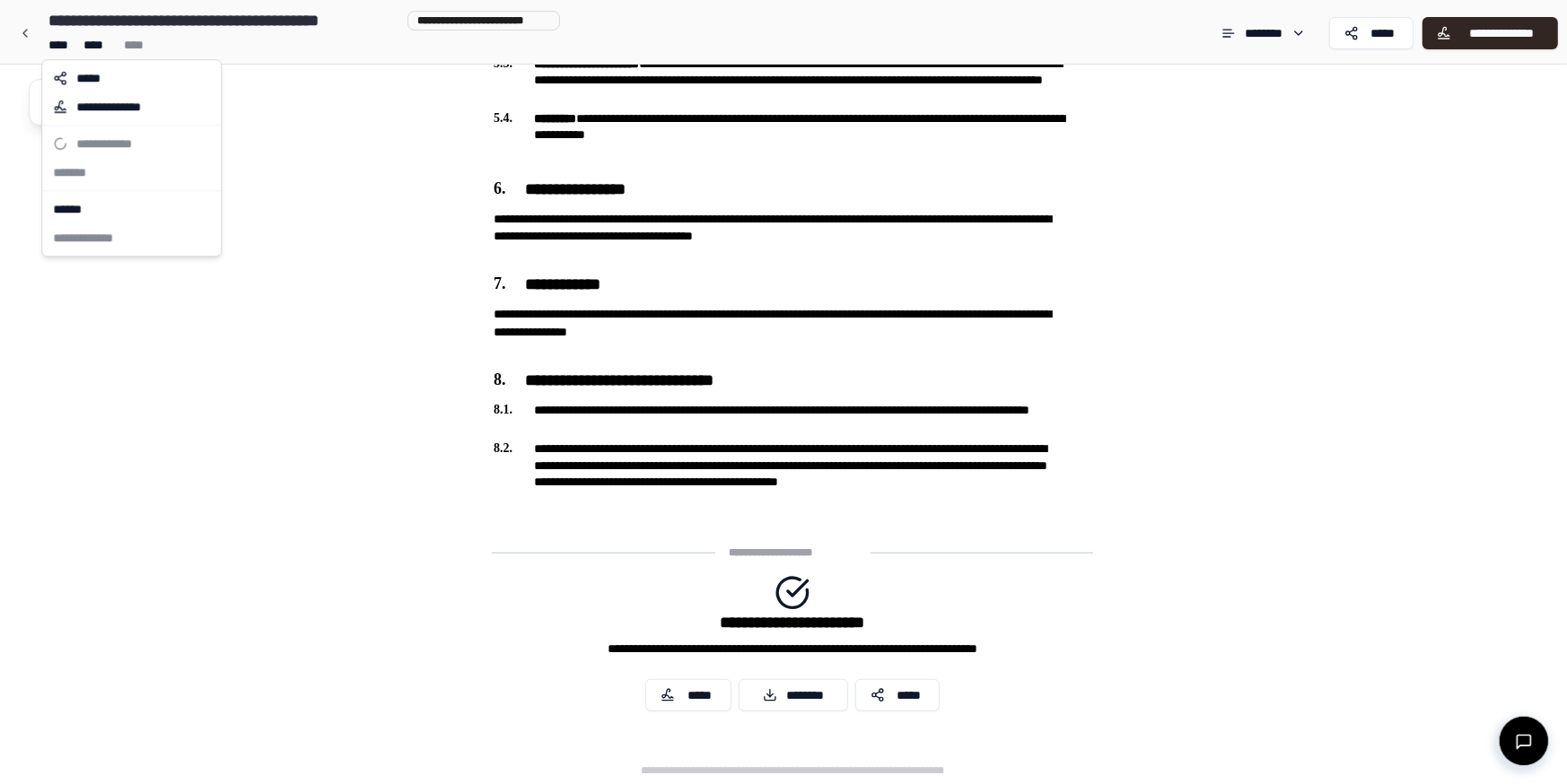 click on "**********" at bounding box center (784, -217) 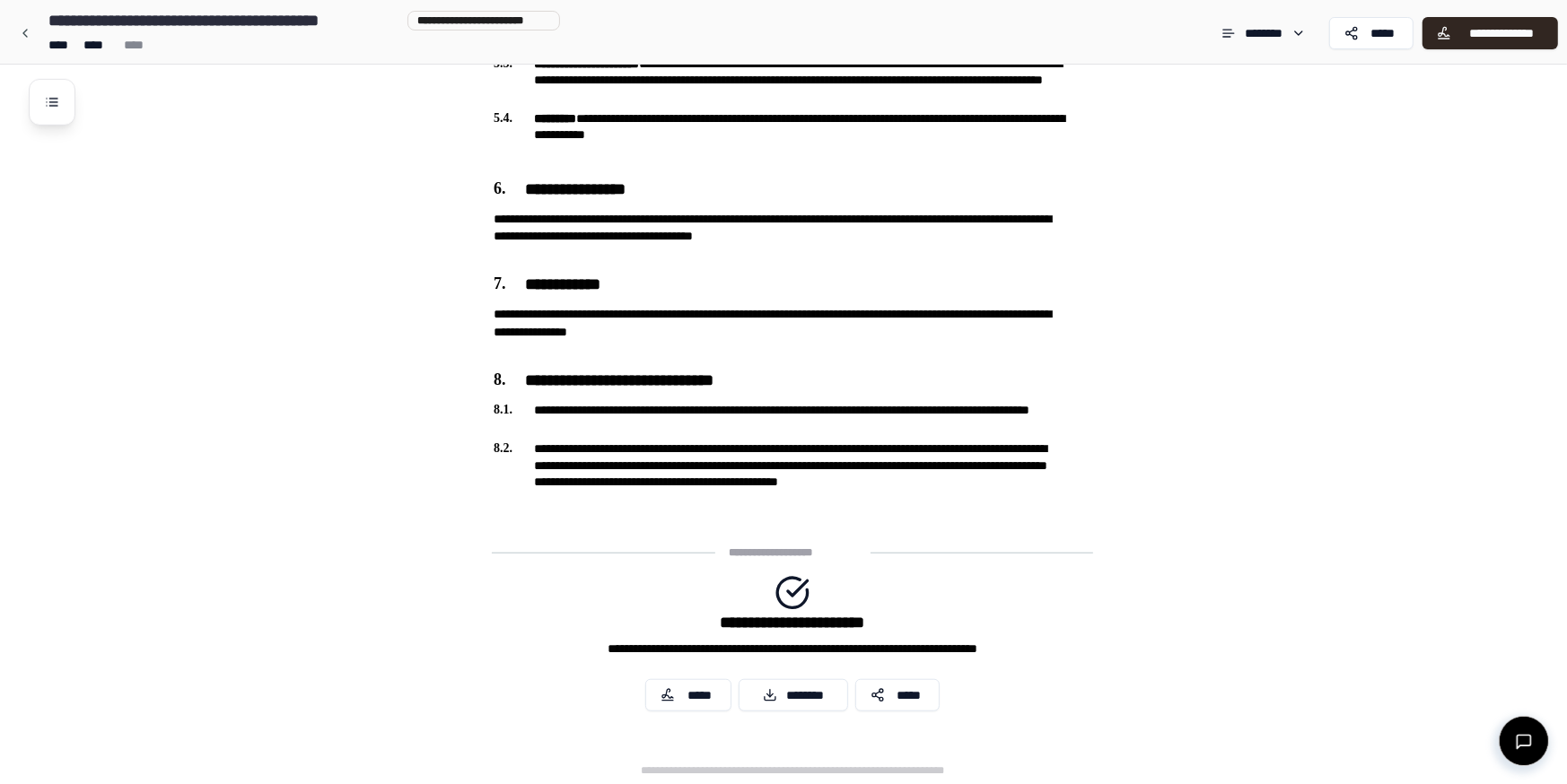 click on "**********" at bounding box center (784, -217) 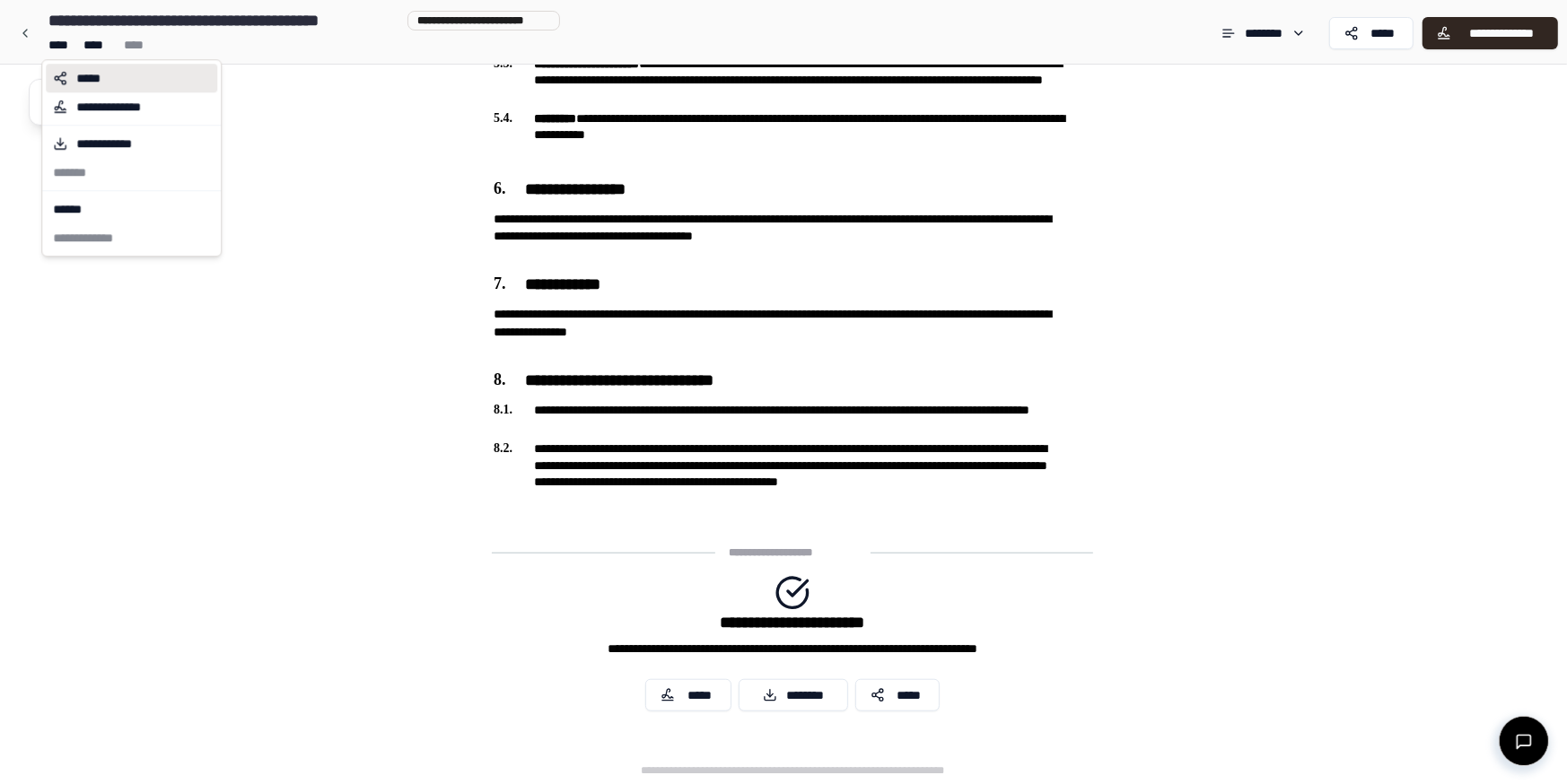 click on "*****" at bounding box center [92, 78] 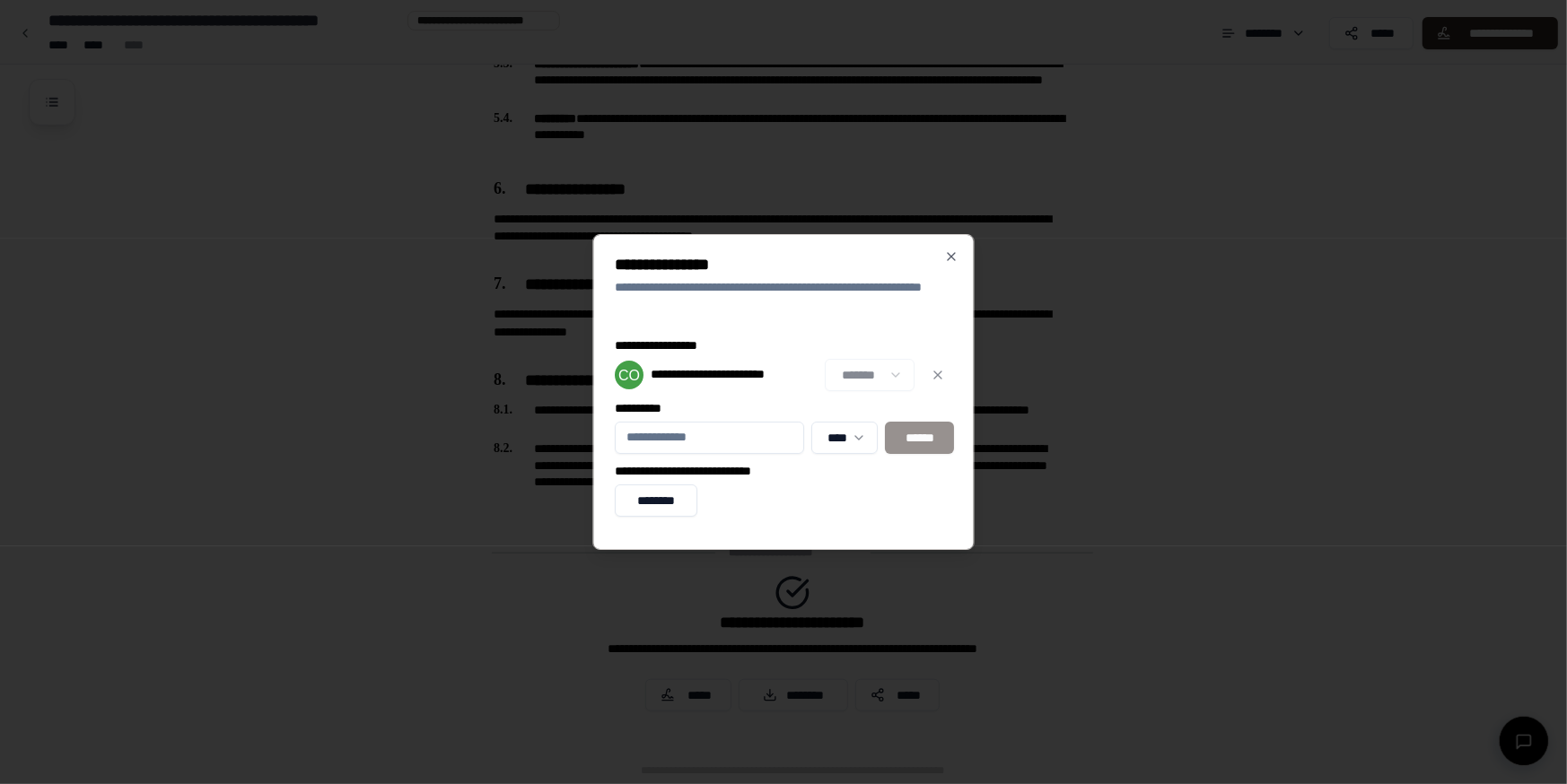 click on "**********" at bounding box center [735, 375] 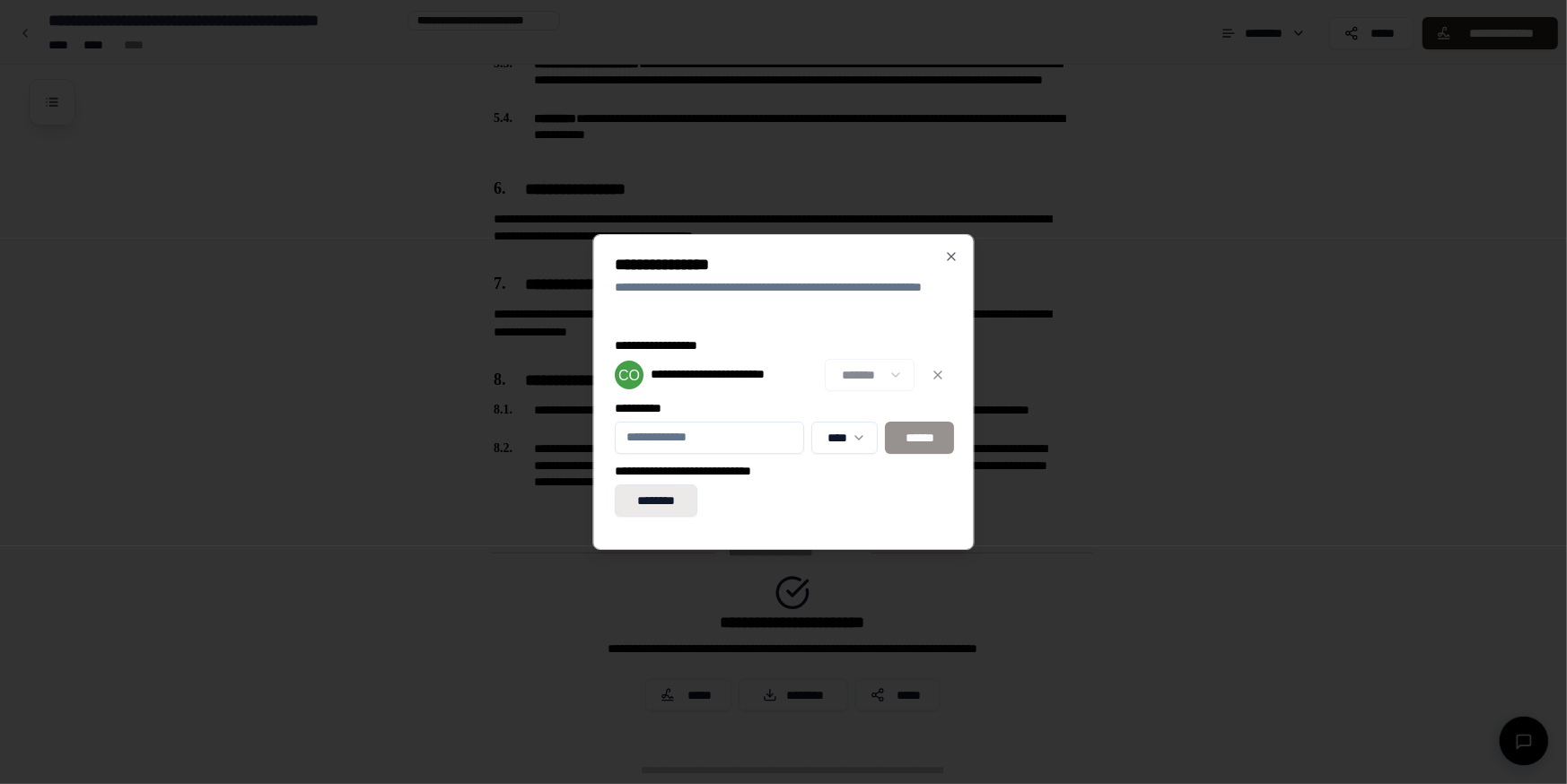 click on "********" at bounding box center [657, 501] 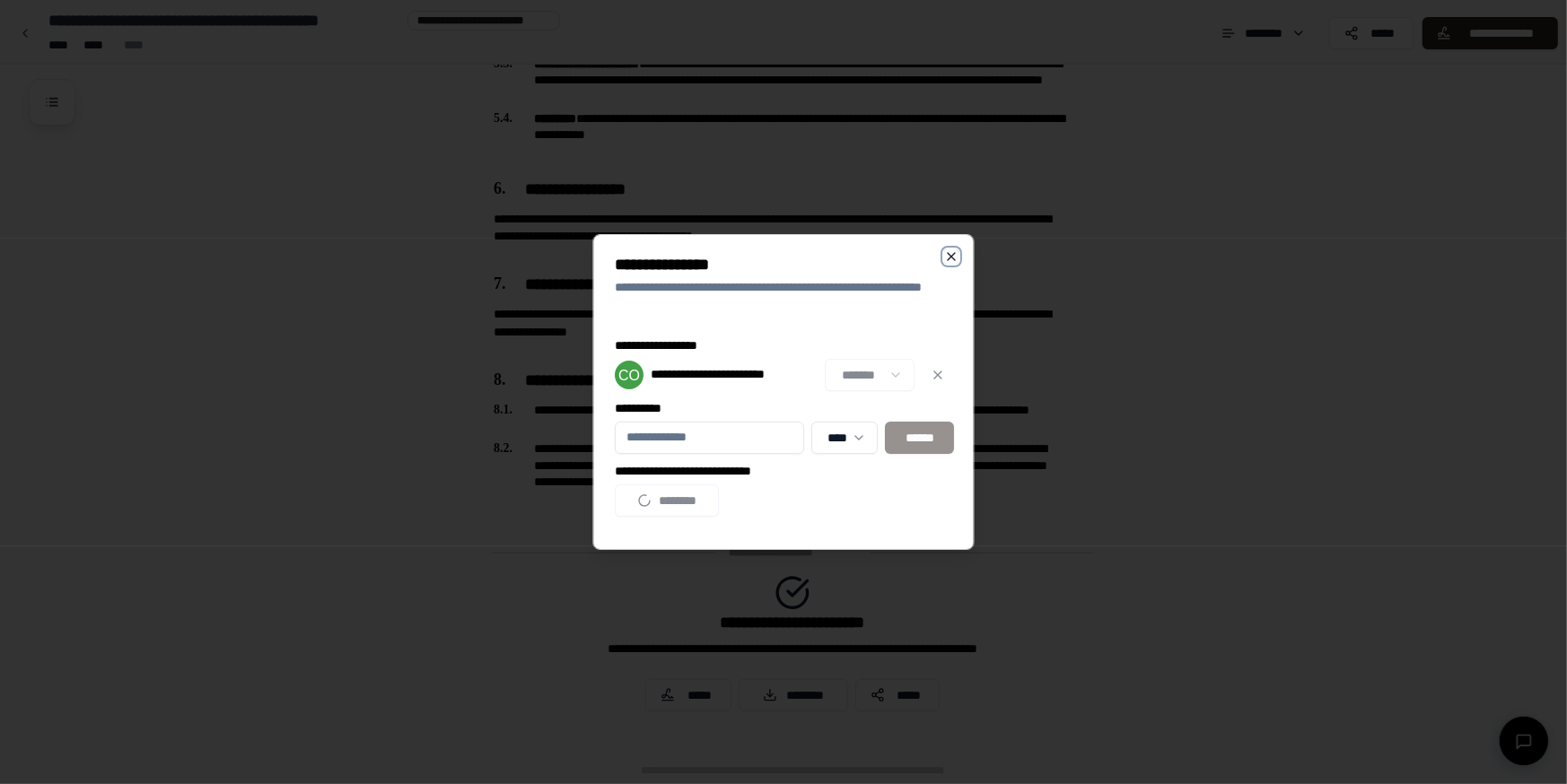 click 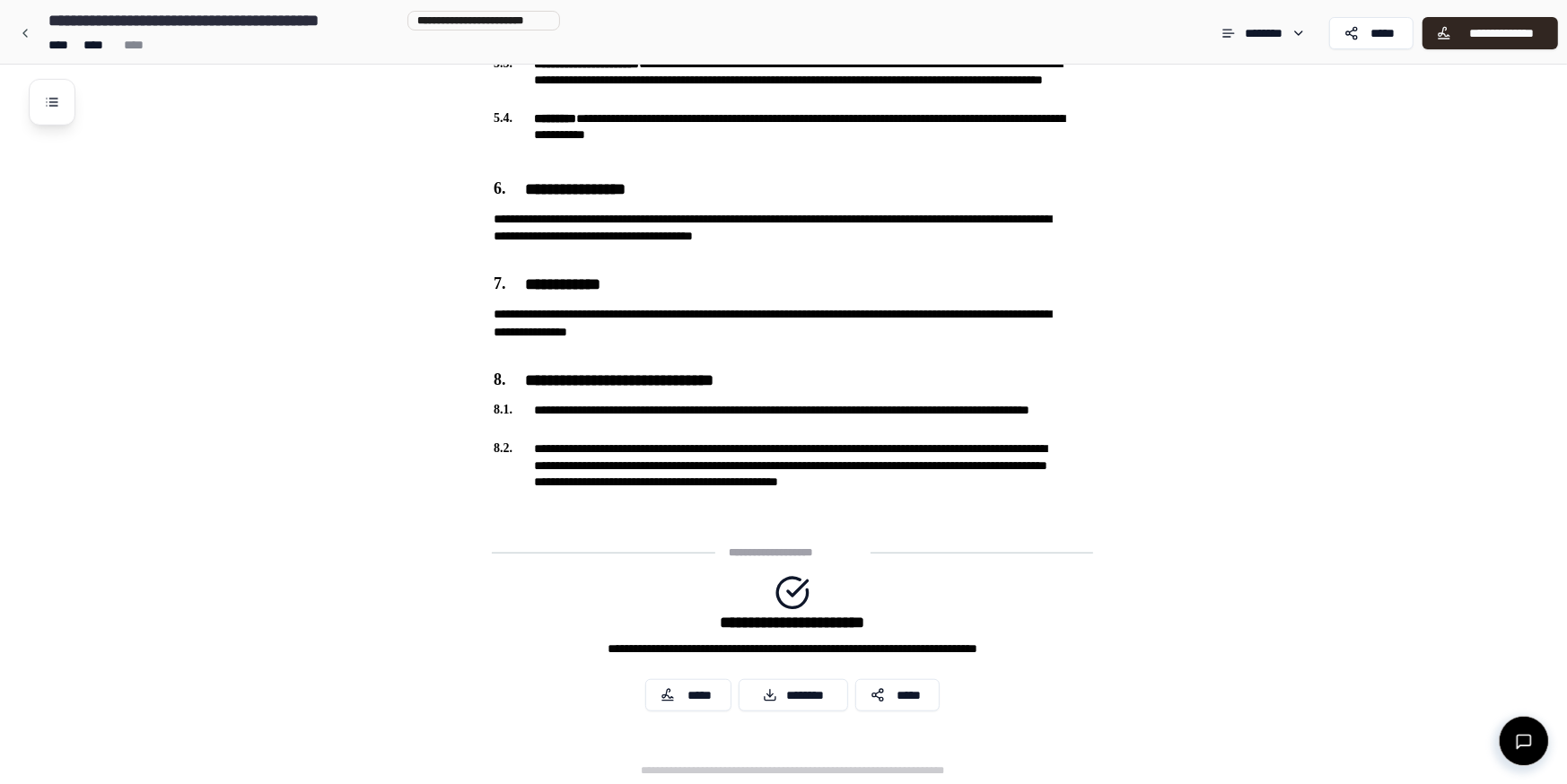 click on "**********" at bounding box center (807, -184) 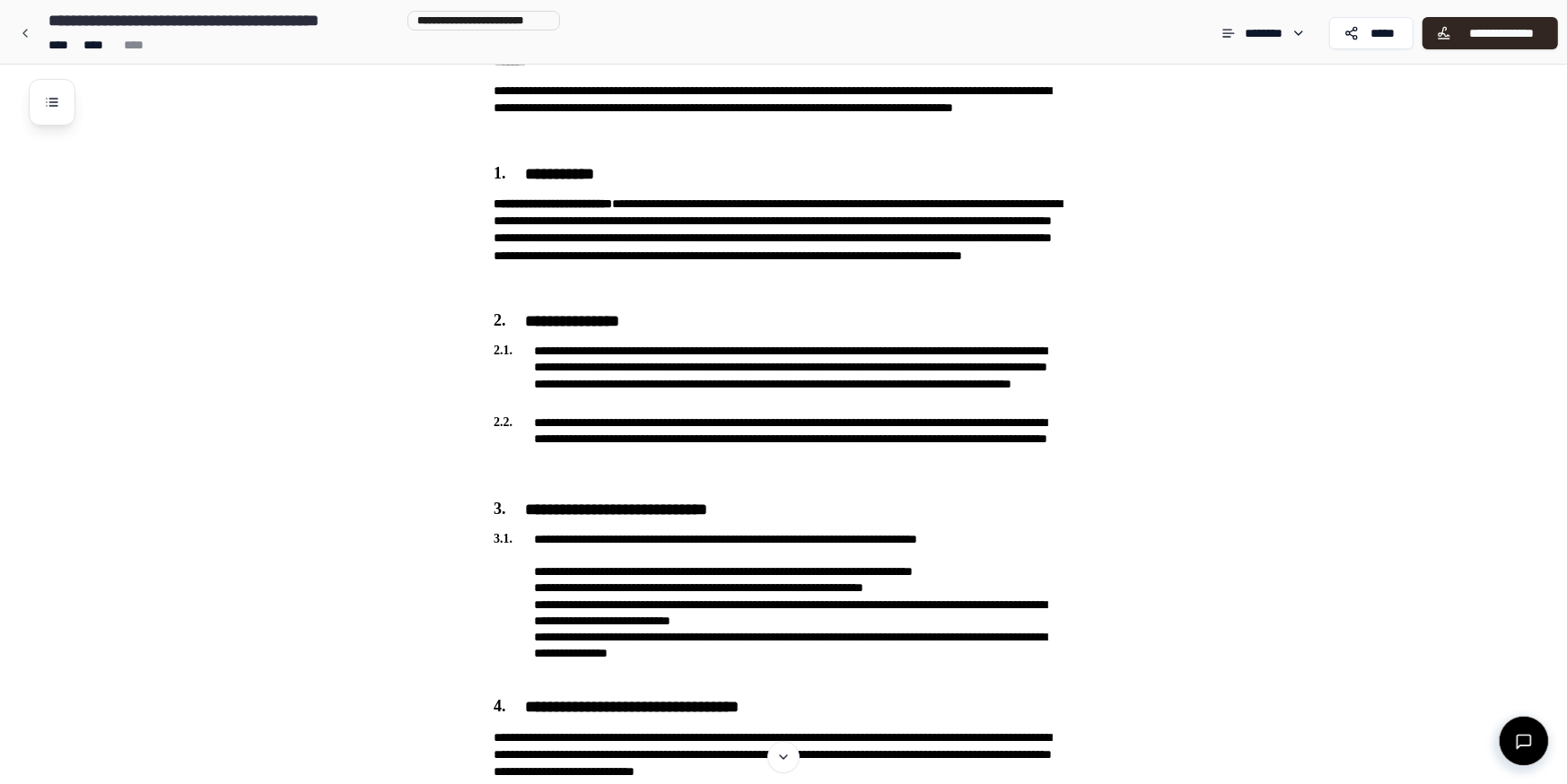 scroll, scrollTop: 0, scrollLeft: 0, axis: both 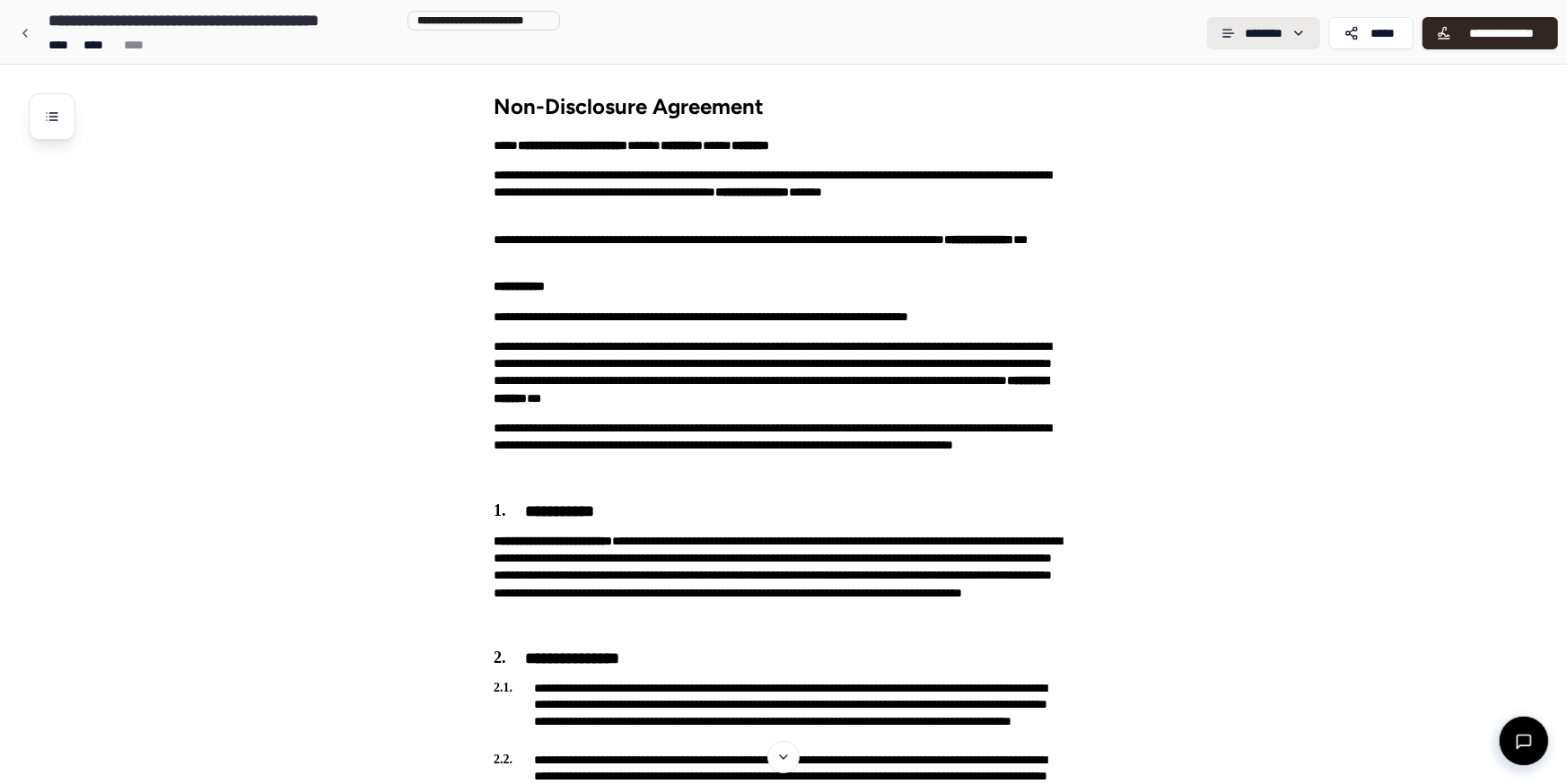 click on "**********" at bounding box center (784, 1001) 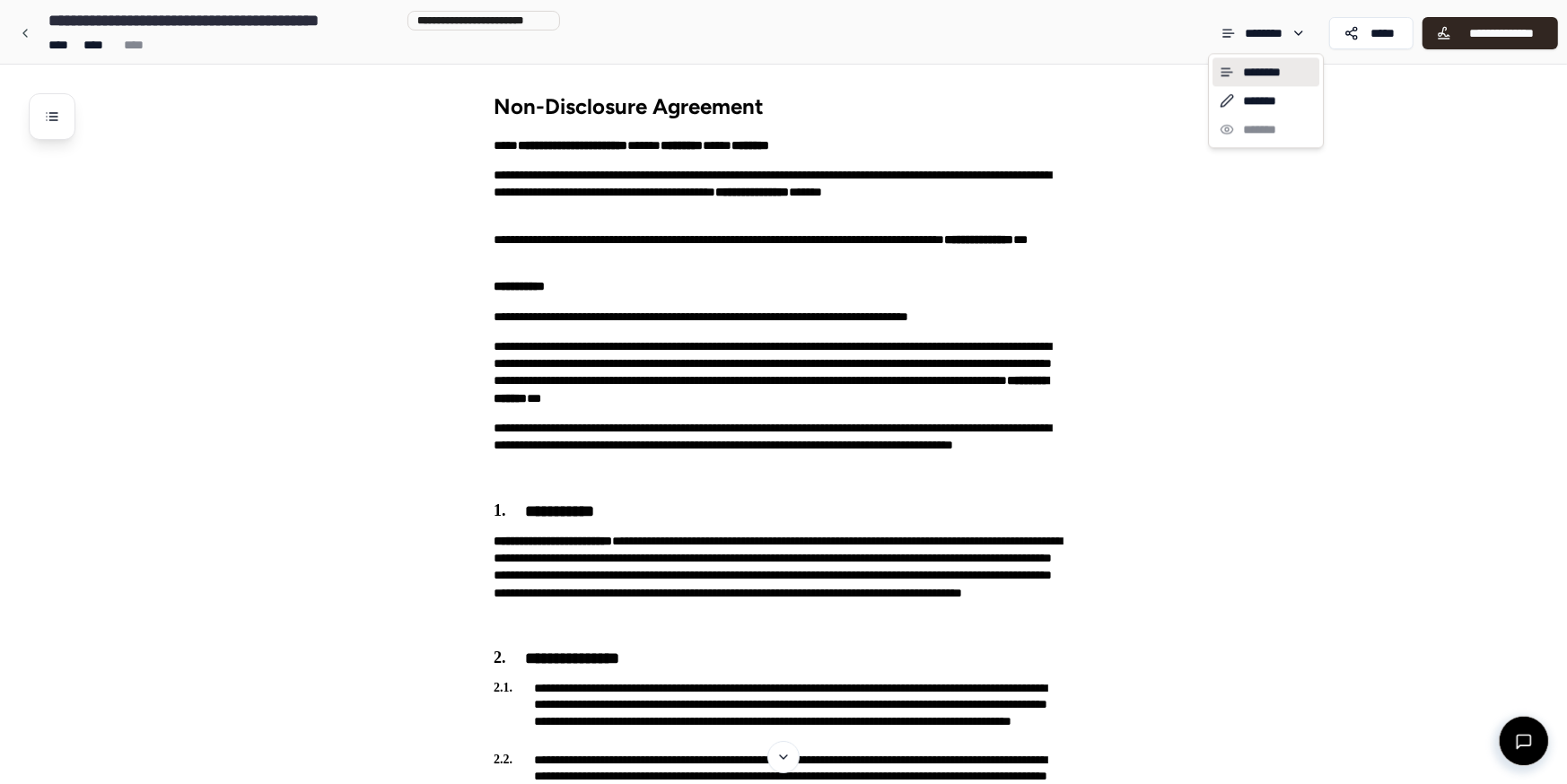 click on "**********" at bounding box center [784, 1001] 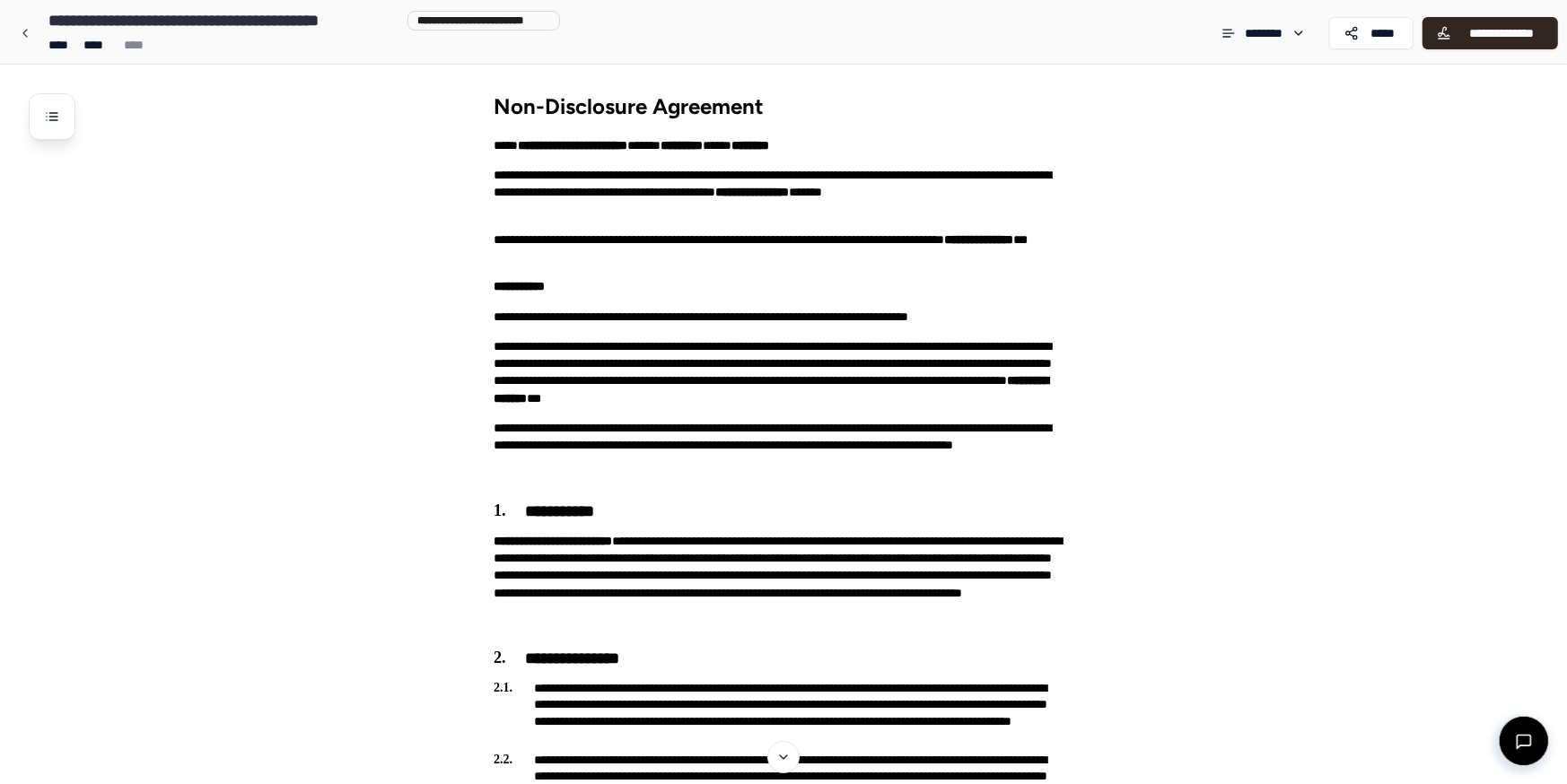 click on "**********" at bounding box center (223, 21) 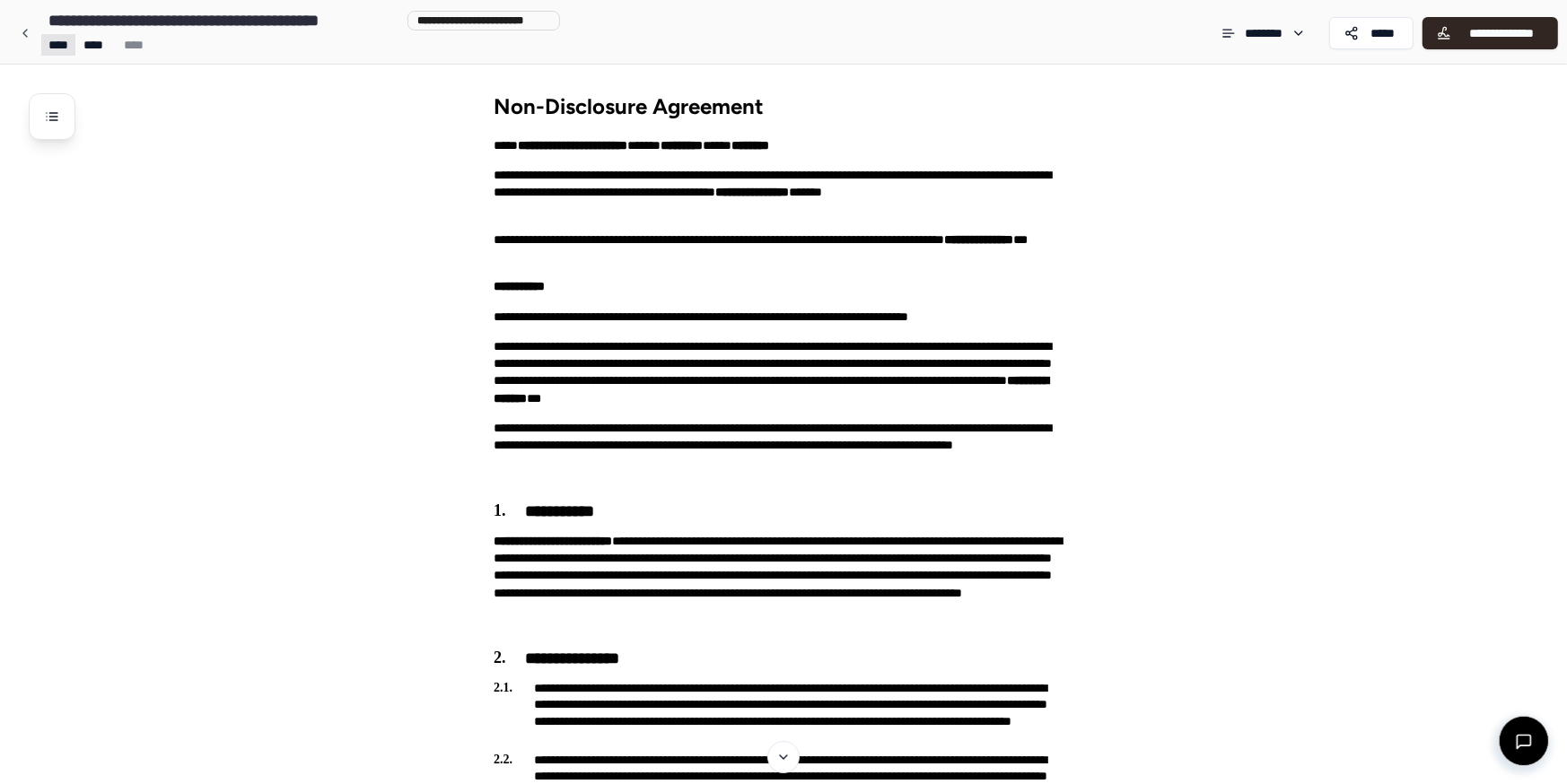 click on "**********" at bounding box center [784, 1001] 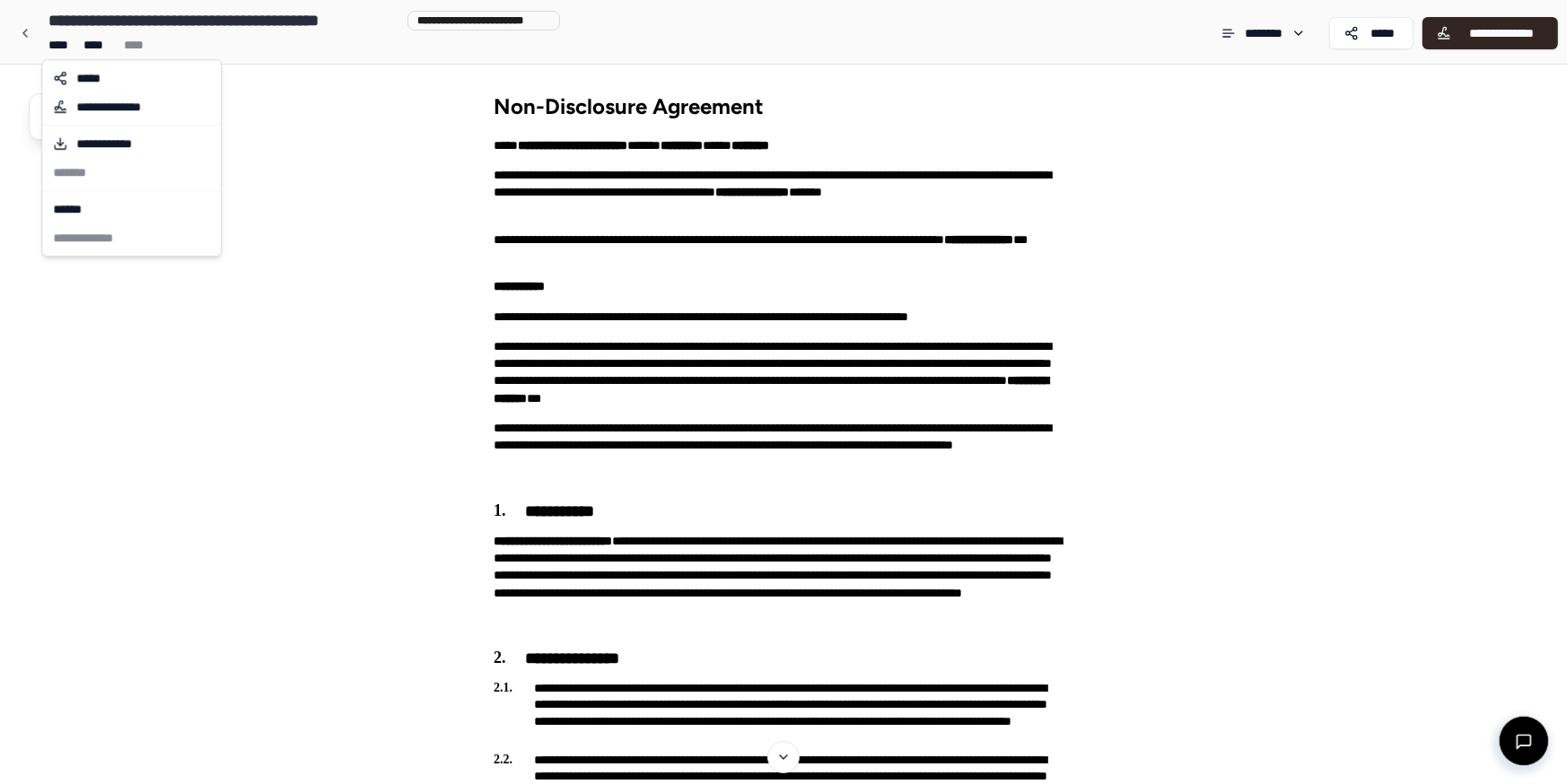click on "**********" at bounding box center [784, 1001] 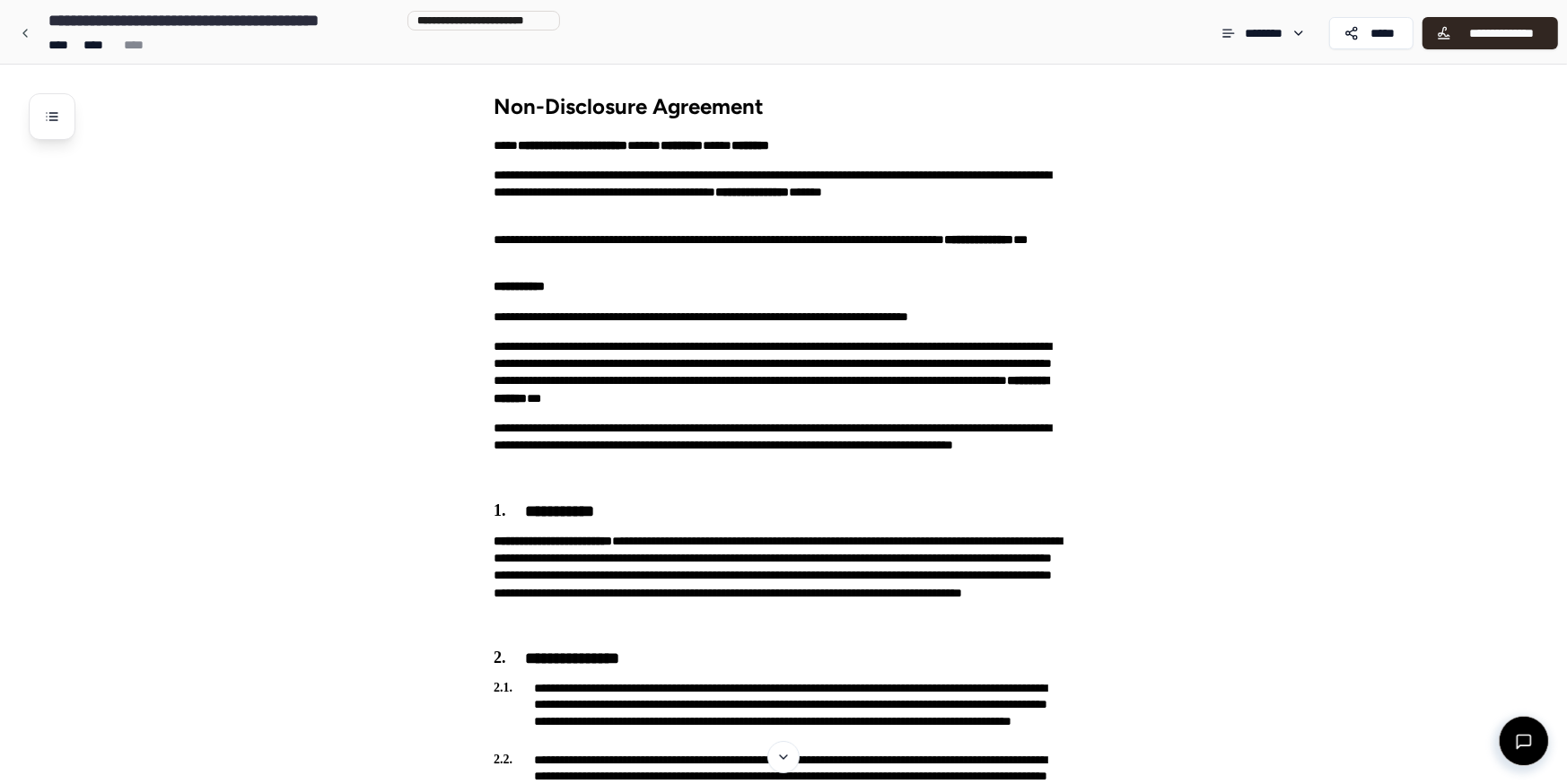 click on "**********" at bounding box center (223, 21) 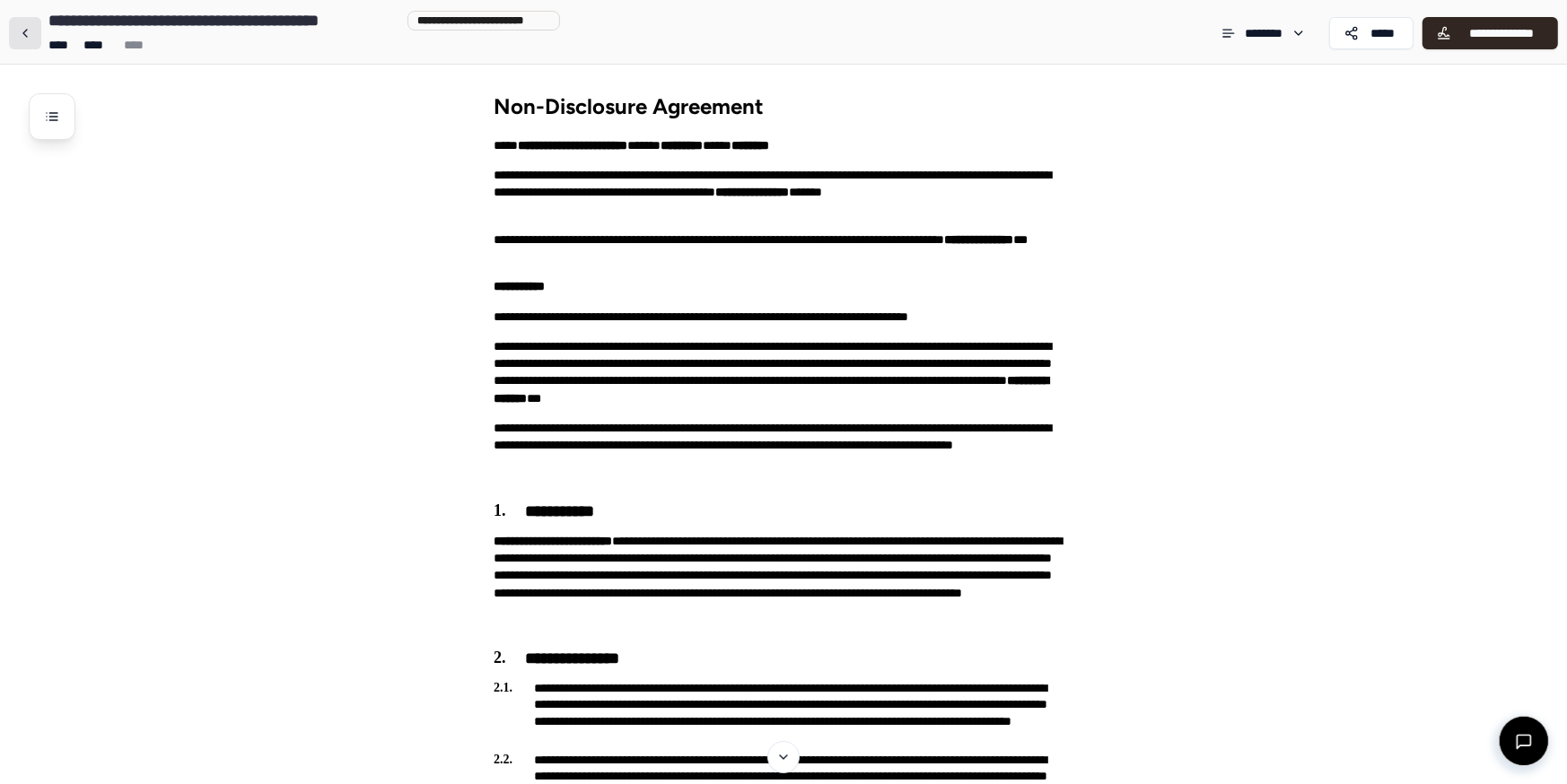 click at bounding box center (25, 33) 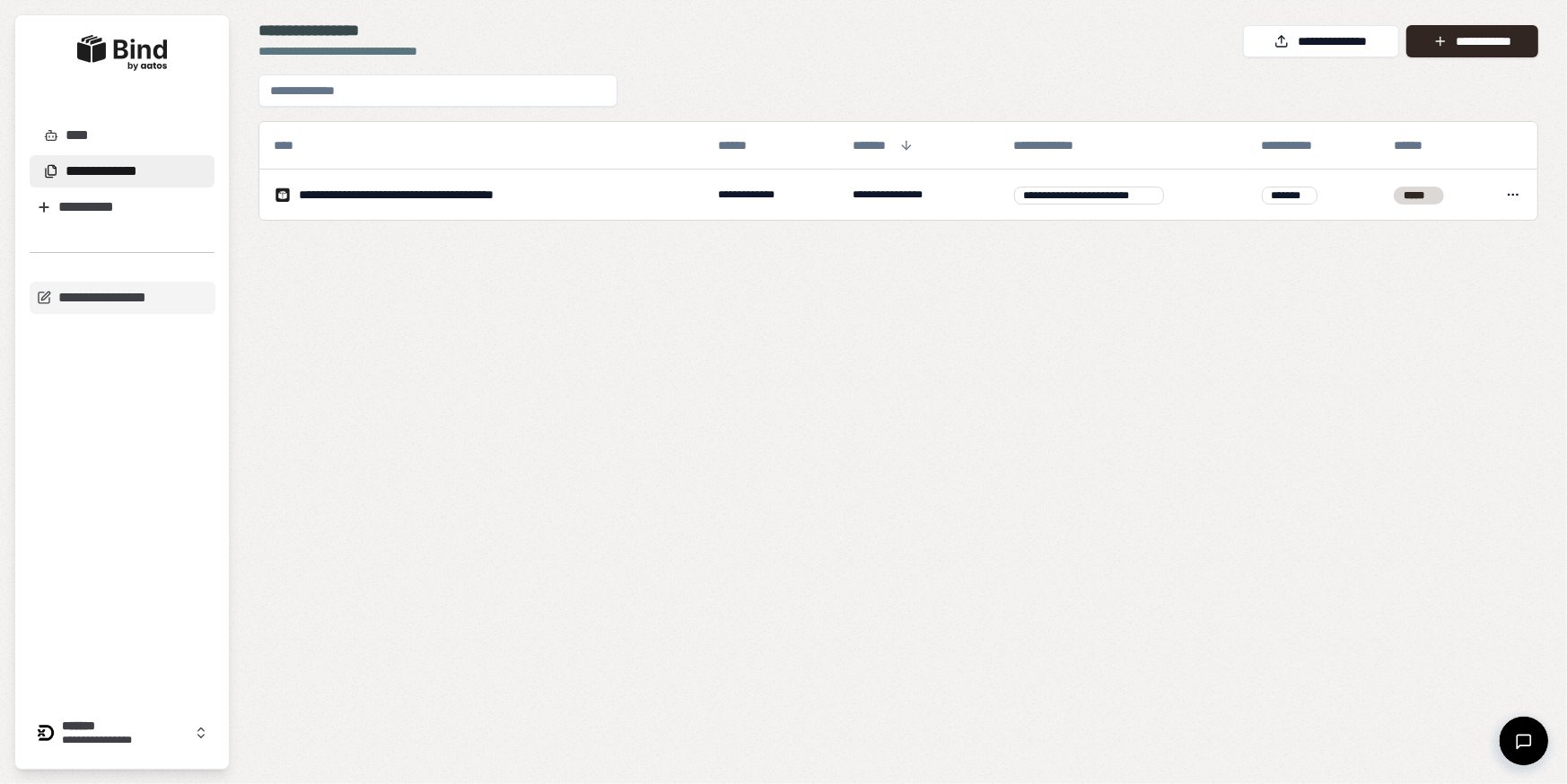 click at bounding box center (122, 53) 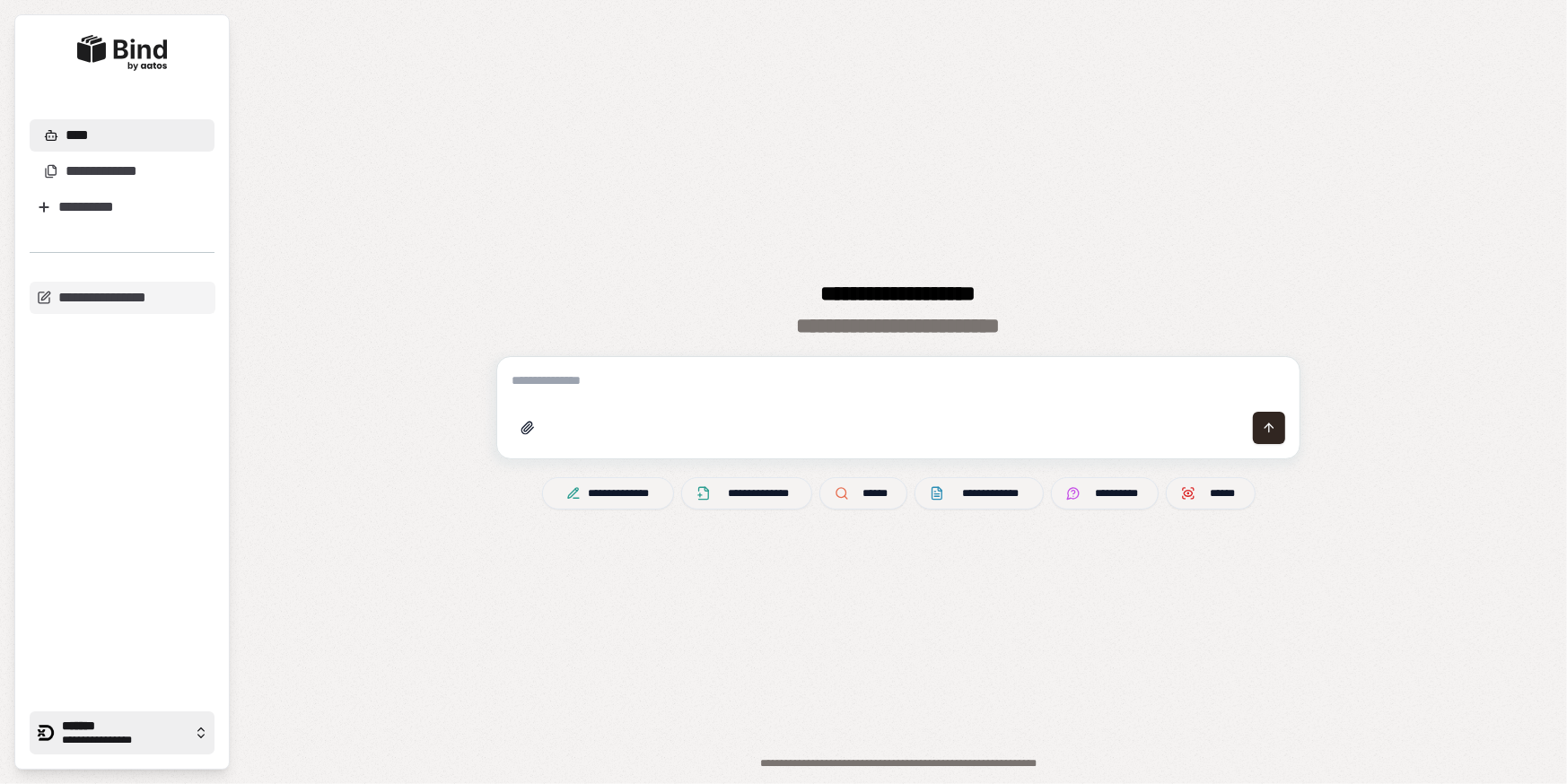 click 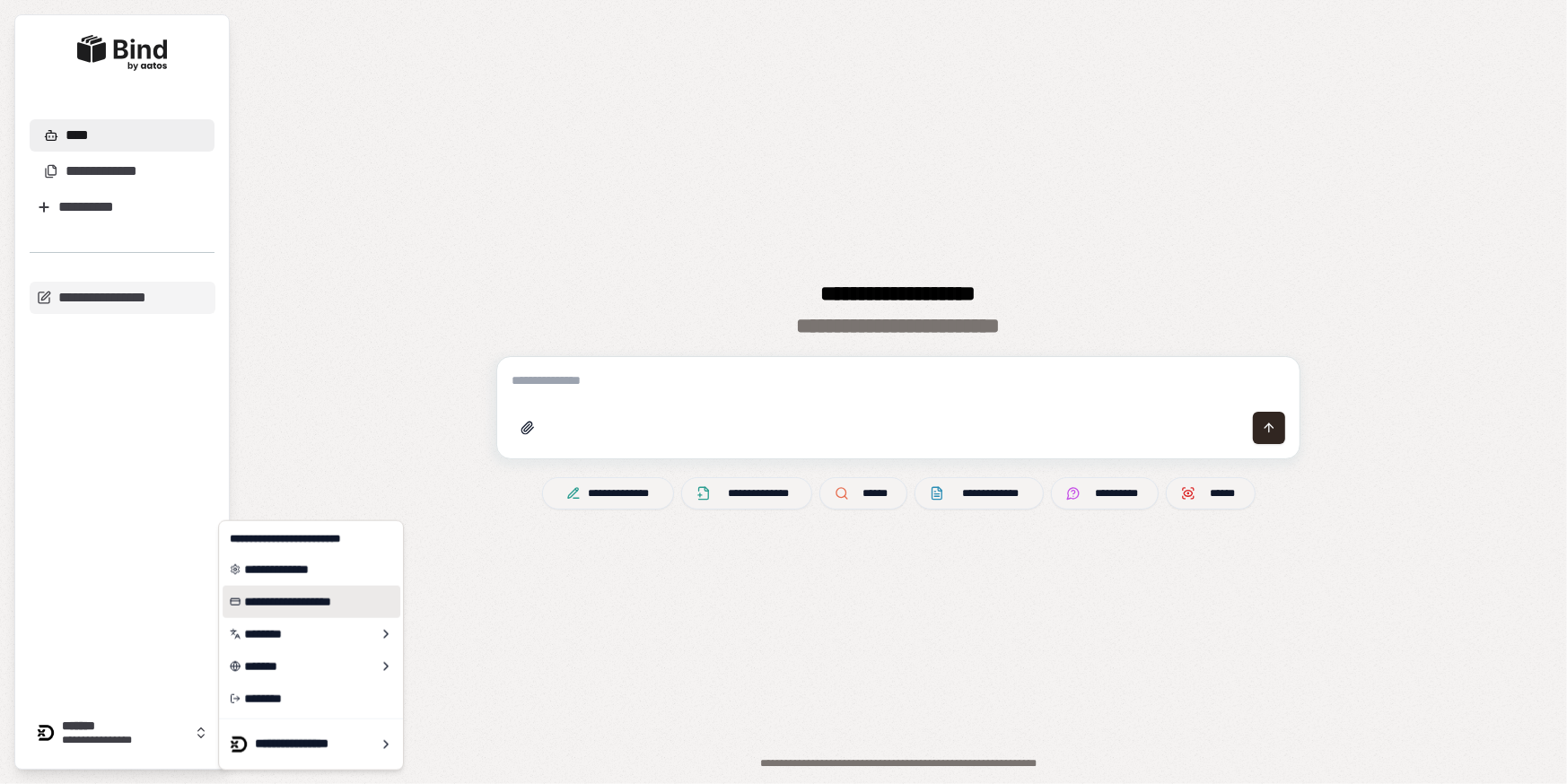 click on "**********" at bounding box center [311, 602] 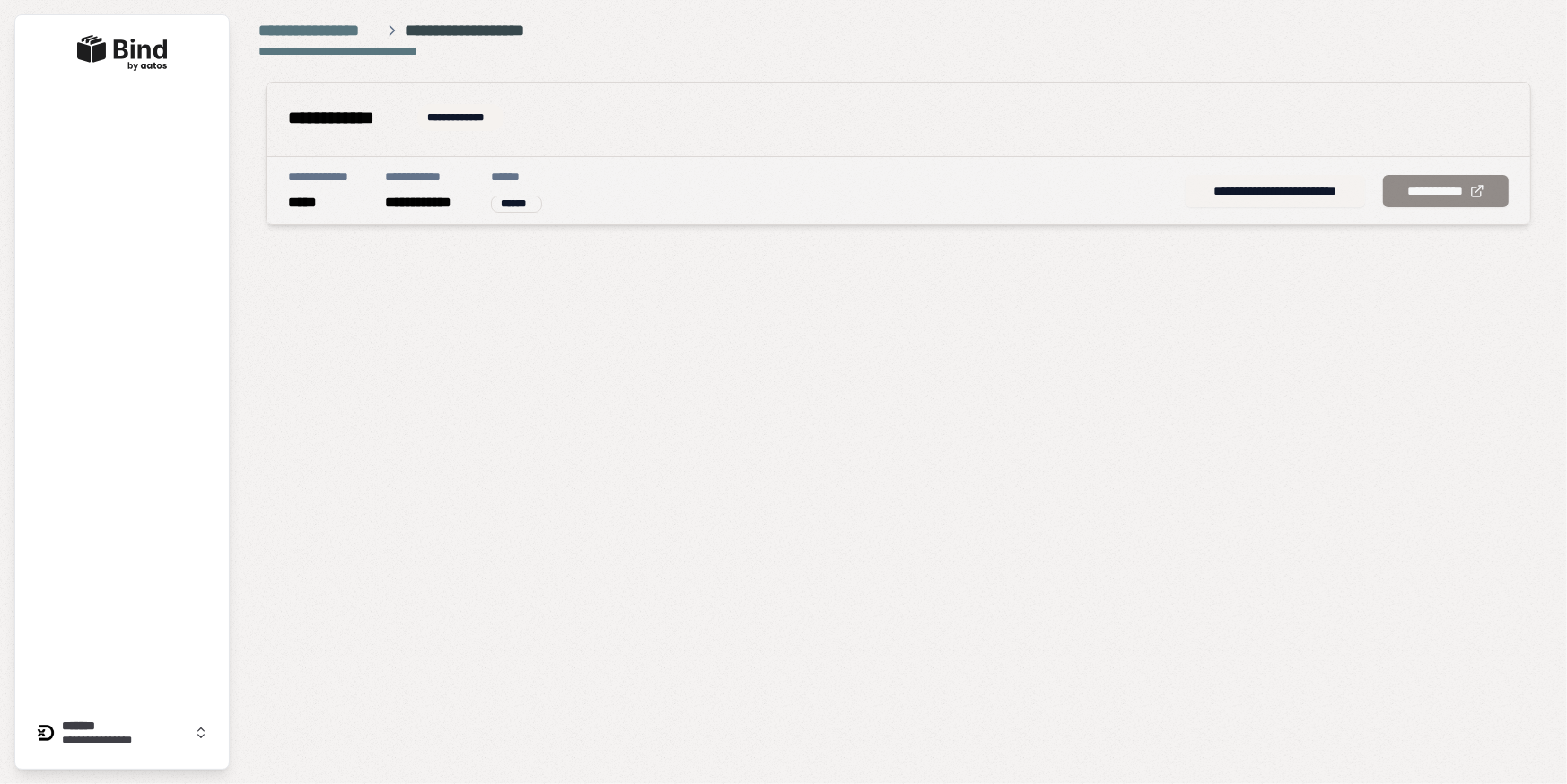 click on "**********" at bounding box center [1275, 191] 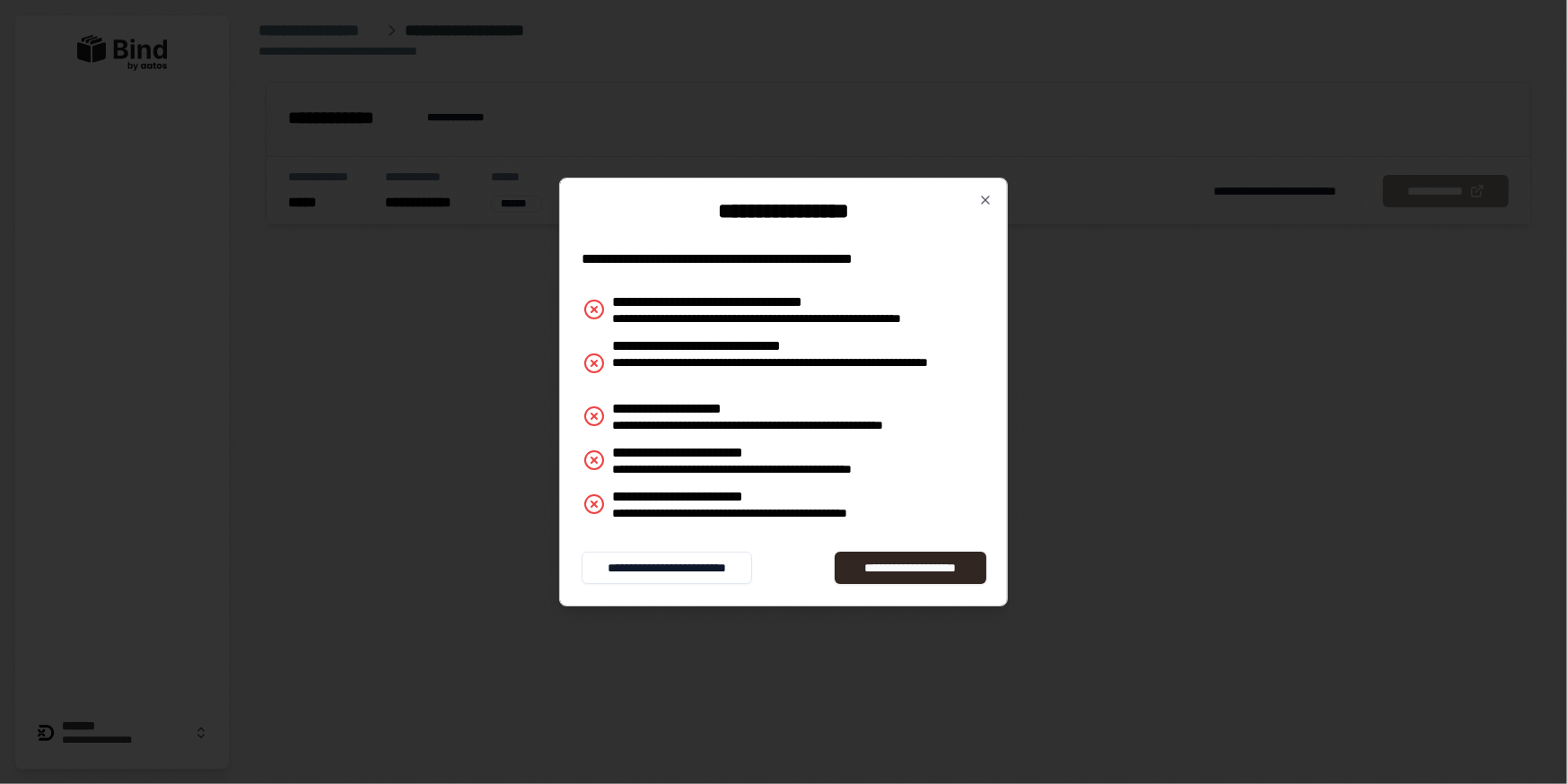 click on "**********" at bounding box center [784, 392] 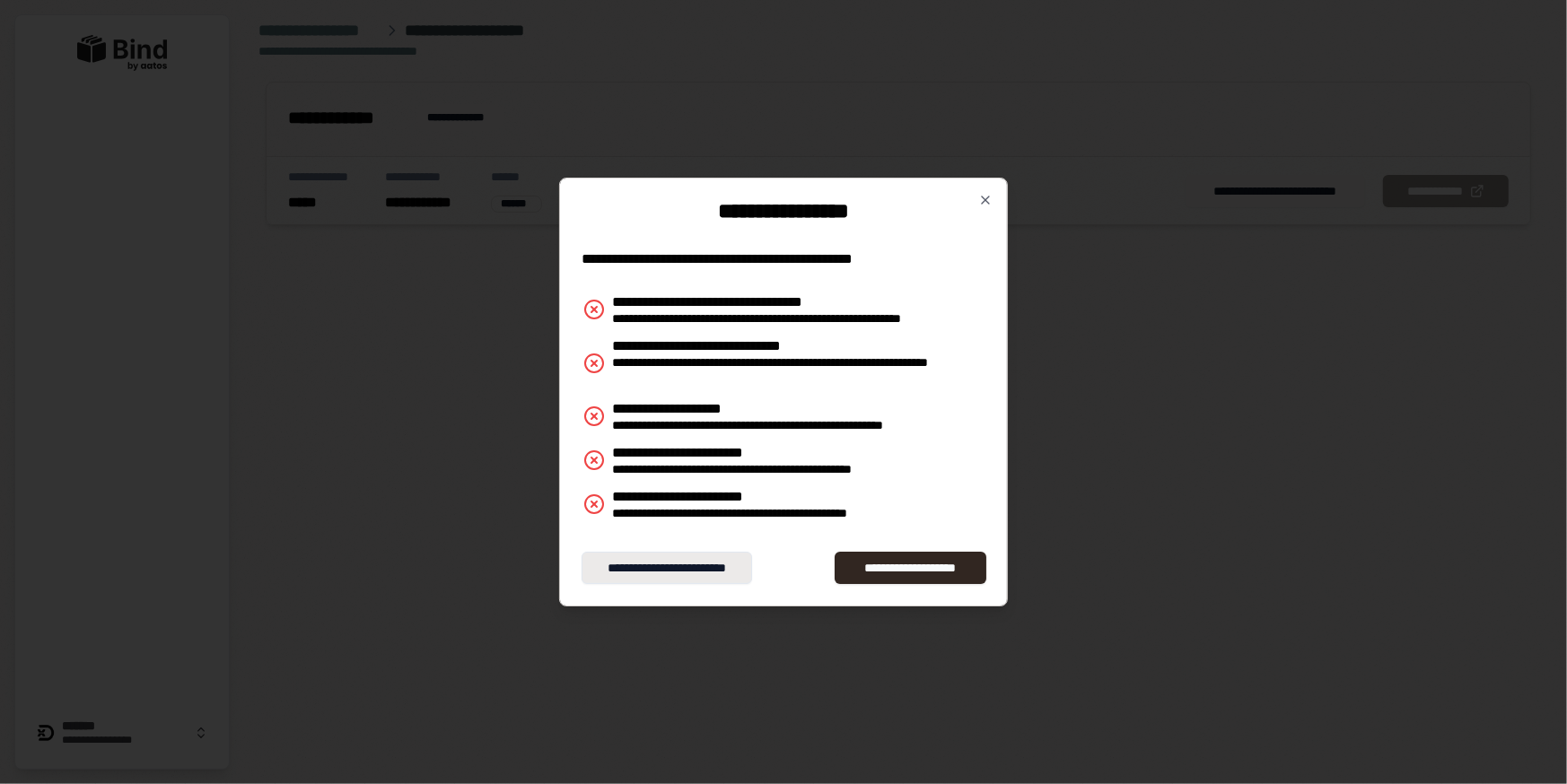 click on "**********" at bounding box center (667, 568) 